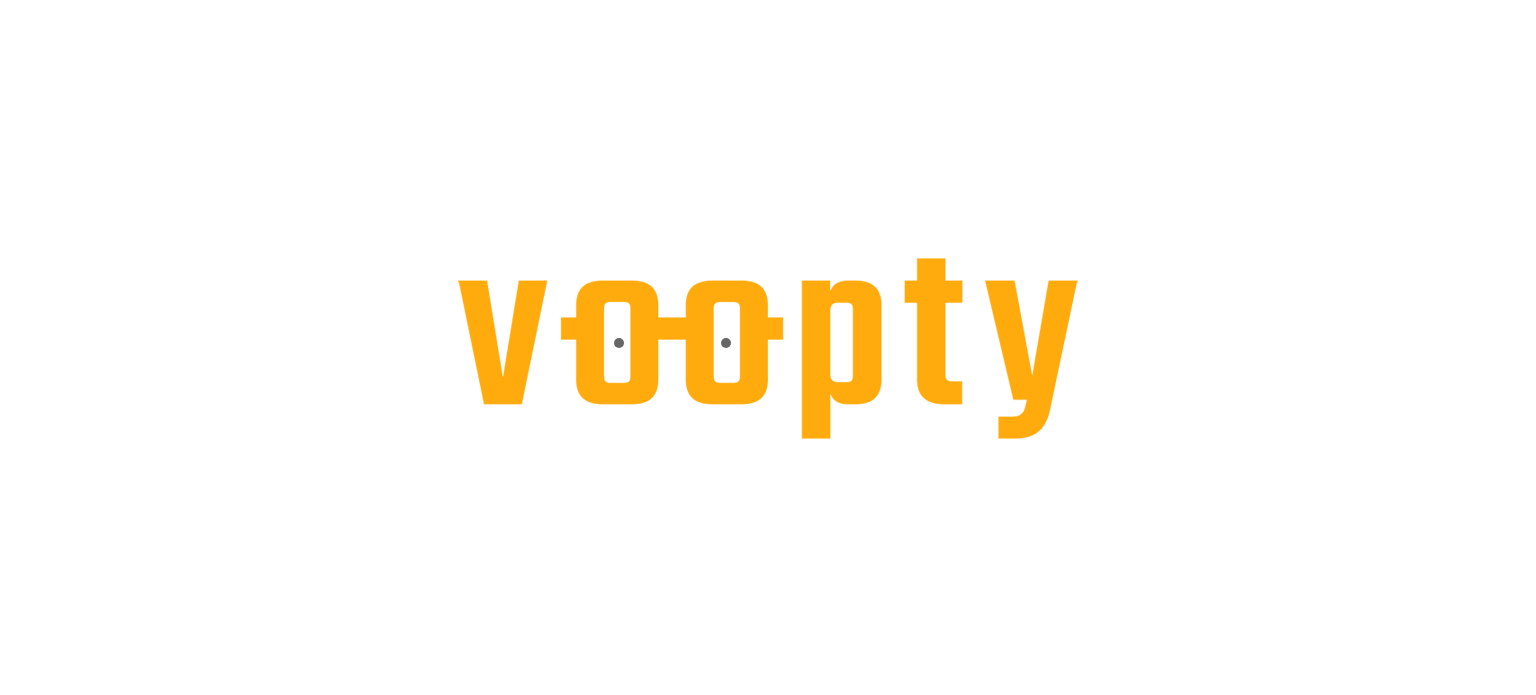 scroll, scrollTop: 0, scrollLeft: 0, axis: both 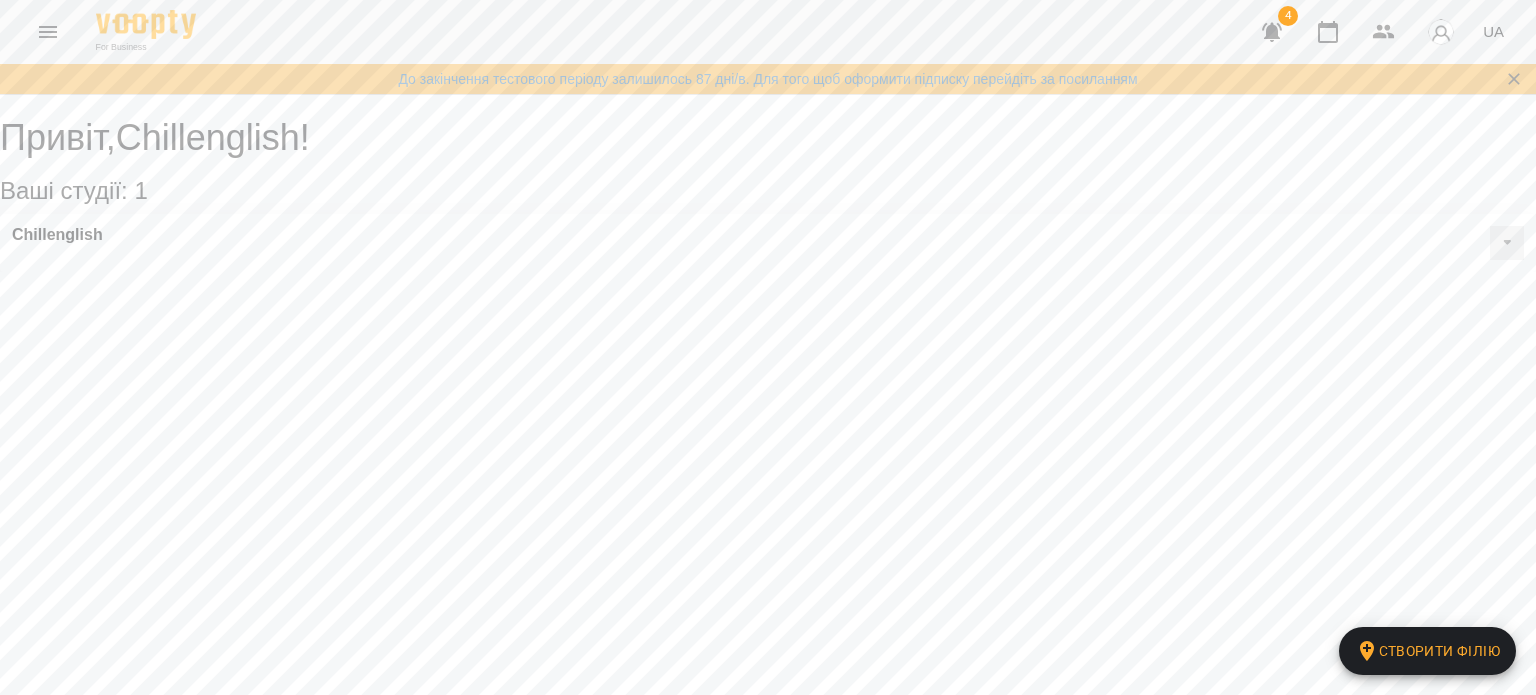 click 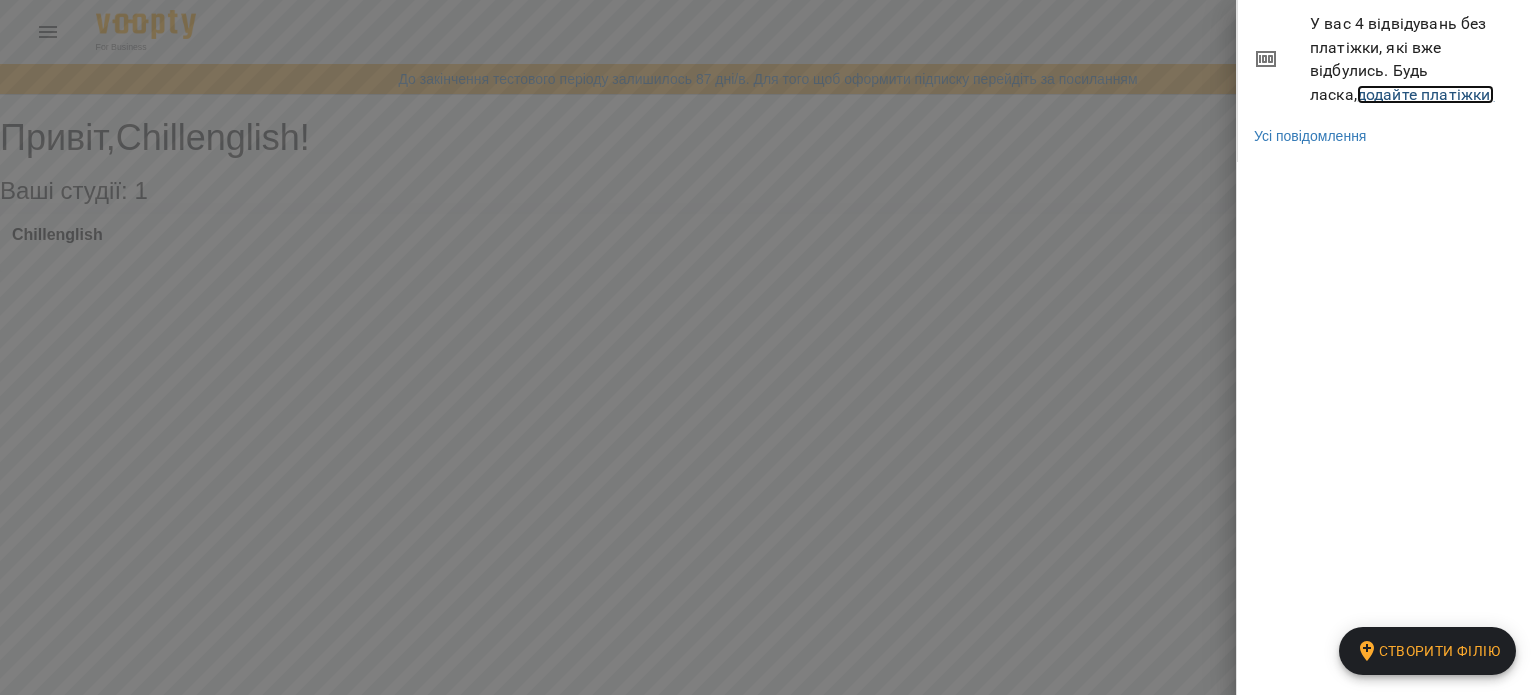 click on "додайте платіжки!" at bounding box center (1426, 94) 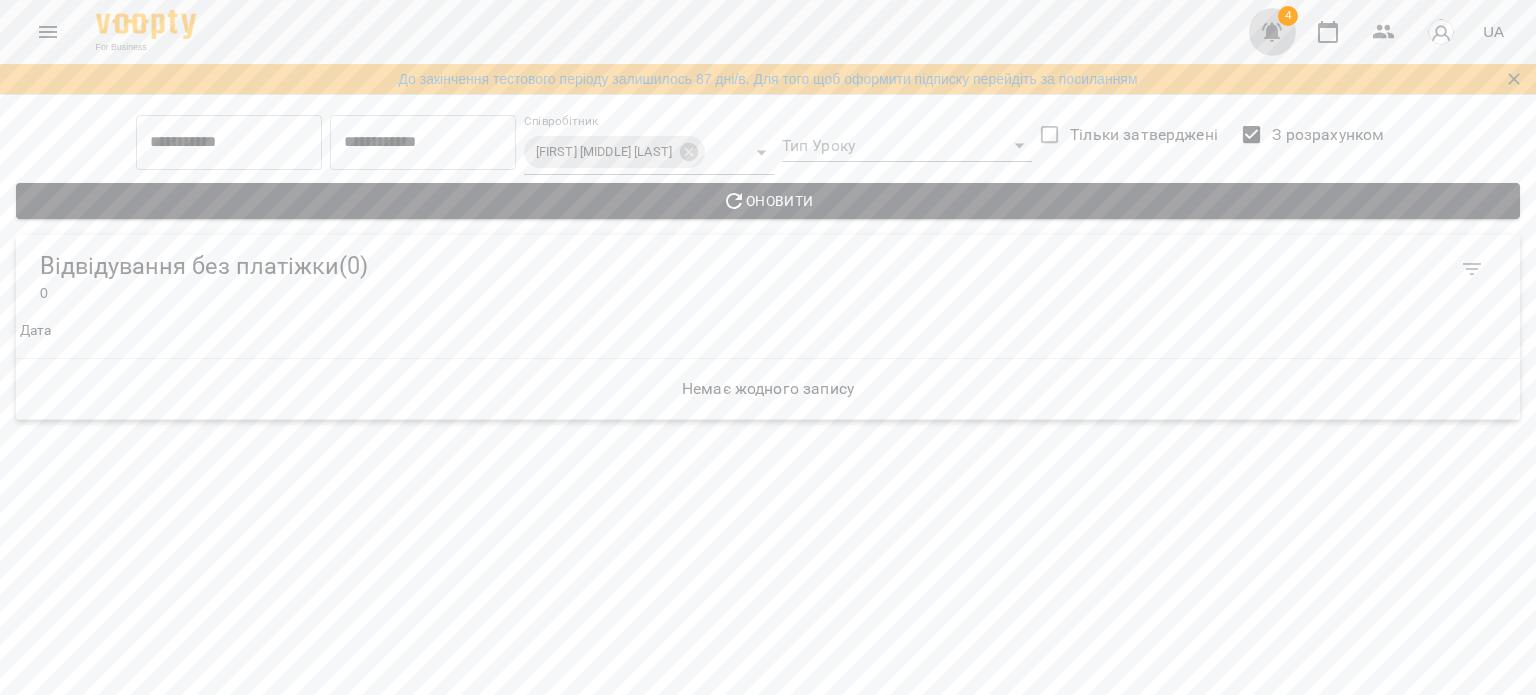 click 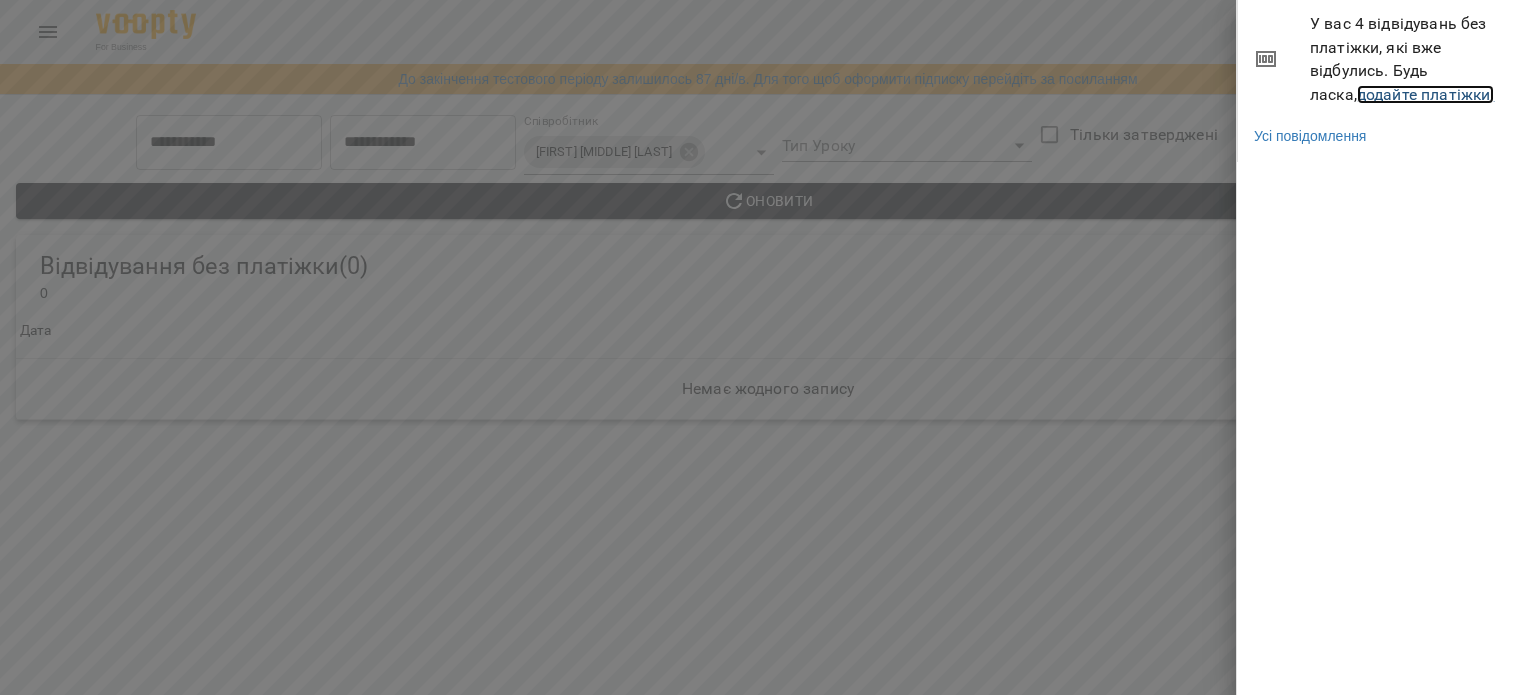 click on "додайте платіжки!" at bounding box center (1426, 94) 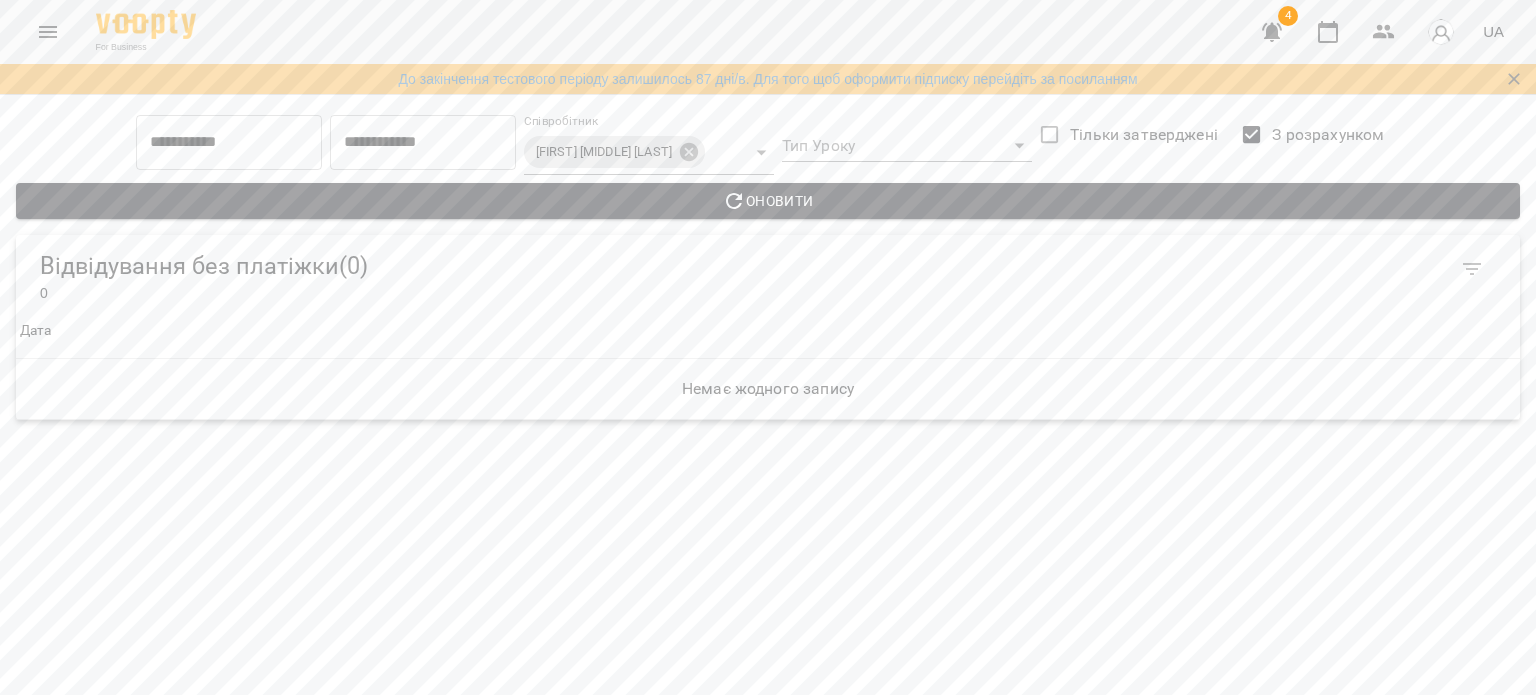 click on "**********" at bounding box center (768, 218) 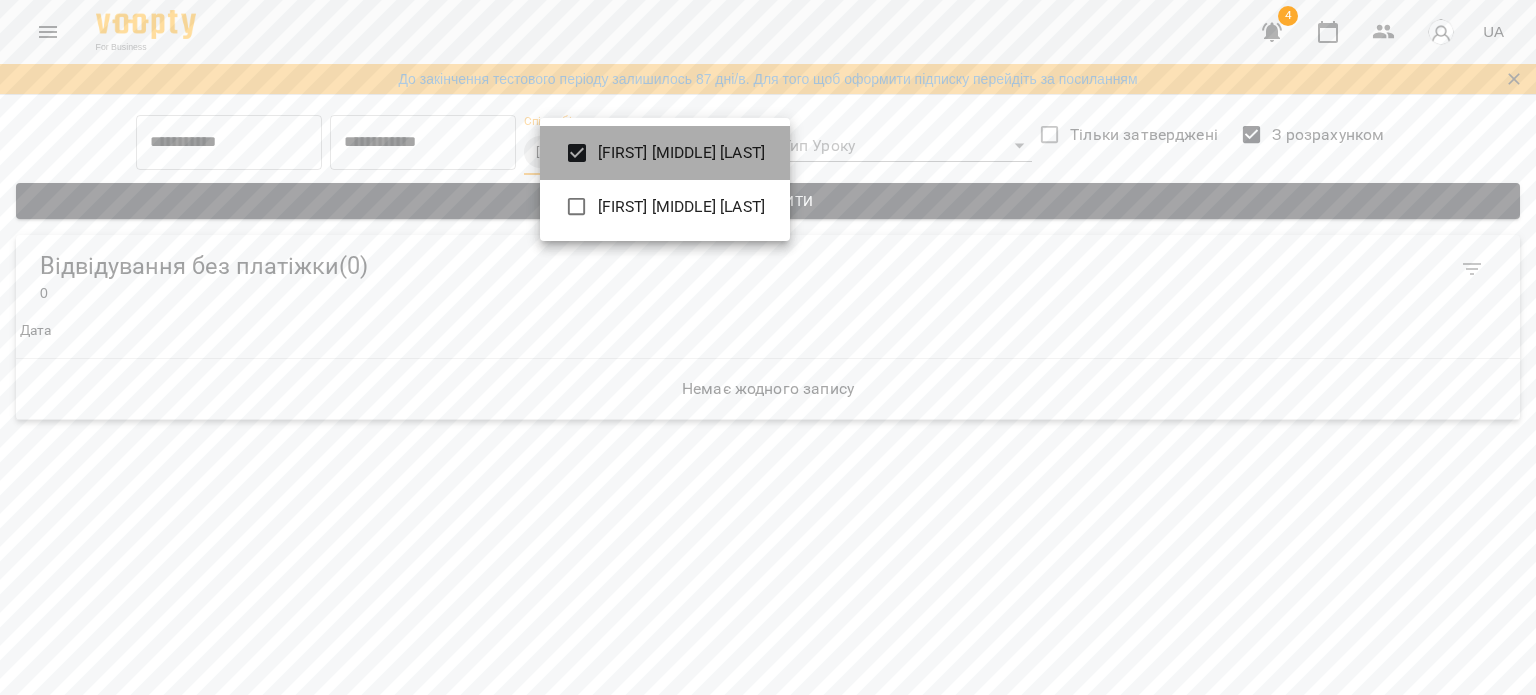 click on "[LAST_NAME] [FIRST_NAME] [LAST_NAME] [FIRST_NAME]" at bounding box center (681, 153) 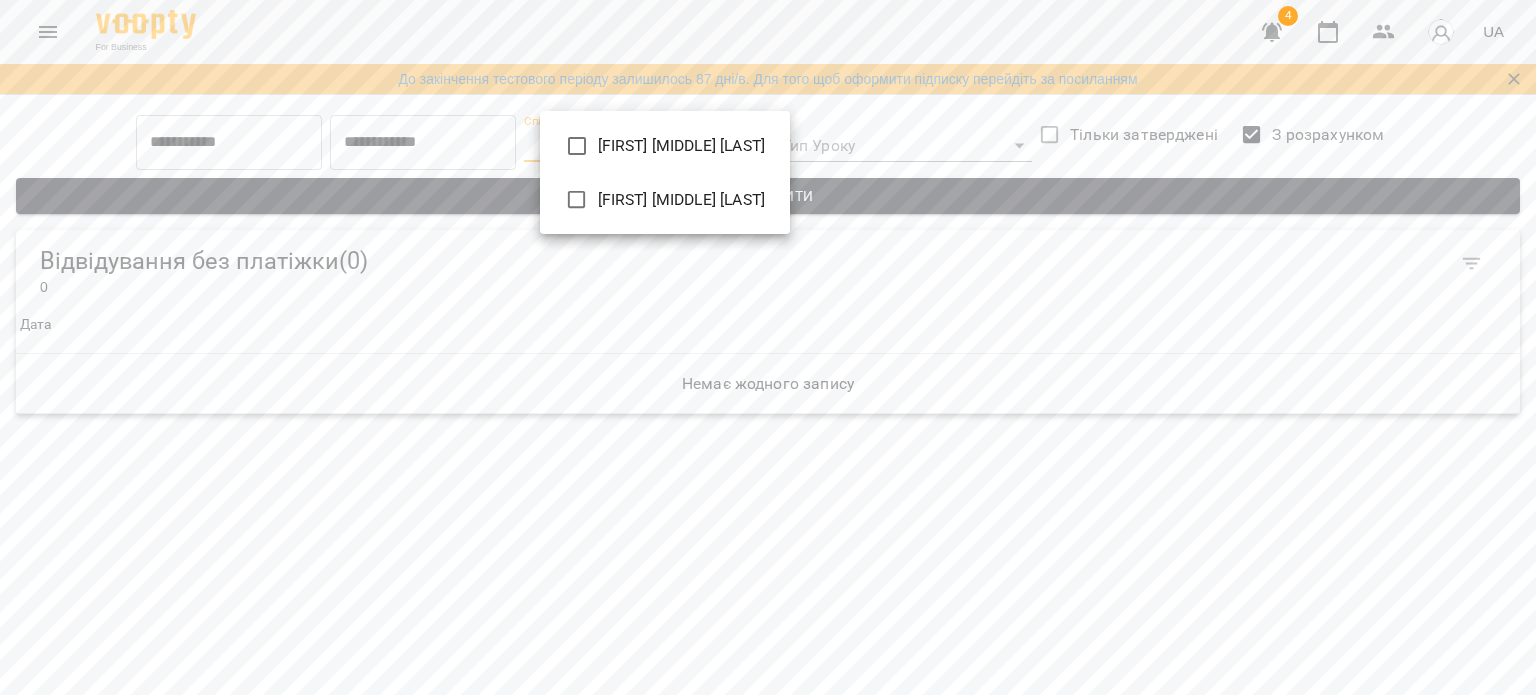 click at bounding box center [768, 347] 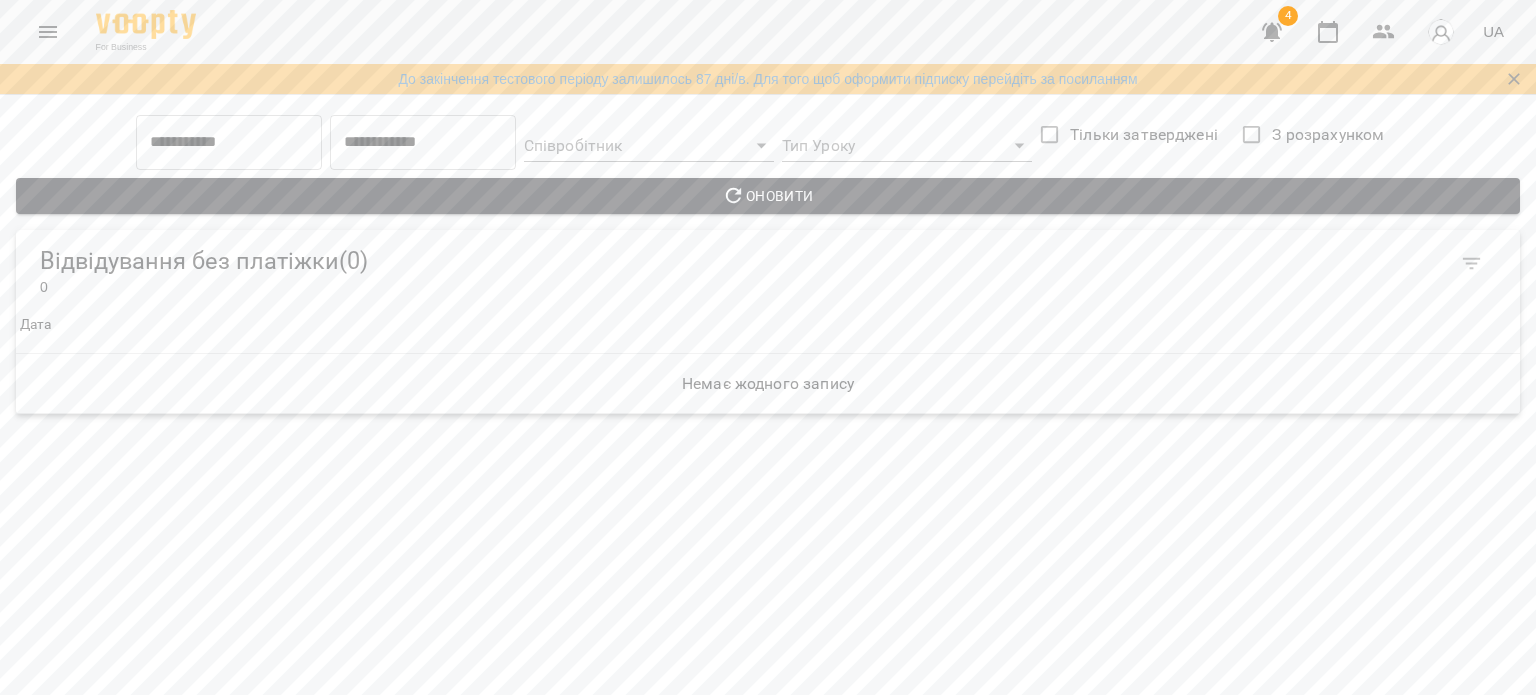 drag, startPoint x: 1051, startPoint y: 224, endPoint x: 1056, endPoint y: 194, distance: 30.413813 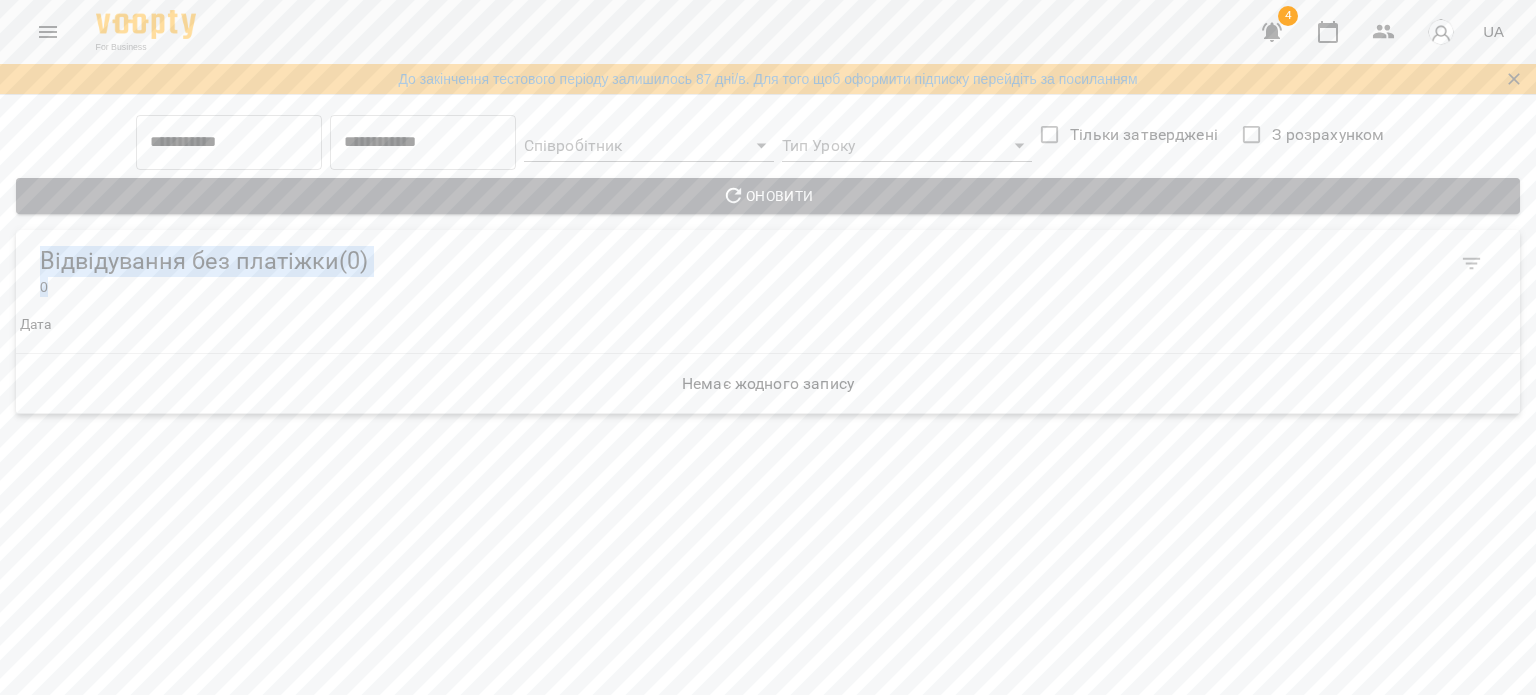 click on "Оновити" at bounding box center (768, 196) 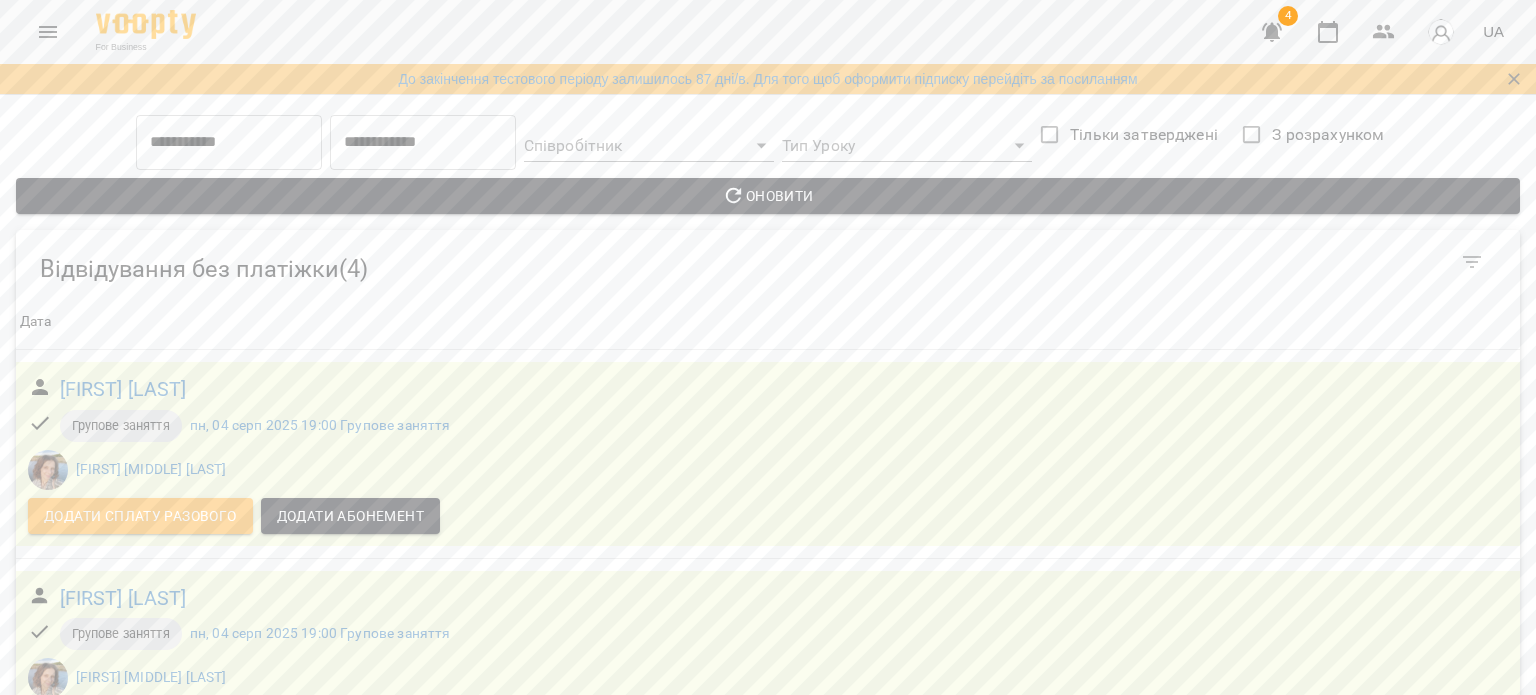 scroll, scrollTop: 103, scrollLeft: 0, axis: vertical 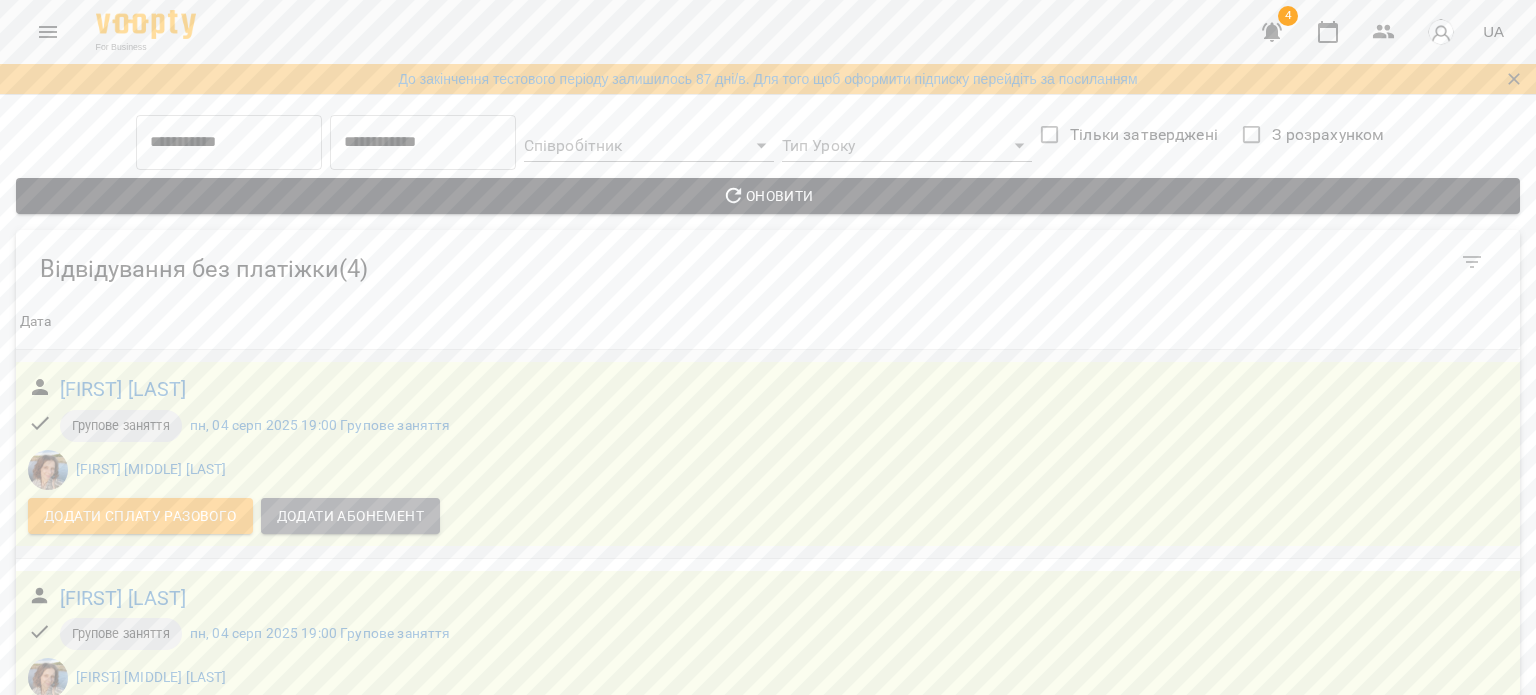 click on "Додати Абонемент" at bounding box center [350, 516] 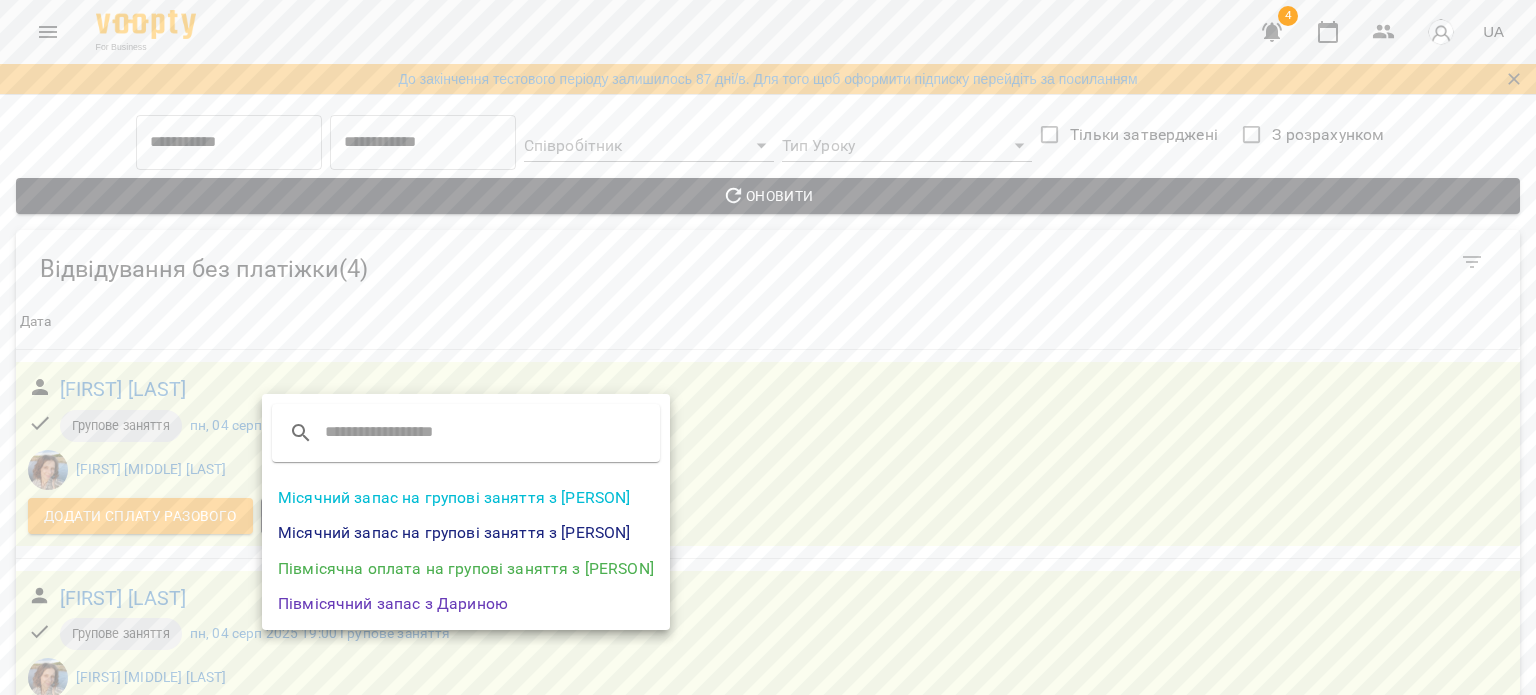 click on "Місячний запас на групові заняття з Дариною" at bounding box center [466, 533] 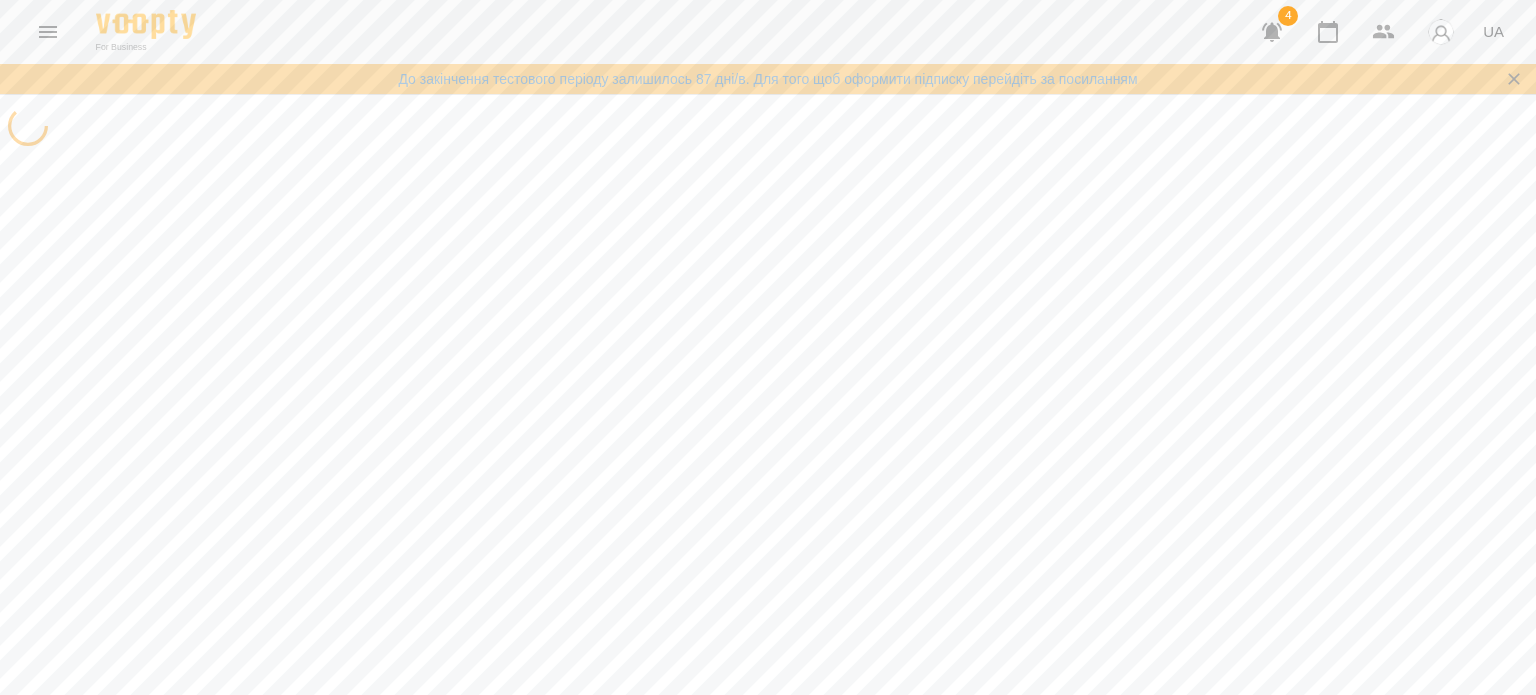 scroll, scrollTop: 0, scrollLeft: 0, axis: both 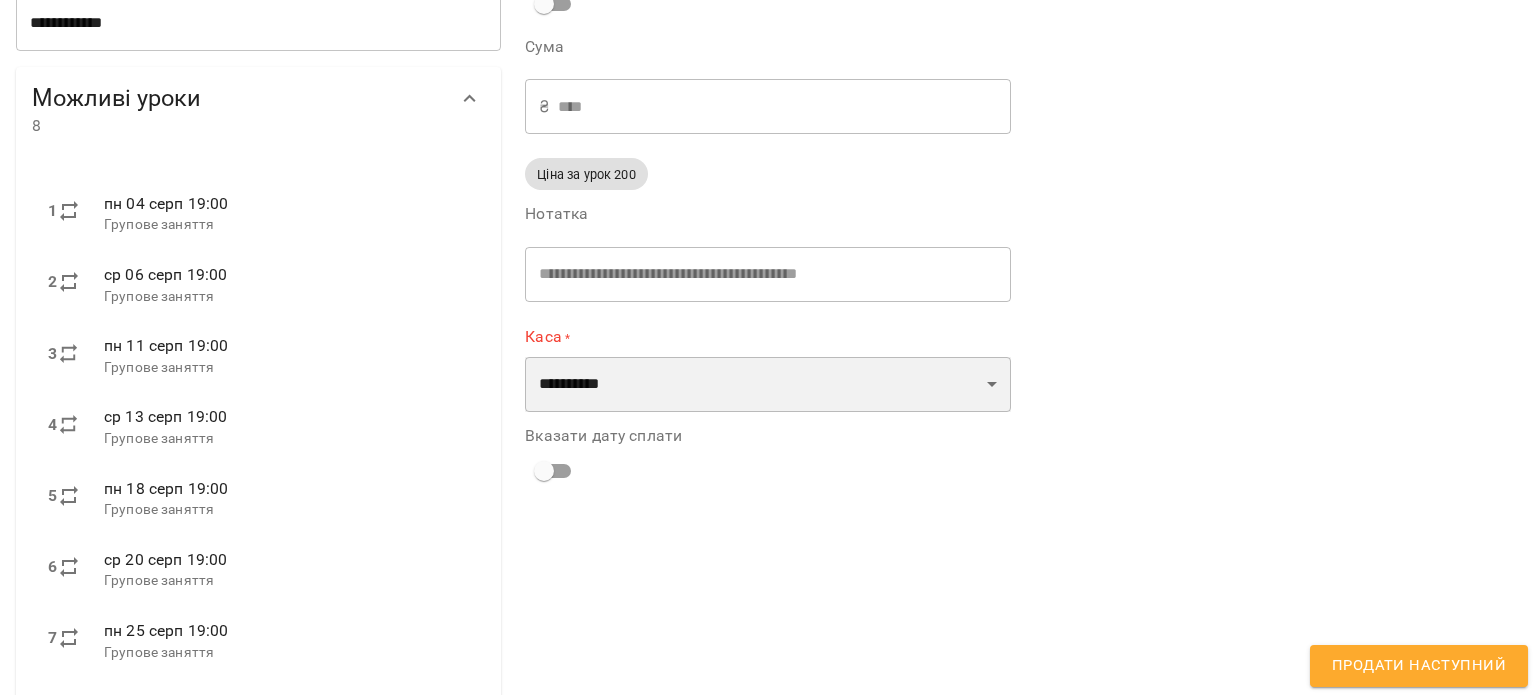 click on "**********" at bounding box center [767, 385] 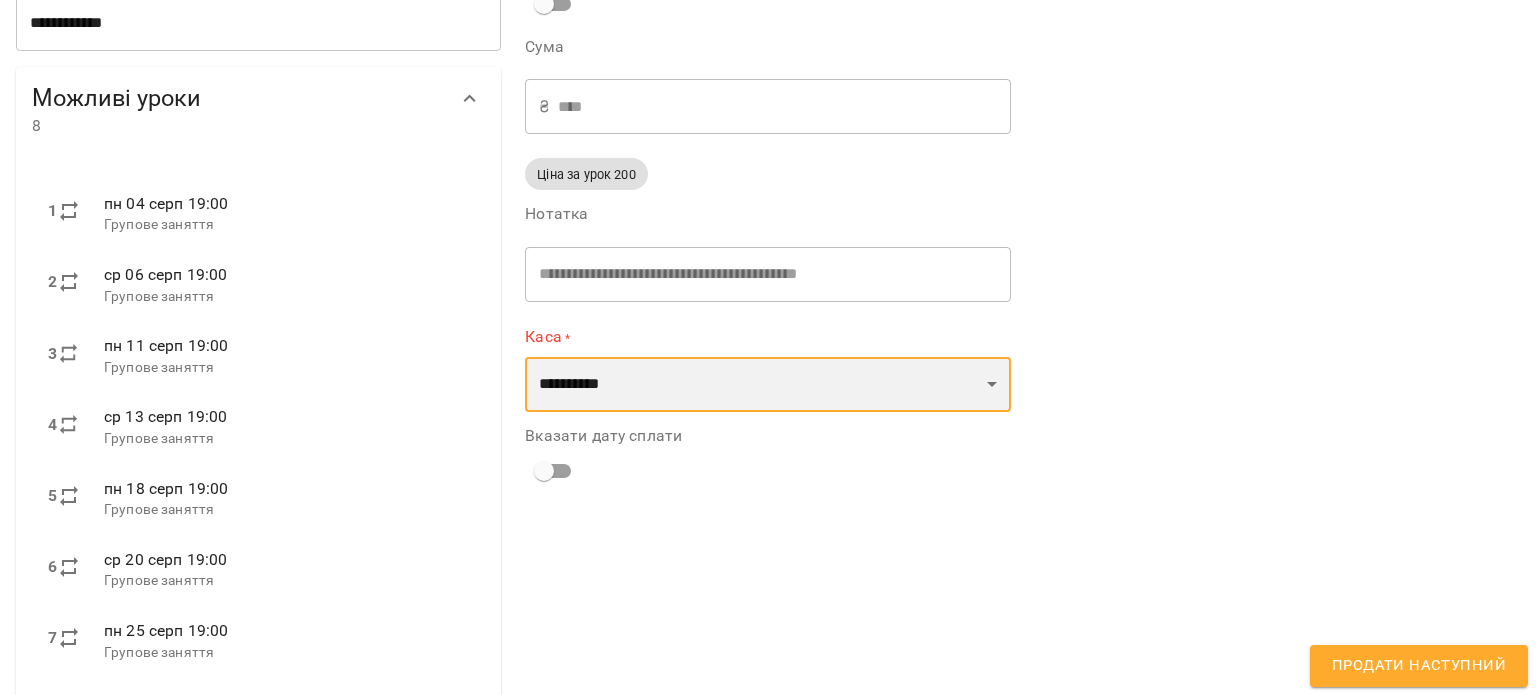 select on "****" 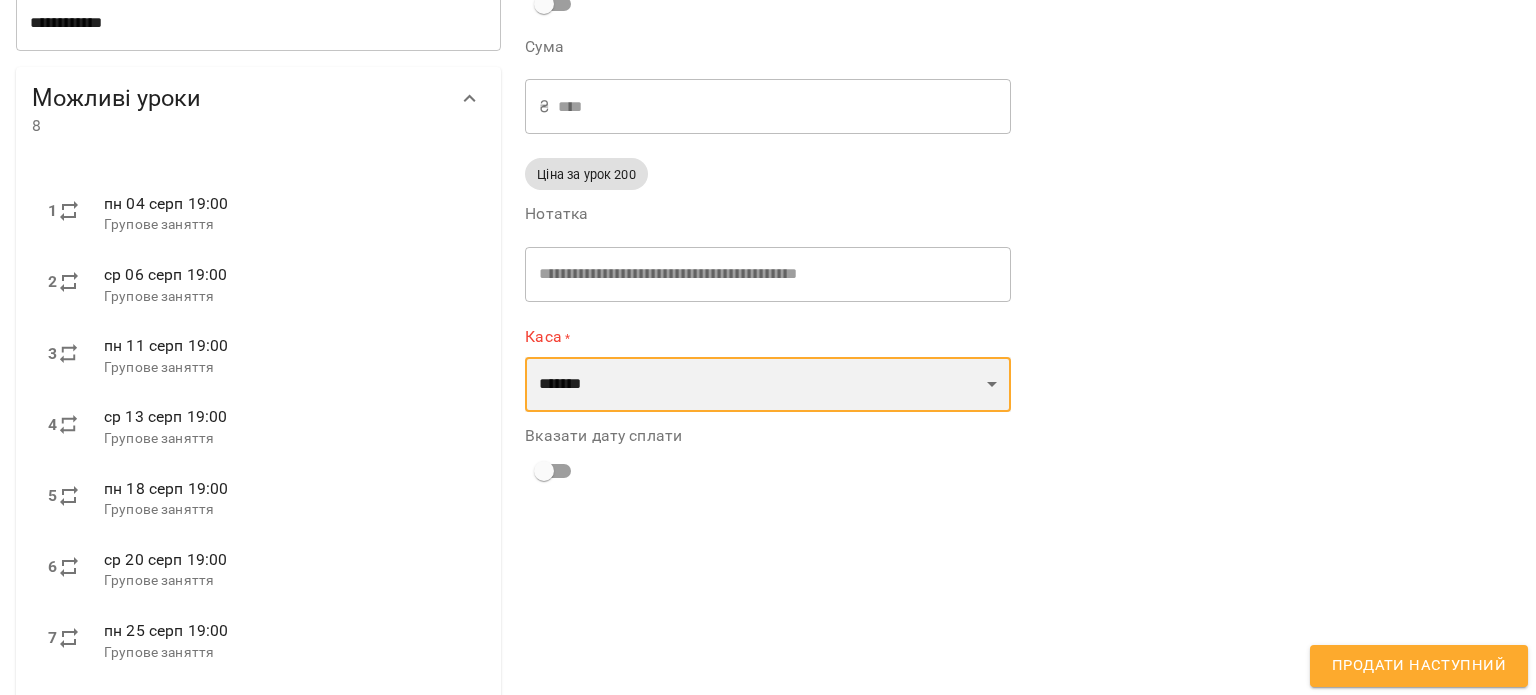 click on "**********" at bounding box center [767, 385] 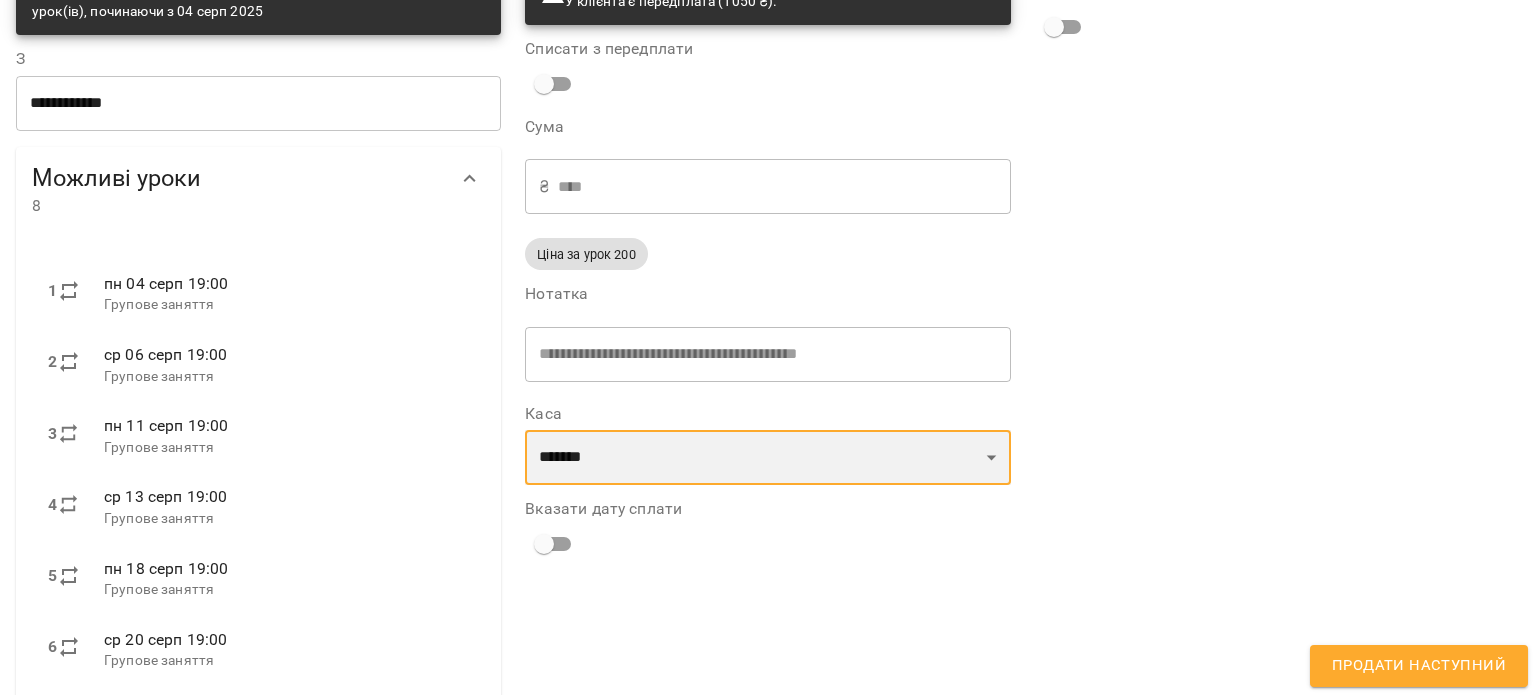 scroll, scrollTop: 0, scrollLeft: 0, axis: both 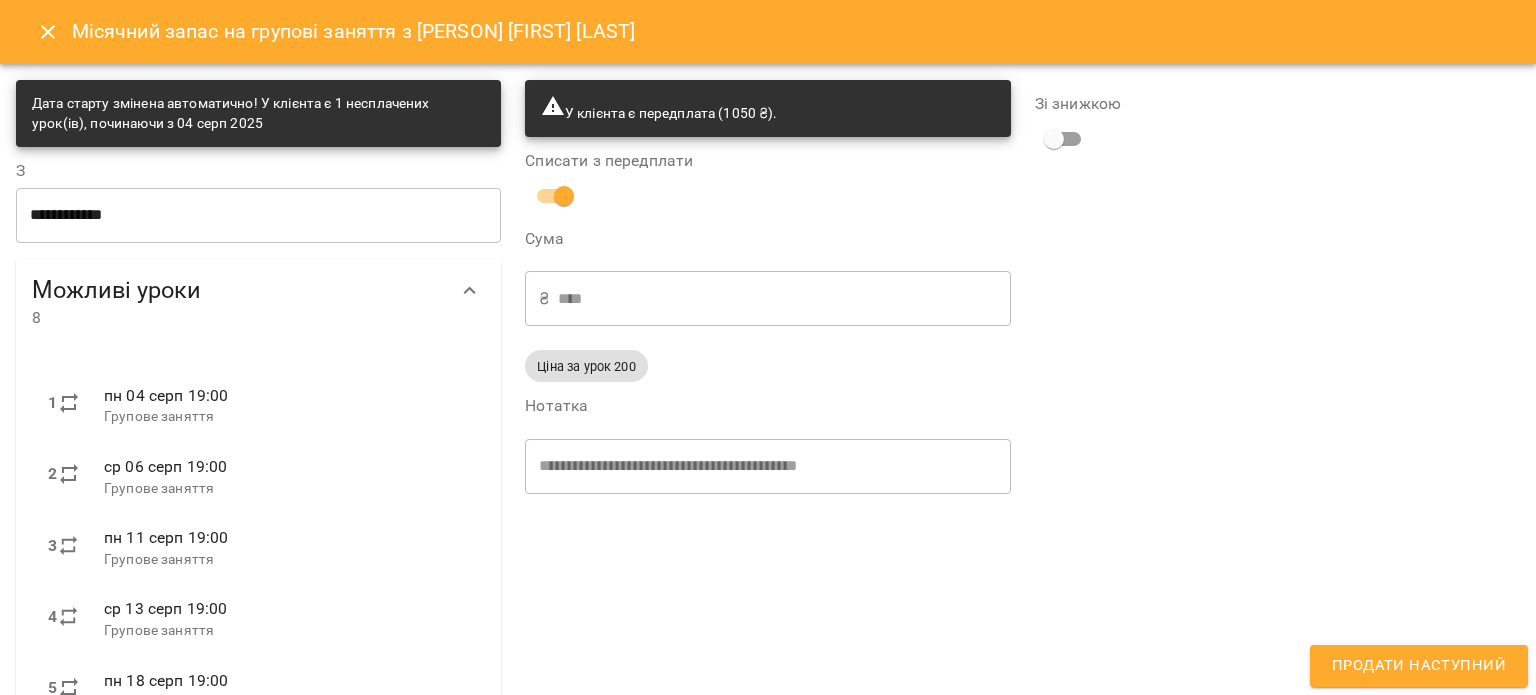 click on "У клієнта є передплата (1050 ₴)." at bounding box center (767, 108) 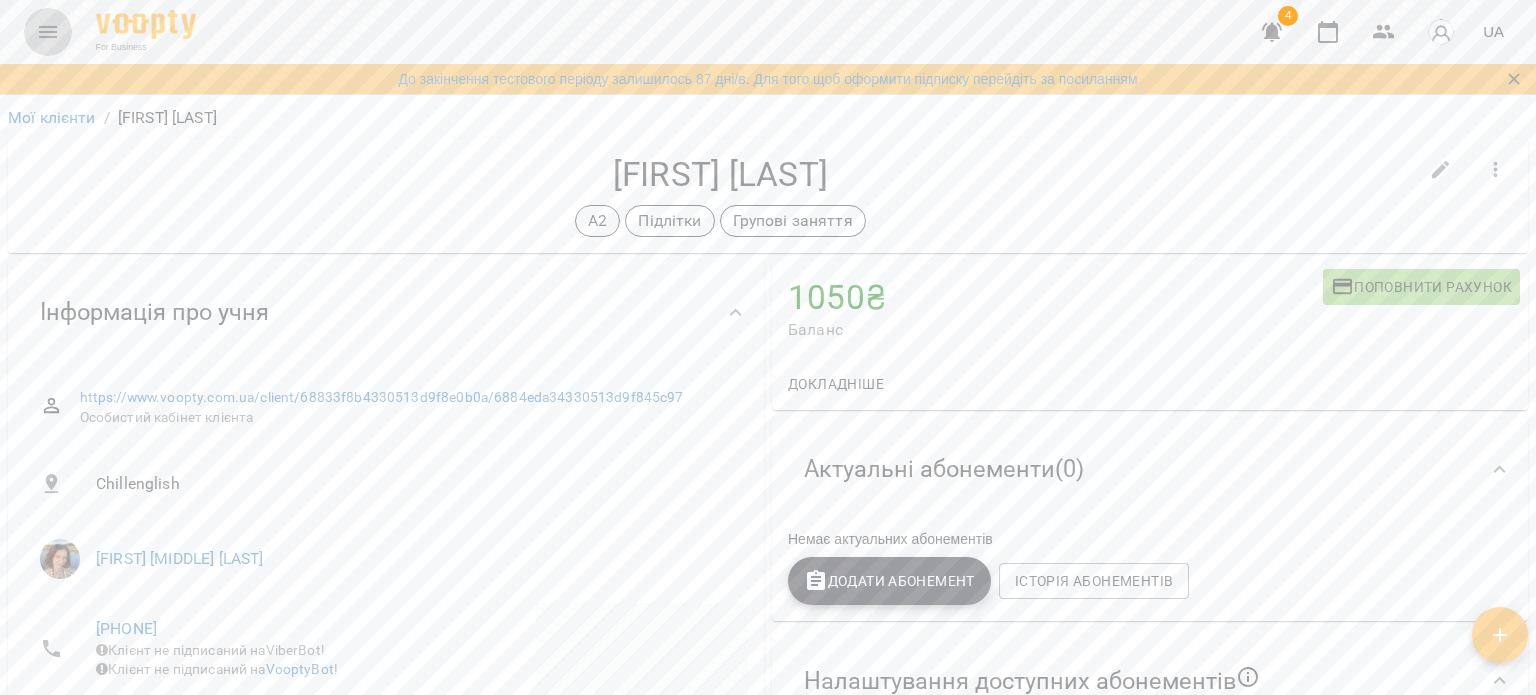 click at bounding box center [48, 32] 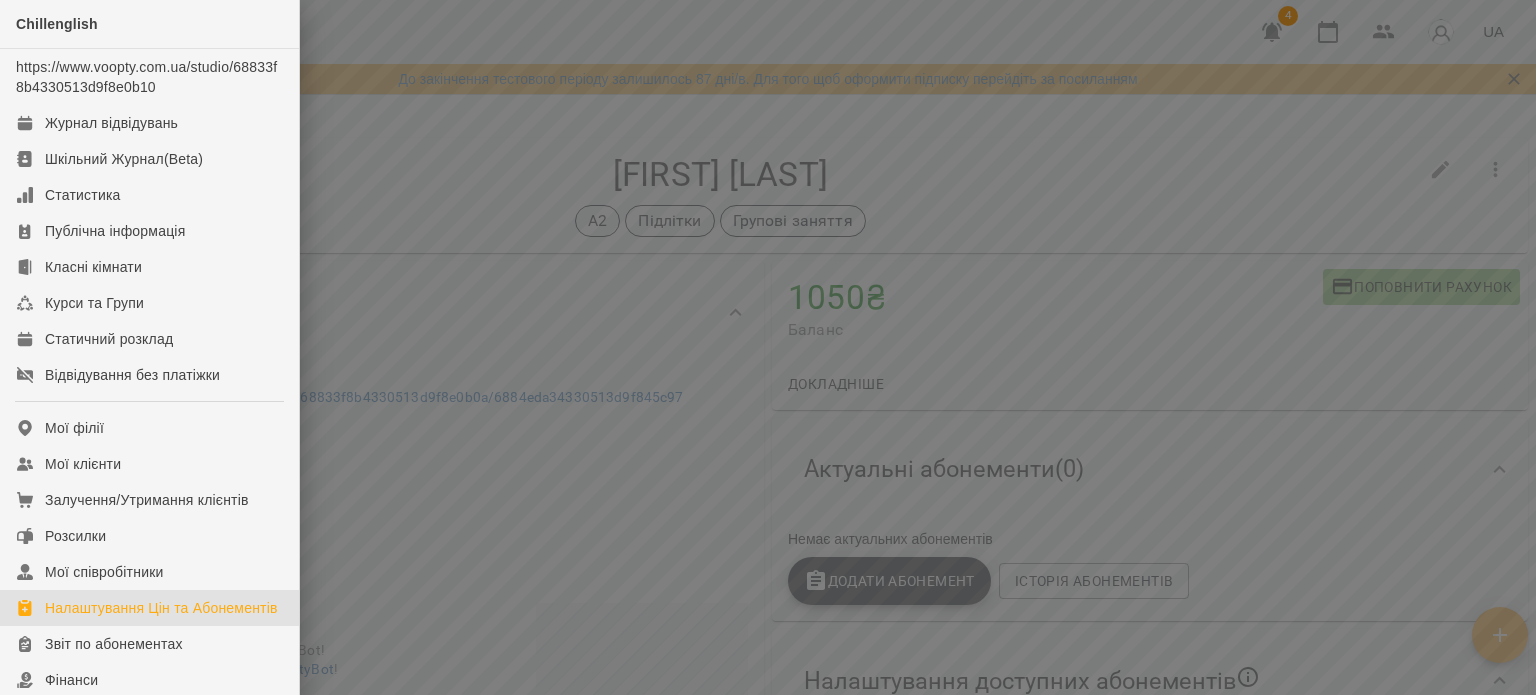 click on "Налаштування Цін та Абонементів" at bounding box center [161, 608] 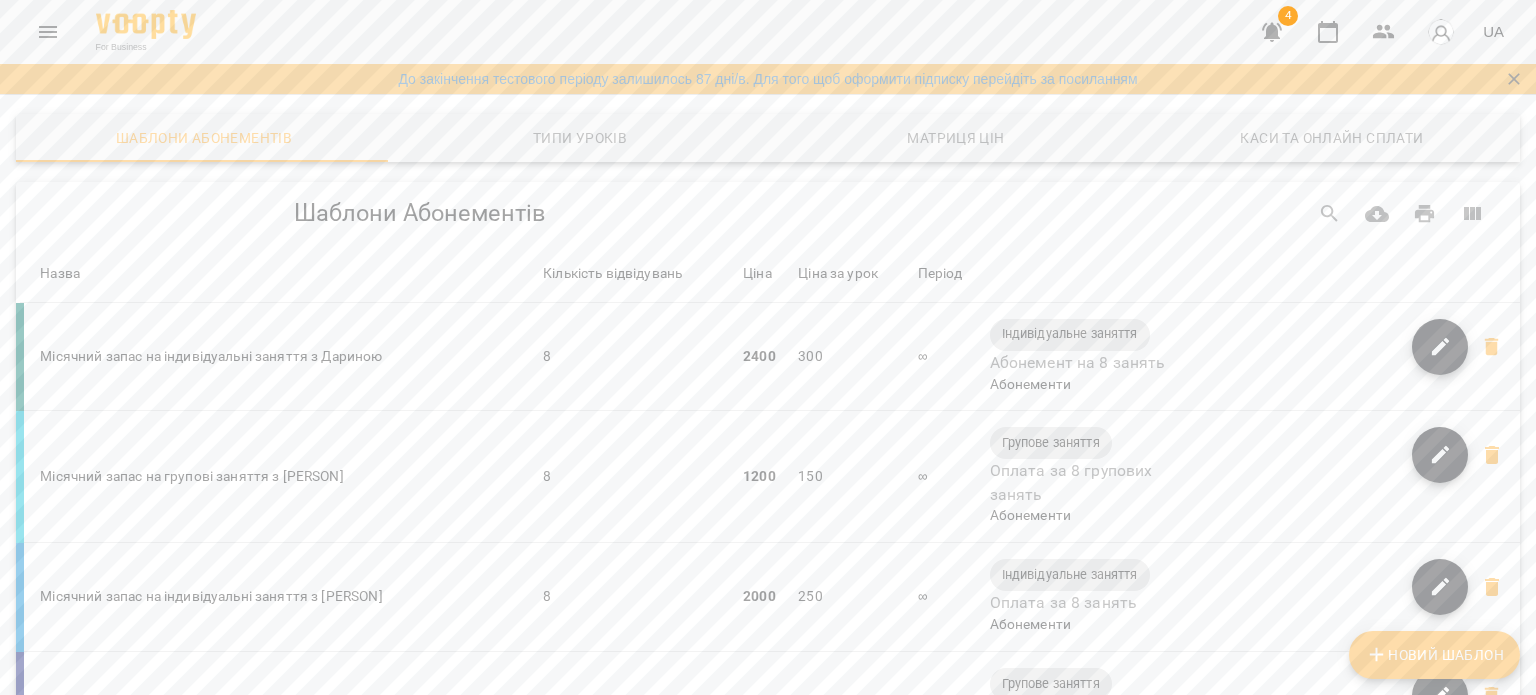 scroll, scrollTop: 276, scrollLeft: 0, axis: vertical 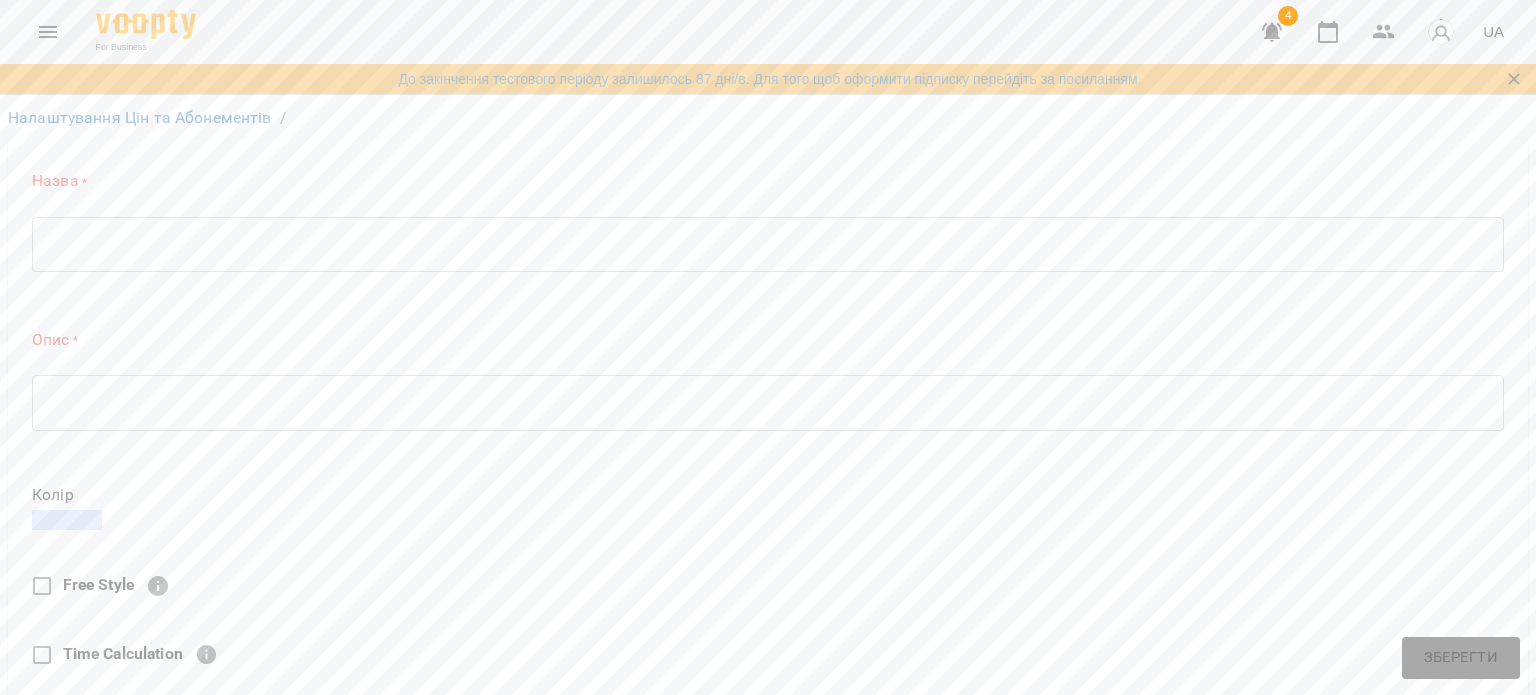 click on "Кількість відвідувань" at bounding box center [768, 790] 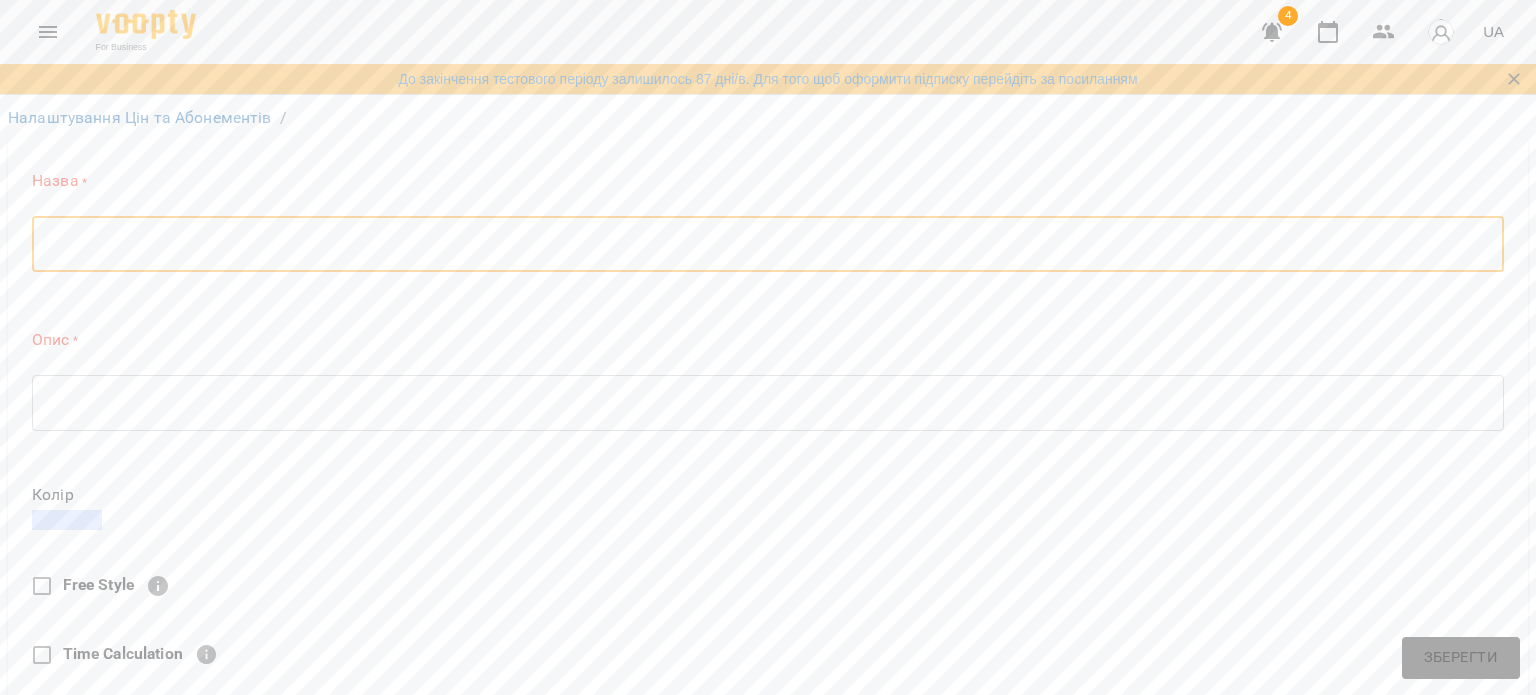 type on "*" 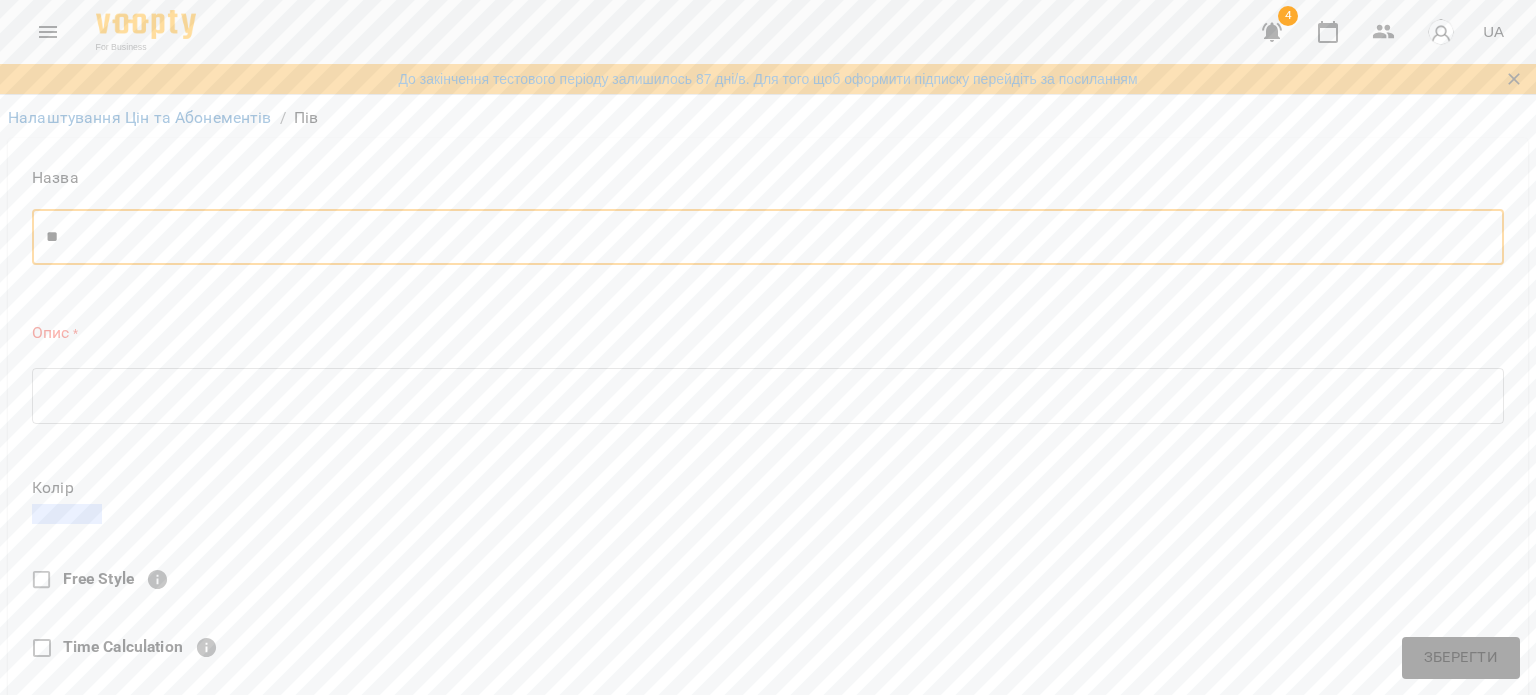 type on "*" 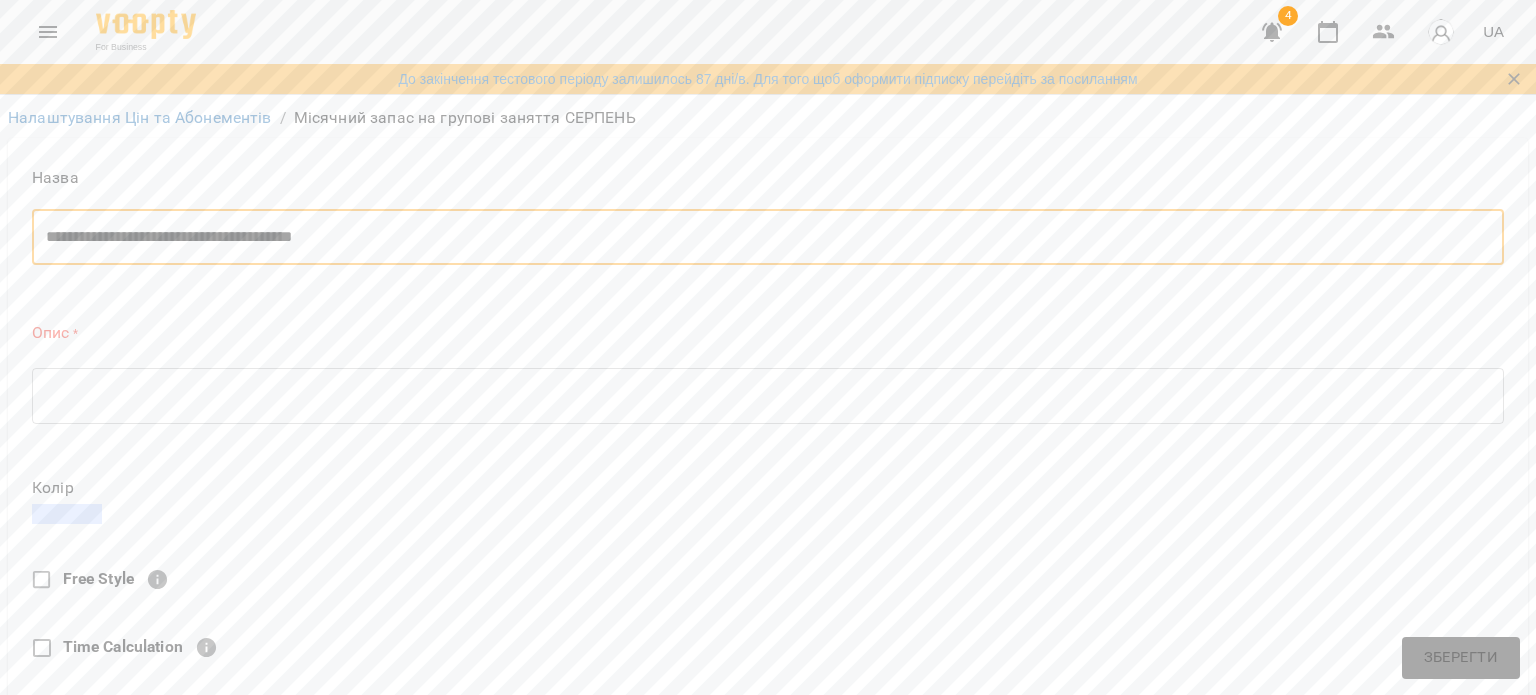 type on "**********" 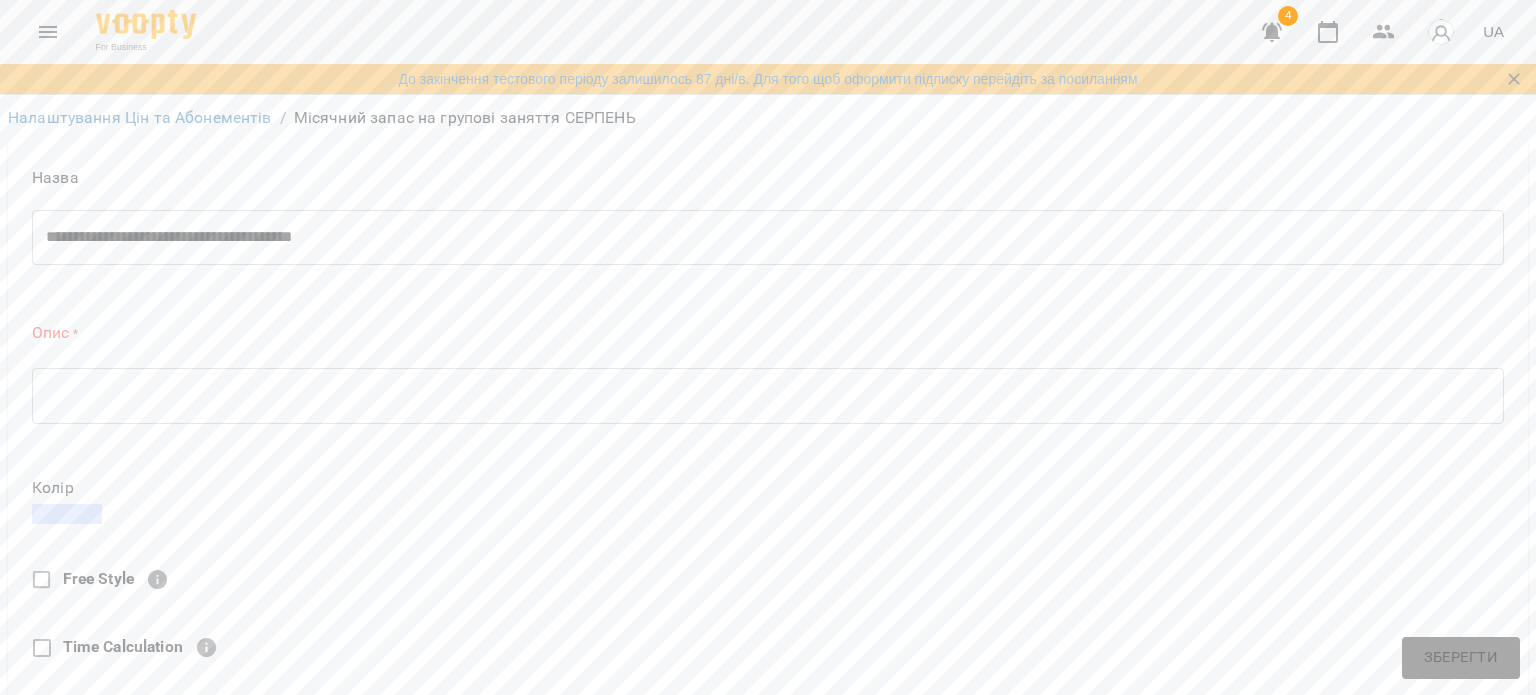 click on "* ​" at bounding box center [768, 396] 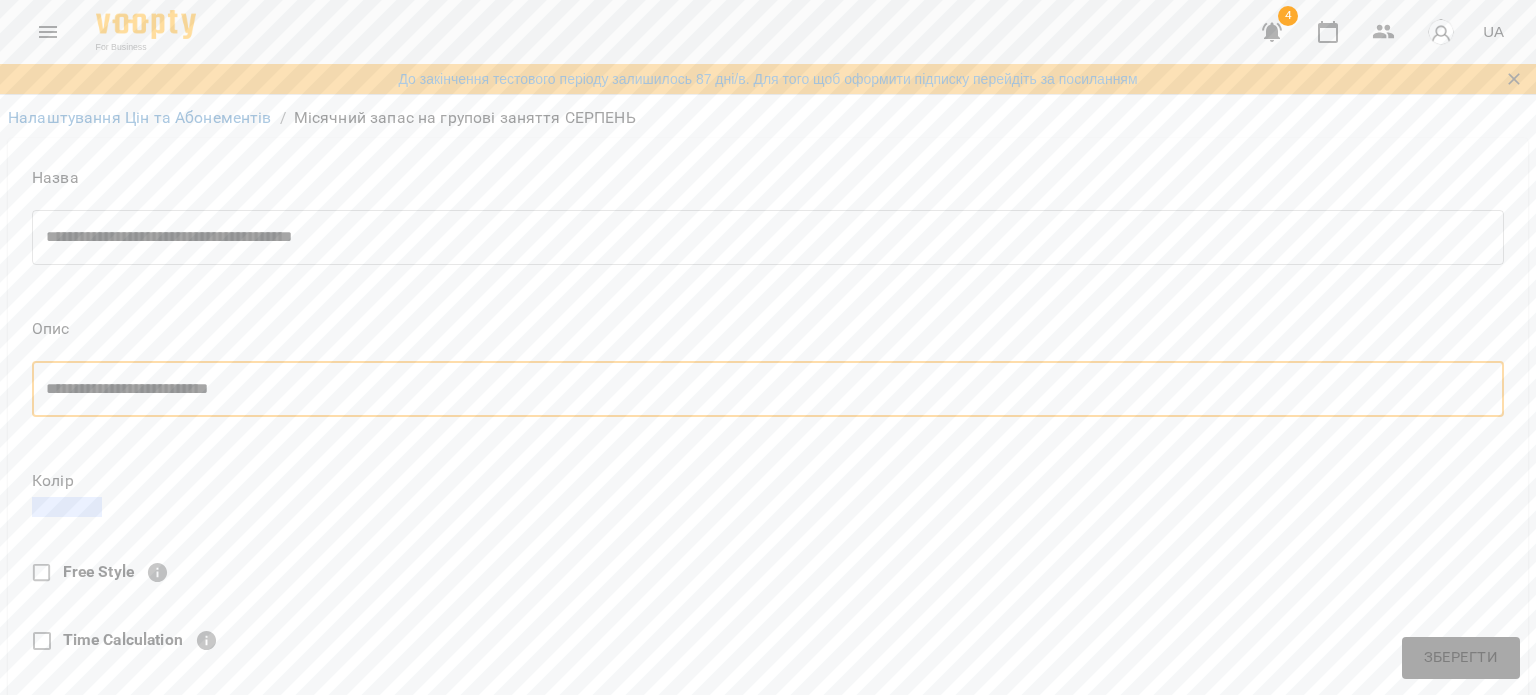 type on "**********" 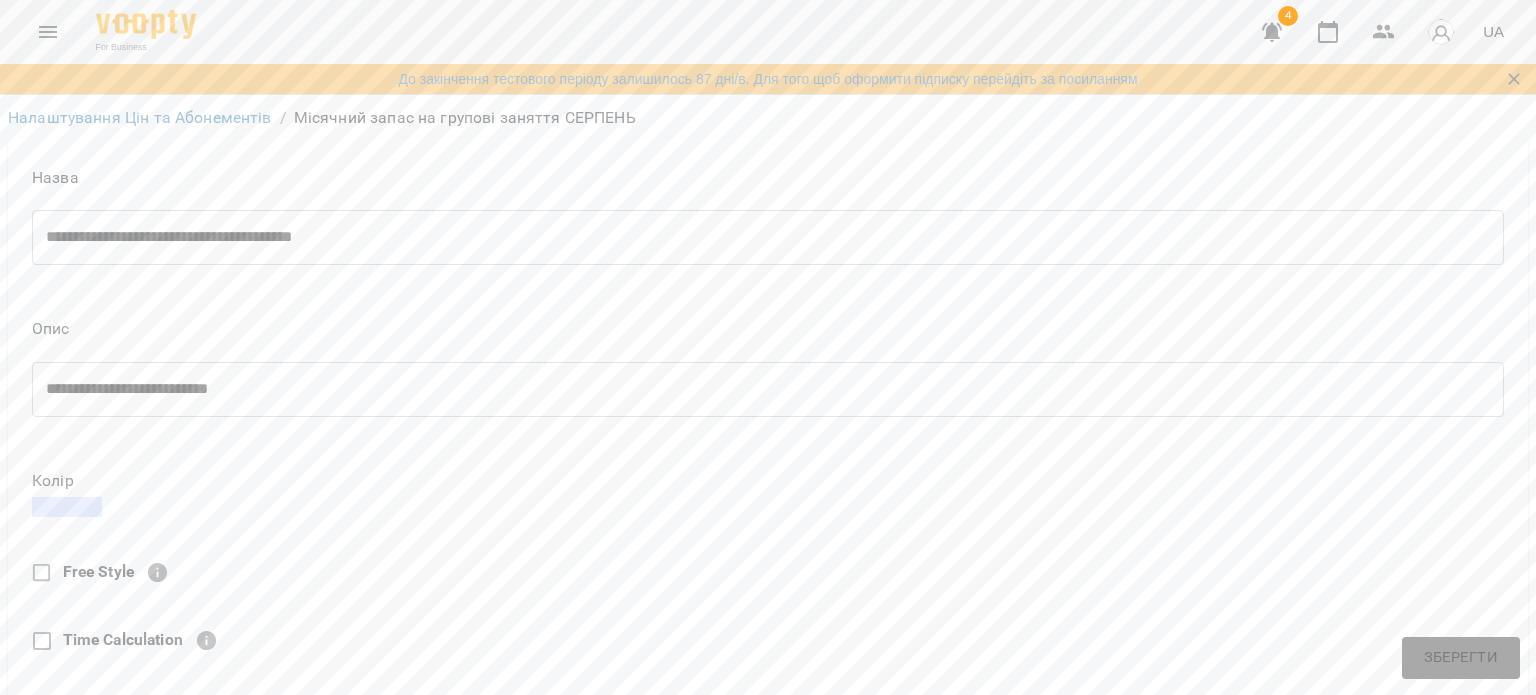 click at bounding box center [67, 507] 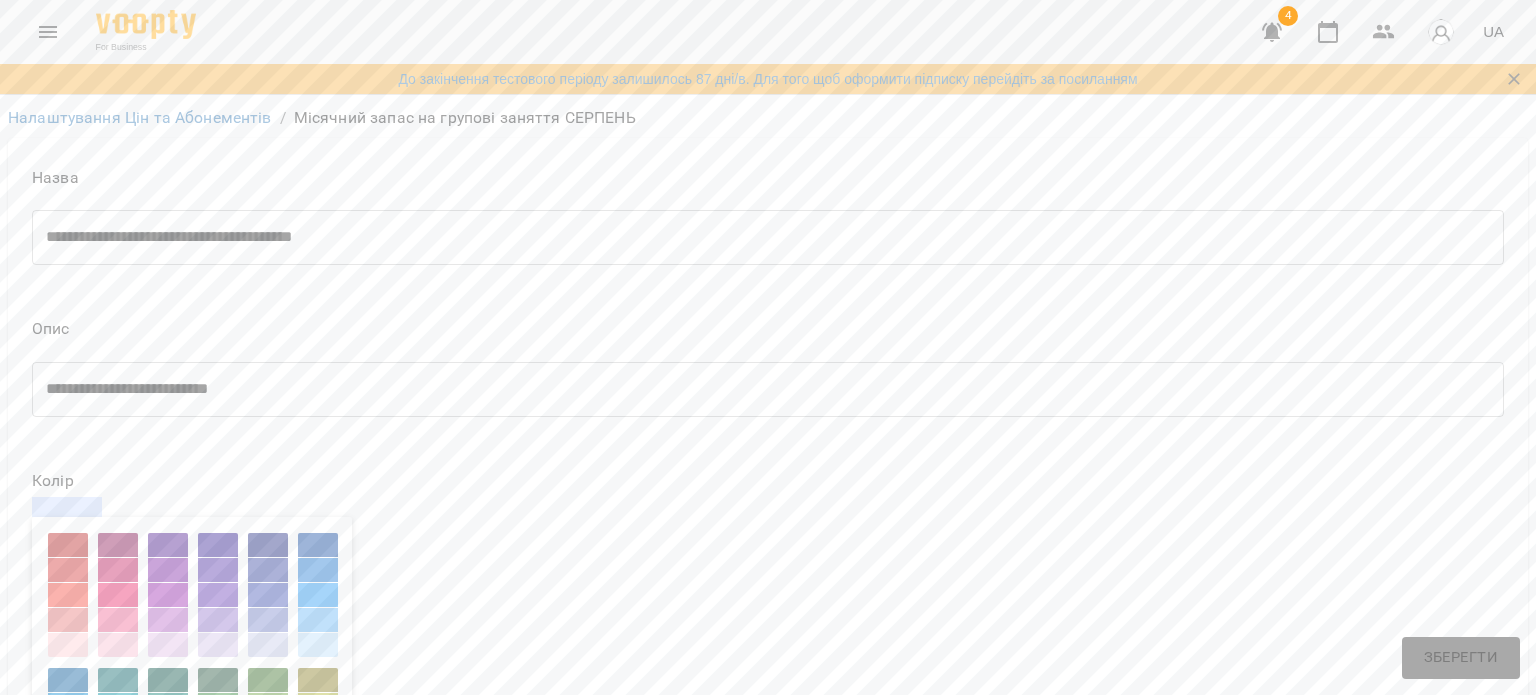 click at bounding box center [218, 545] 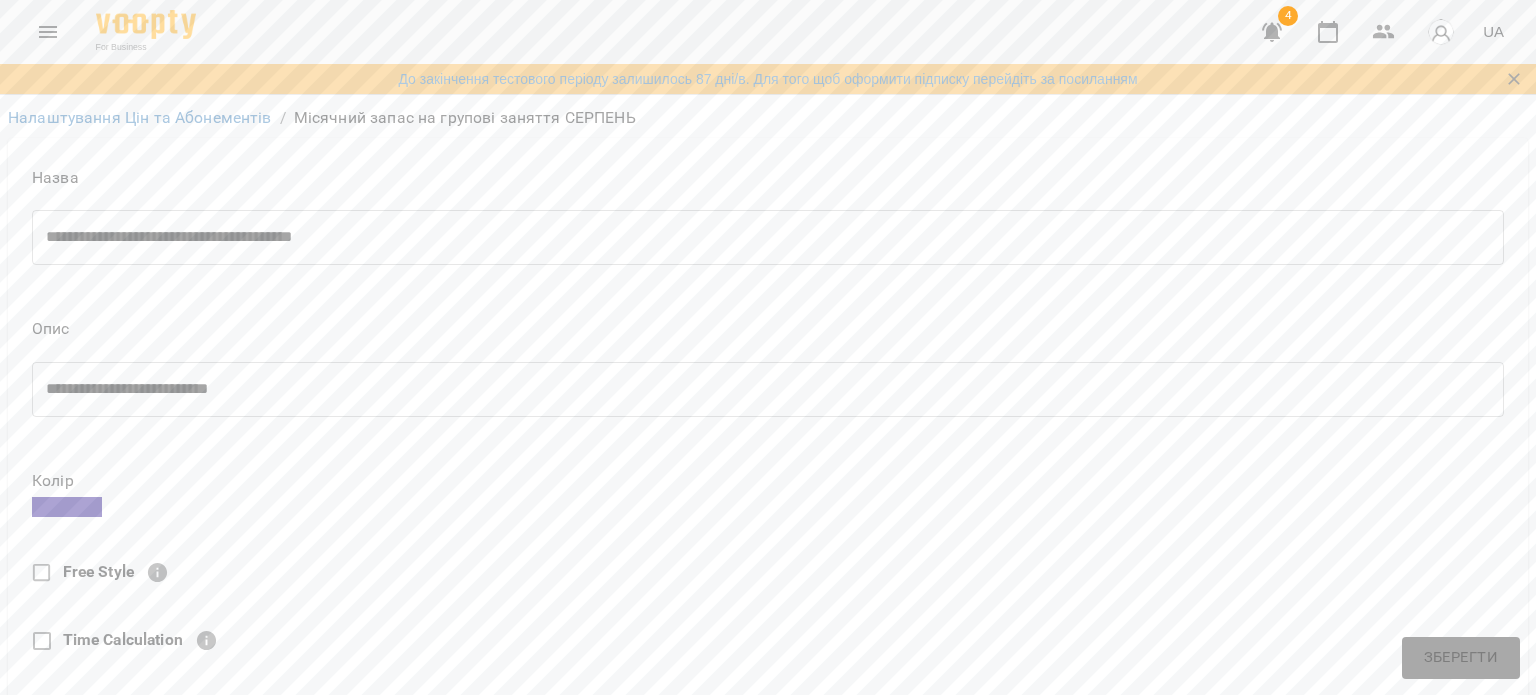 scroll, scrollTop: 600, scrollLeft: 0, axis: vertical 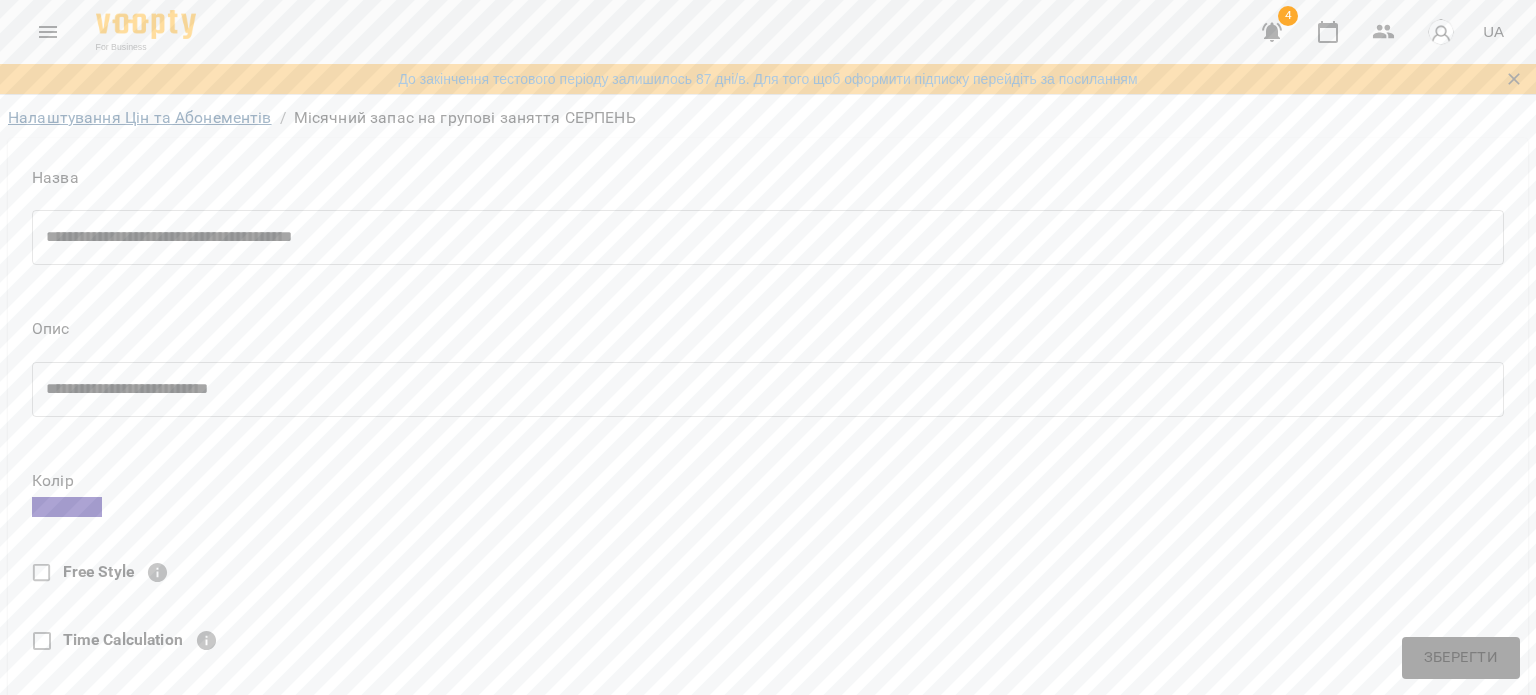 type on "****" 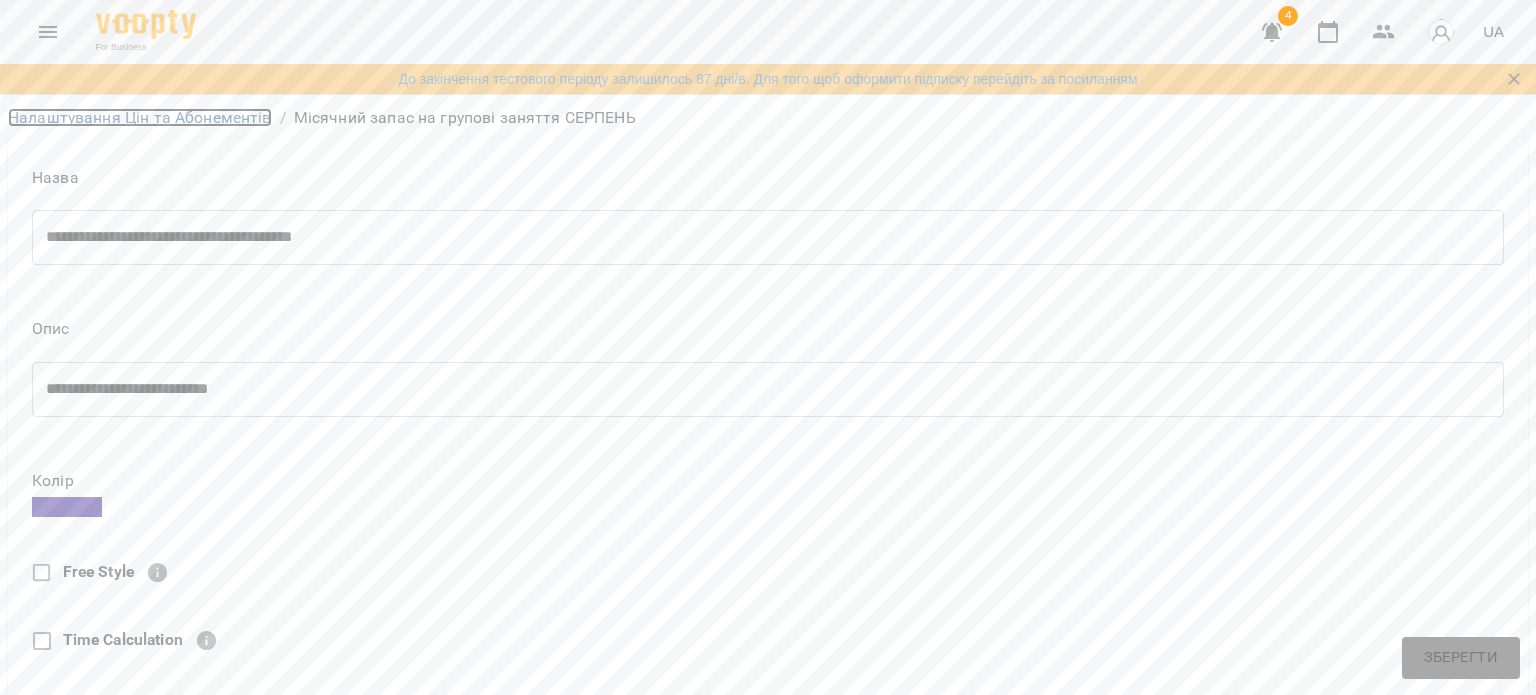 click on "Налаштування Цін та Абонементів" at bounding box center (140, 117) 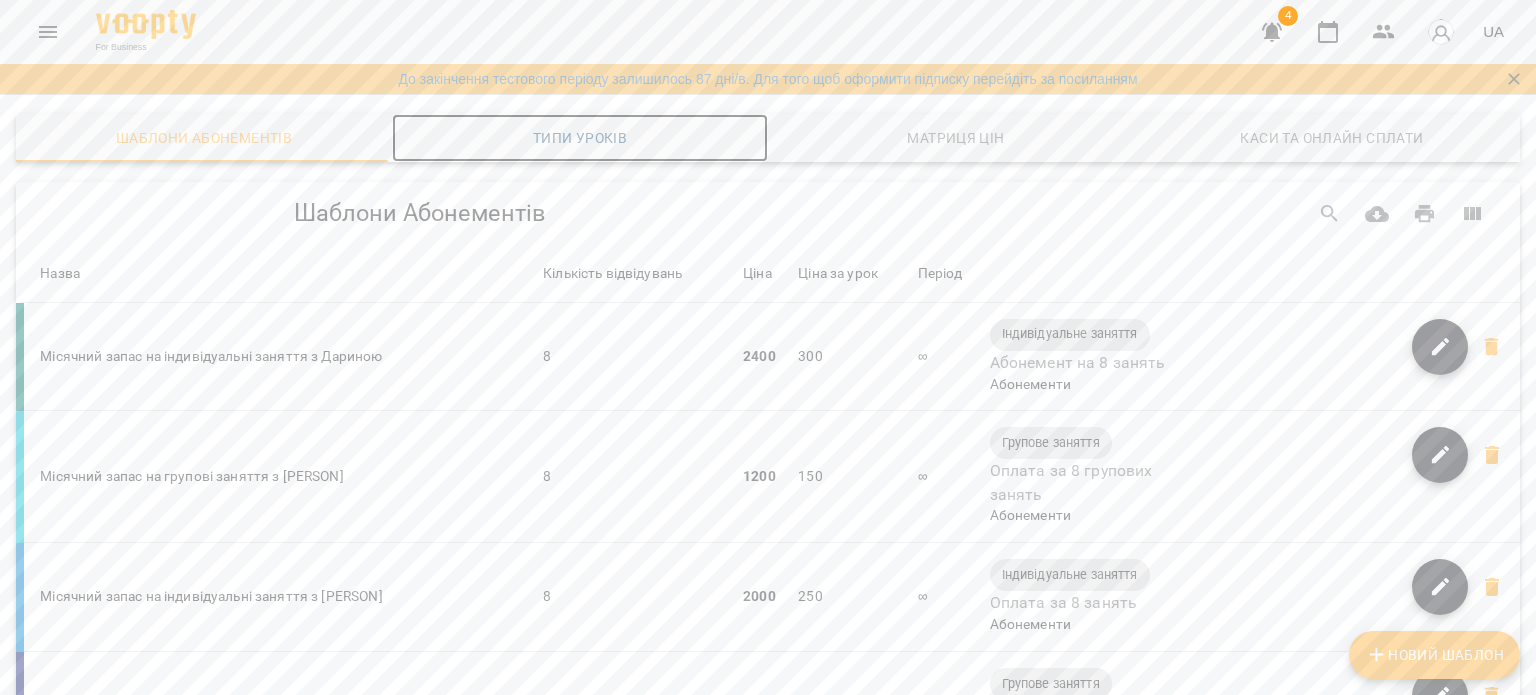 click on "Типи уроків" at bounding box center (580, 138) 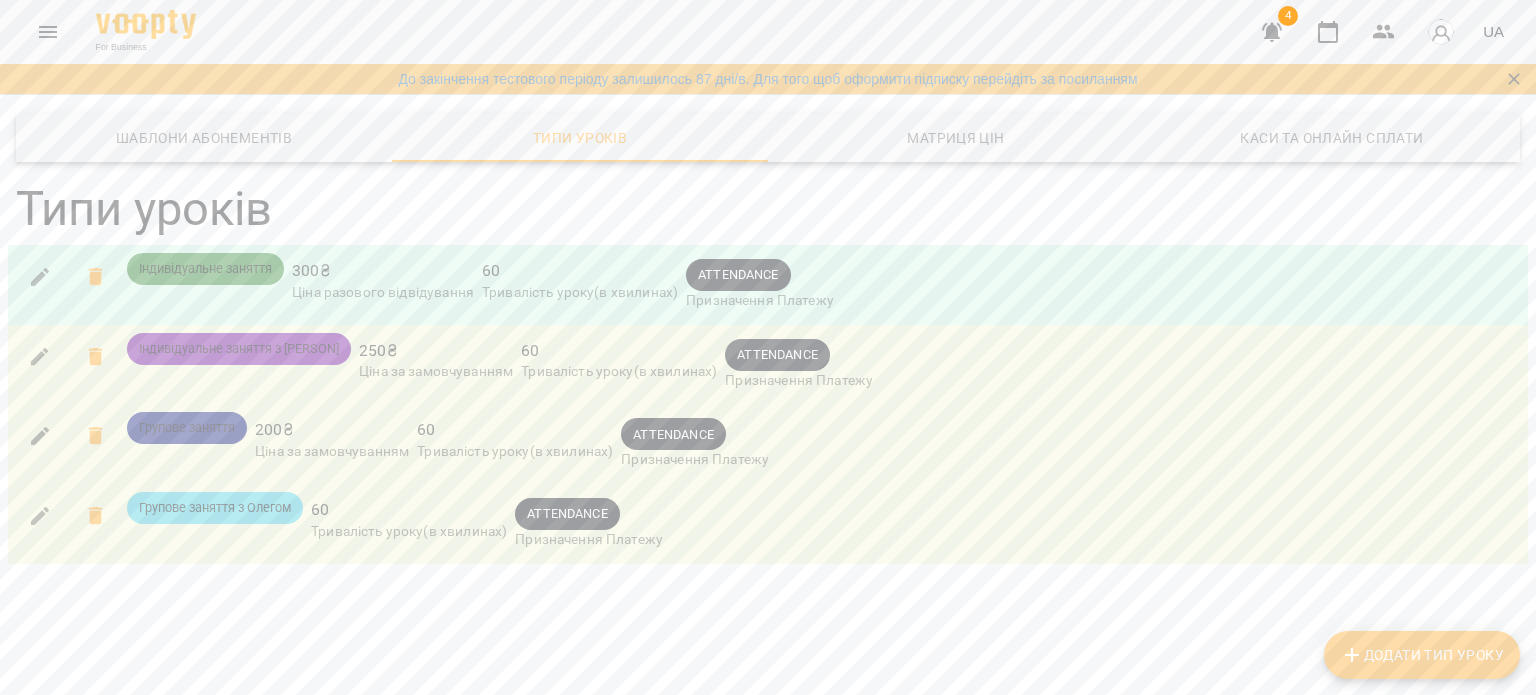 click on "Додати Тип Уроку" at bounding box center [1422, 655] 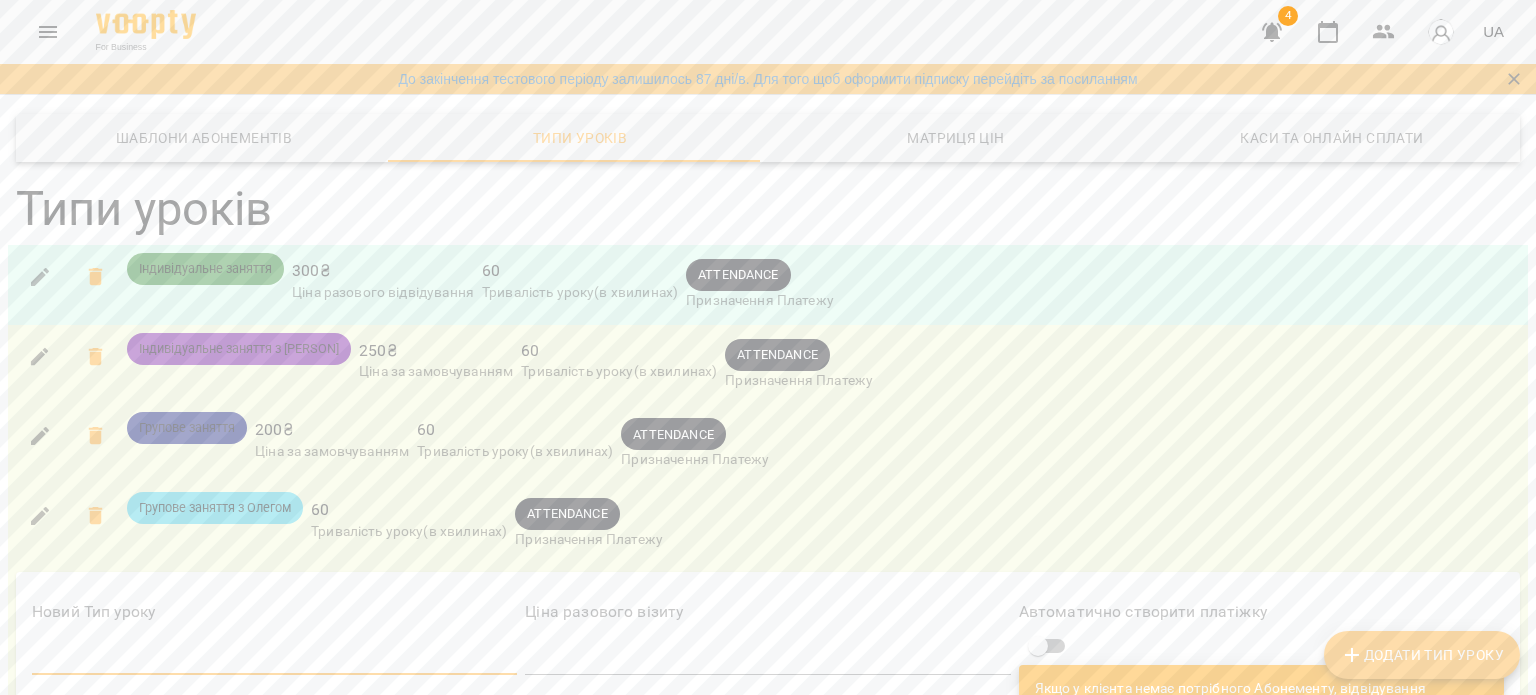 scroll, scrollTop: 300, scrollLeft: 0, axis: vertical 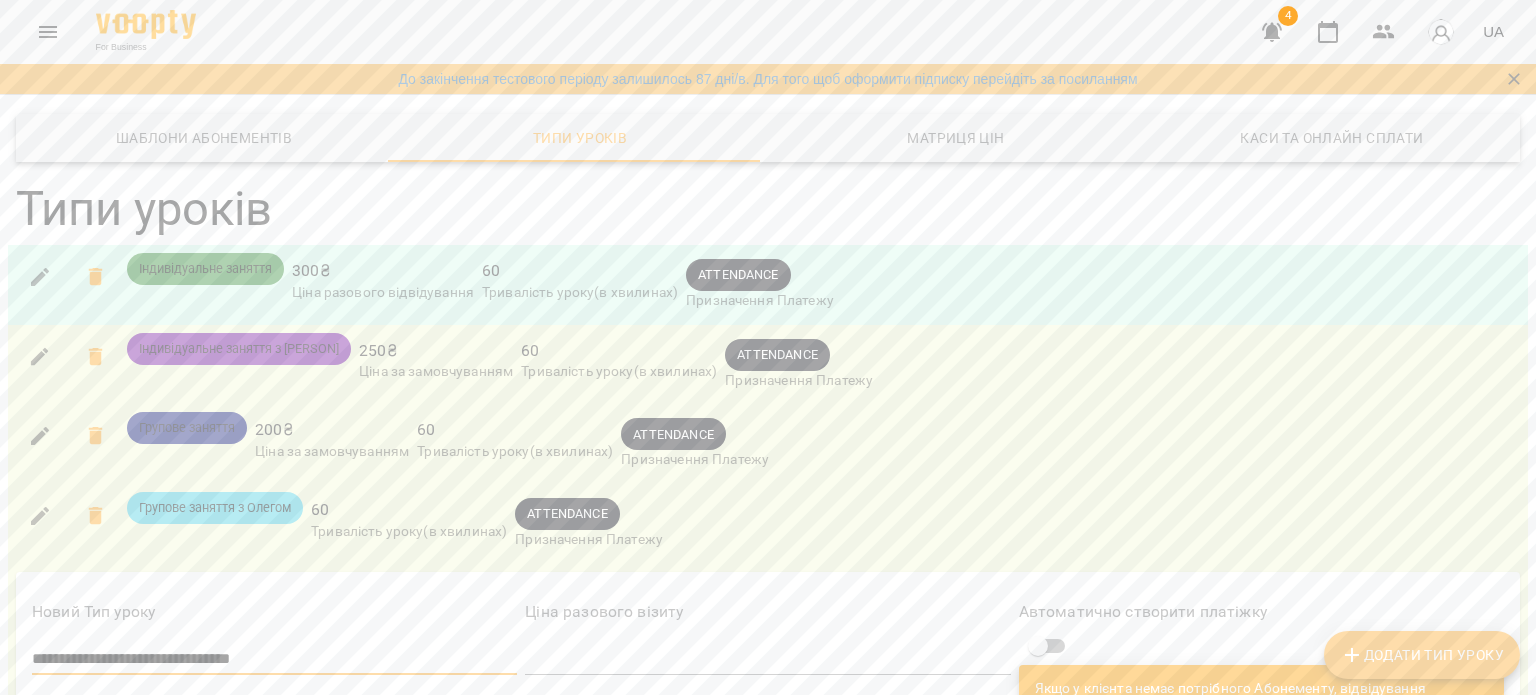 type on "**********" 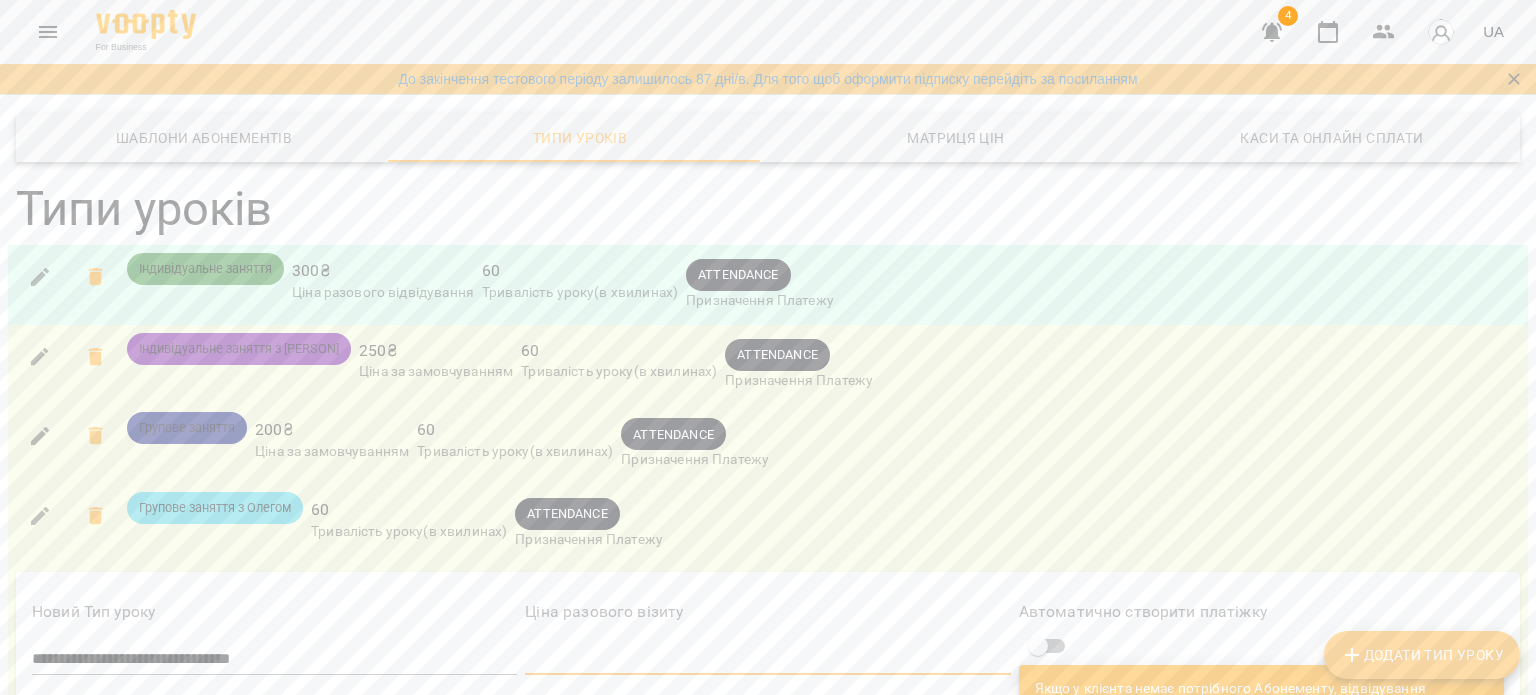 click at bounding box center [767, 659] 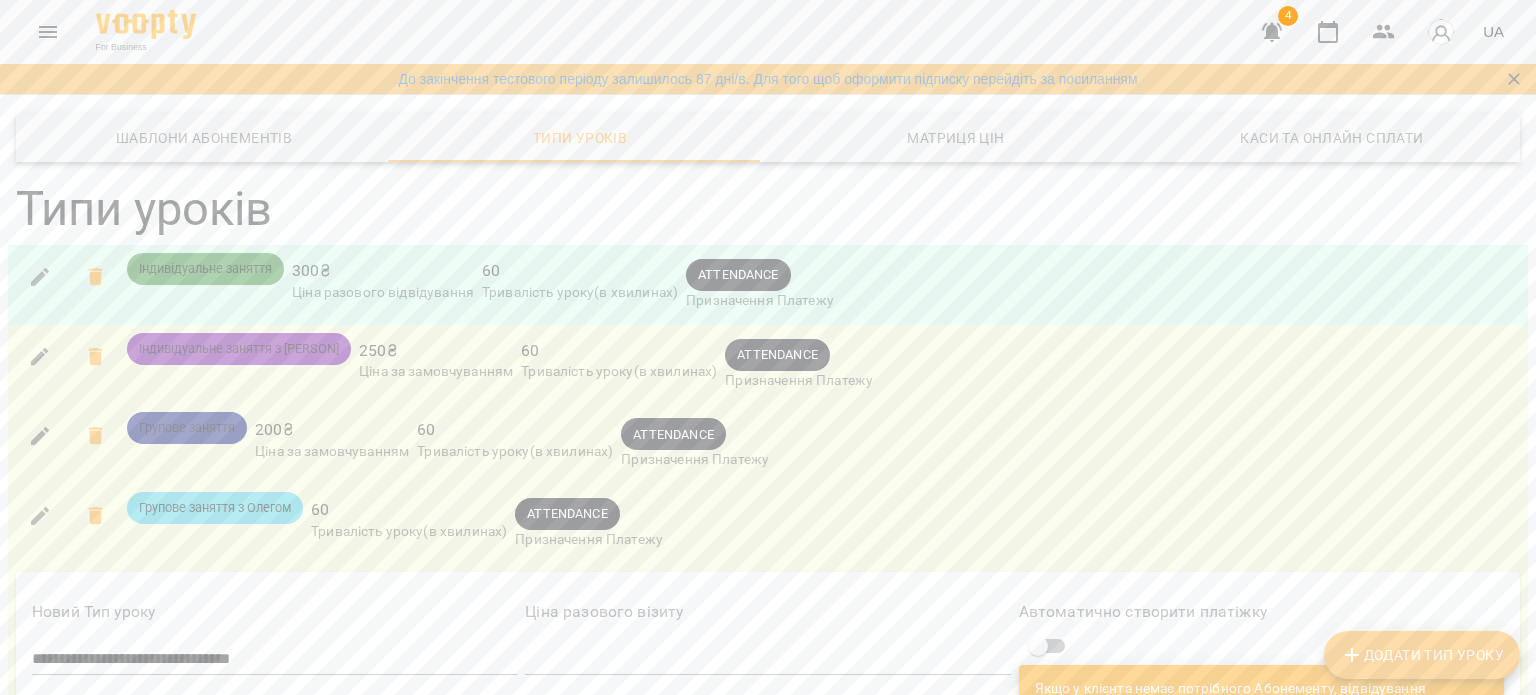 click at bounding box center (218, 986) 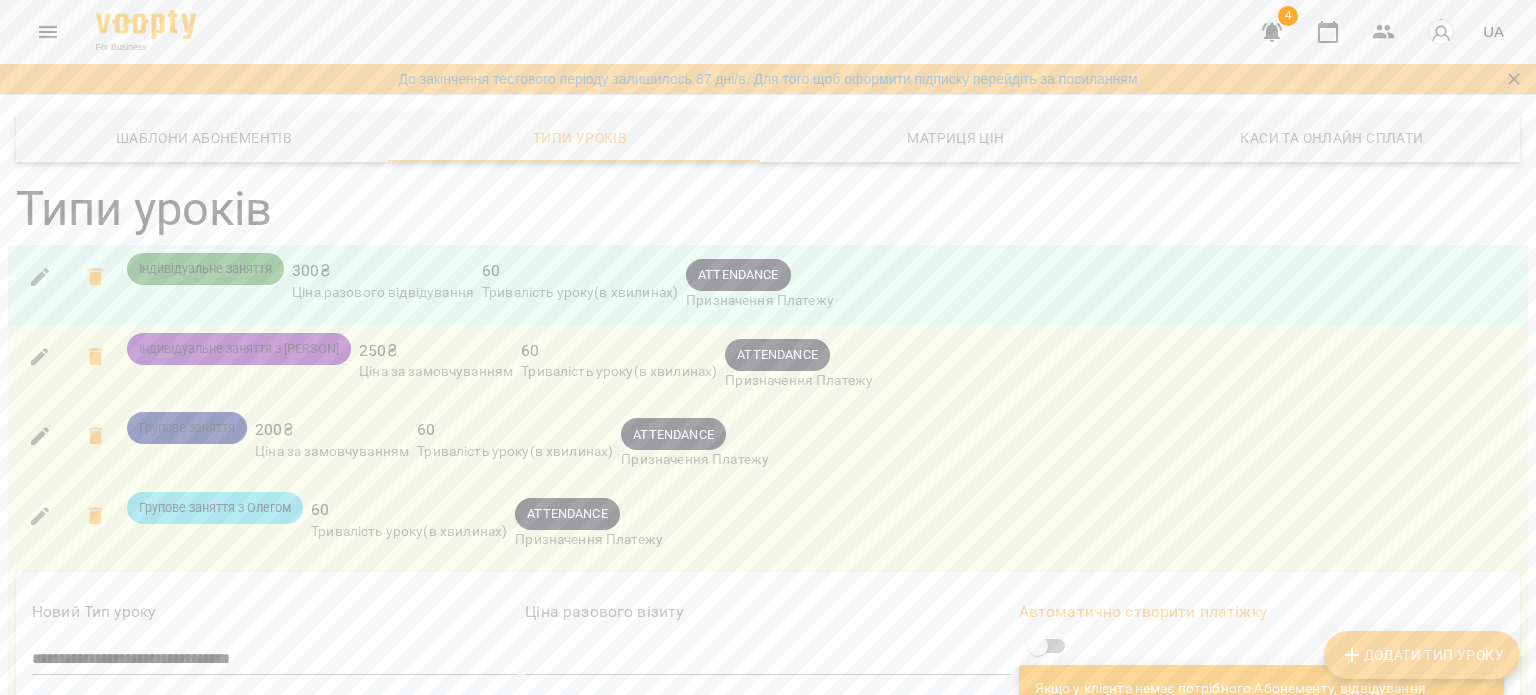 click on "Зберегти" at bounding box center (207, 1000) 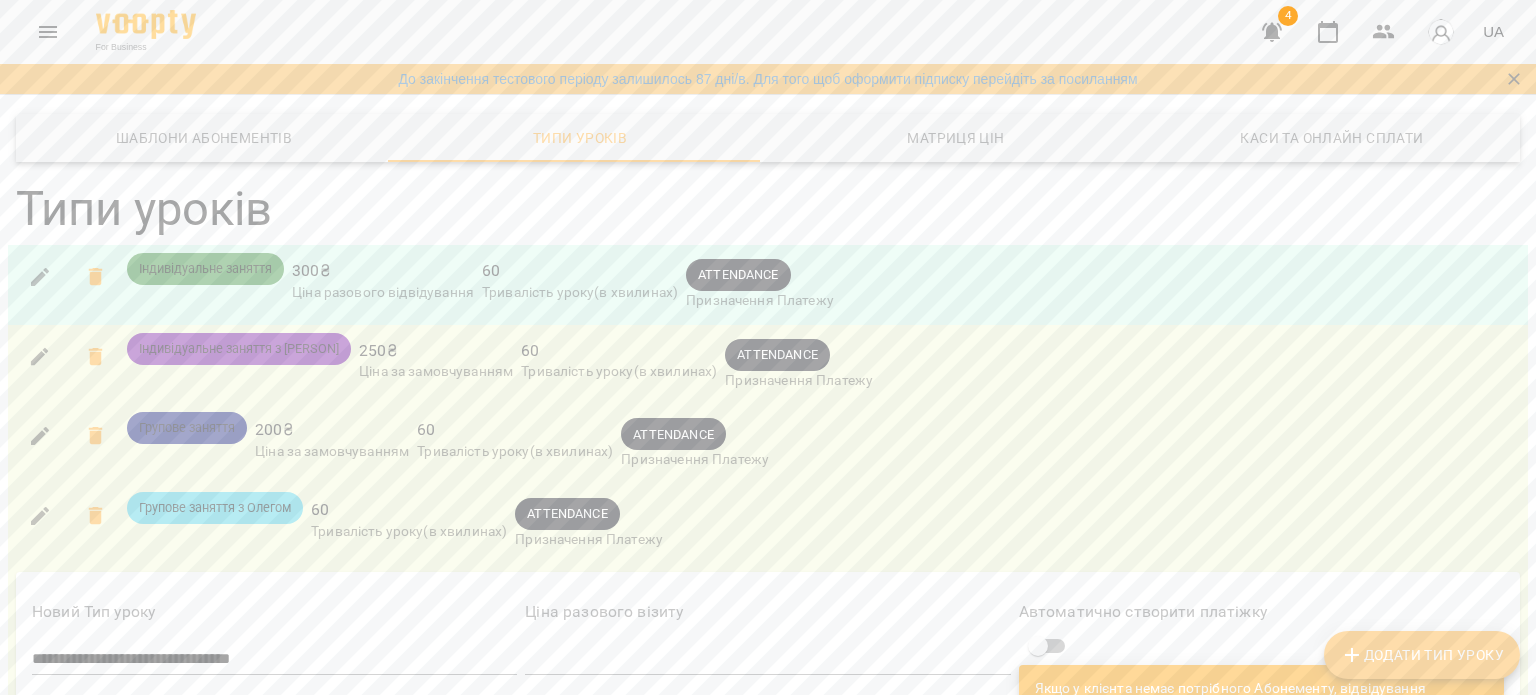 scroll, scrollTop: 0, scrollLeft: 0, axis: both 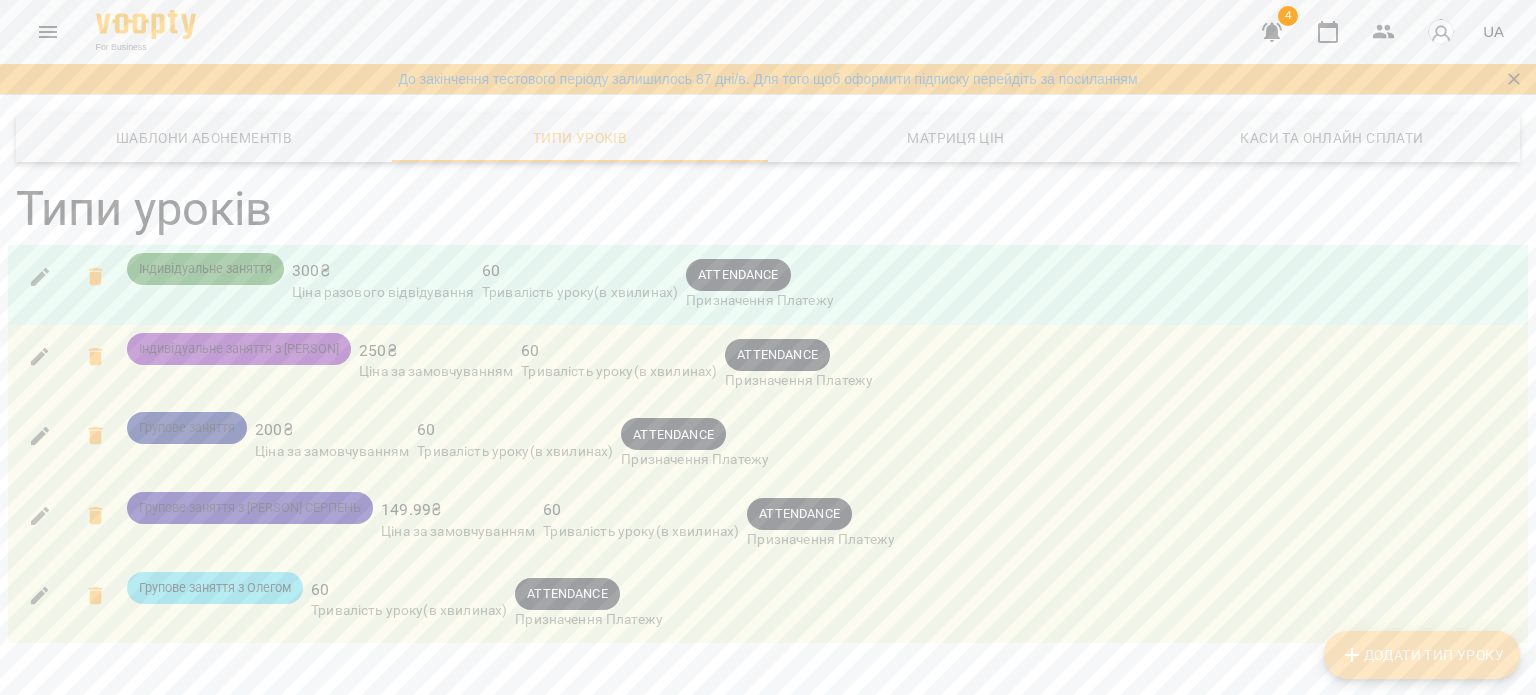 click on "Додати Тип Уроку" at bounding box center [1422, 655] 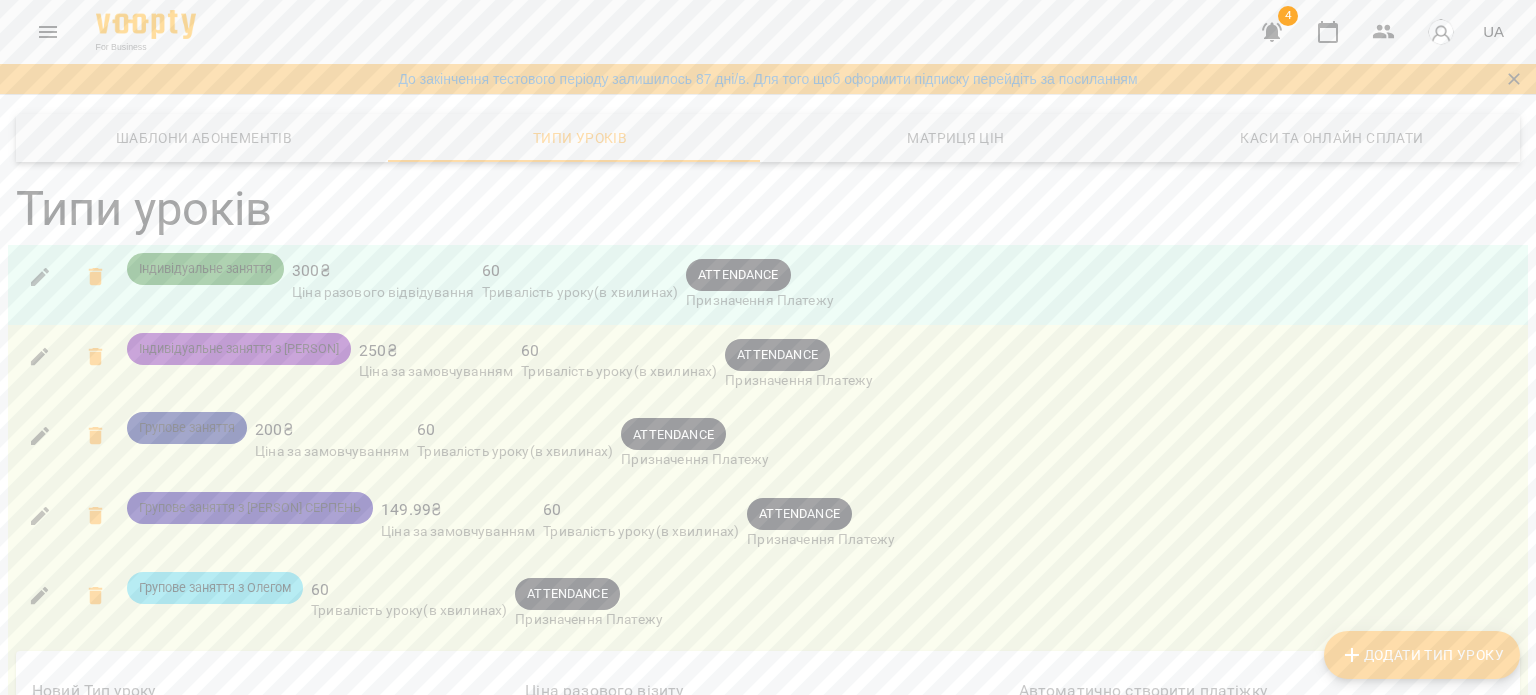 type on "**********" 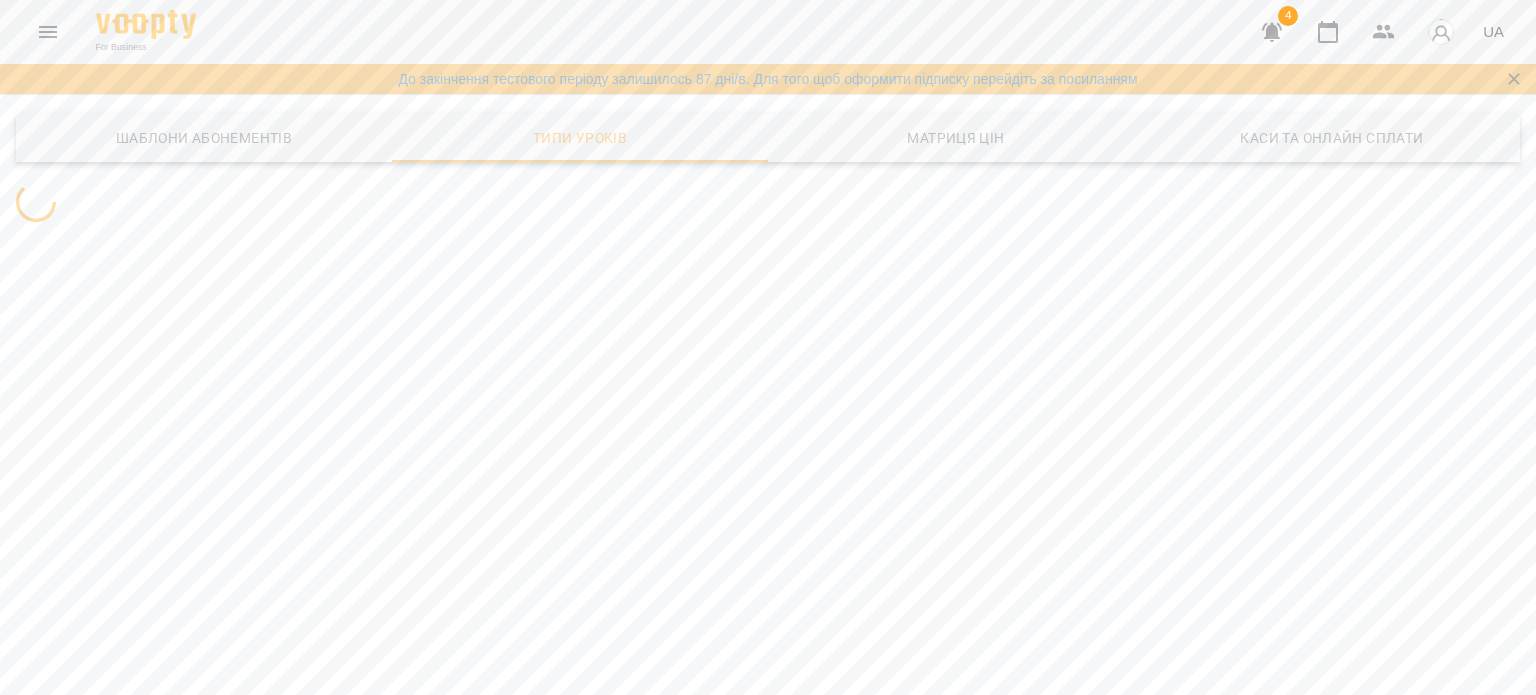 scroll, scrollTop: 0, scrollLeft: 0, axis: both 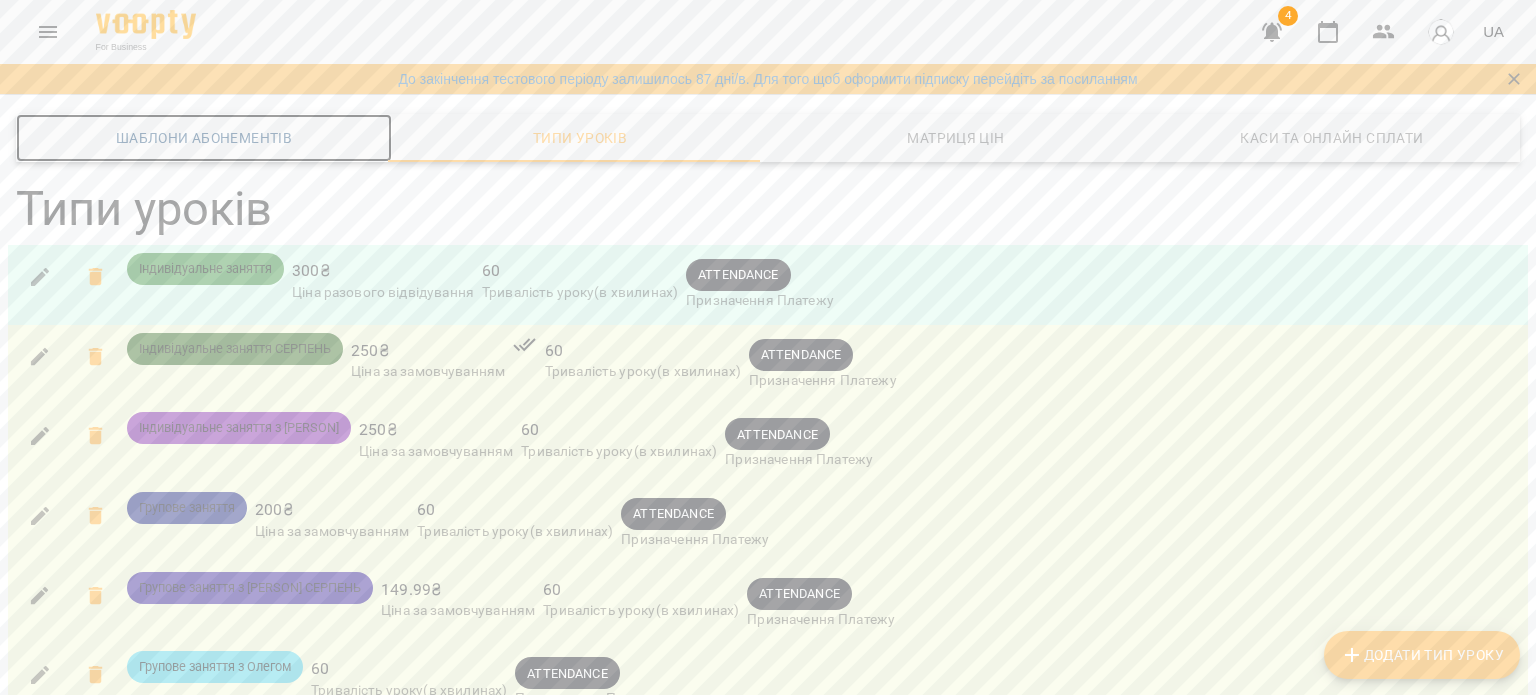 click on "Шаблони Абонементів" at bounding box center [204, 138] 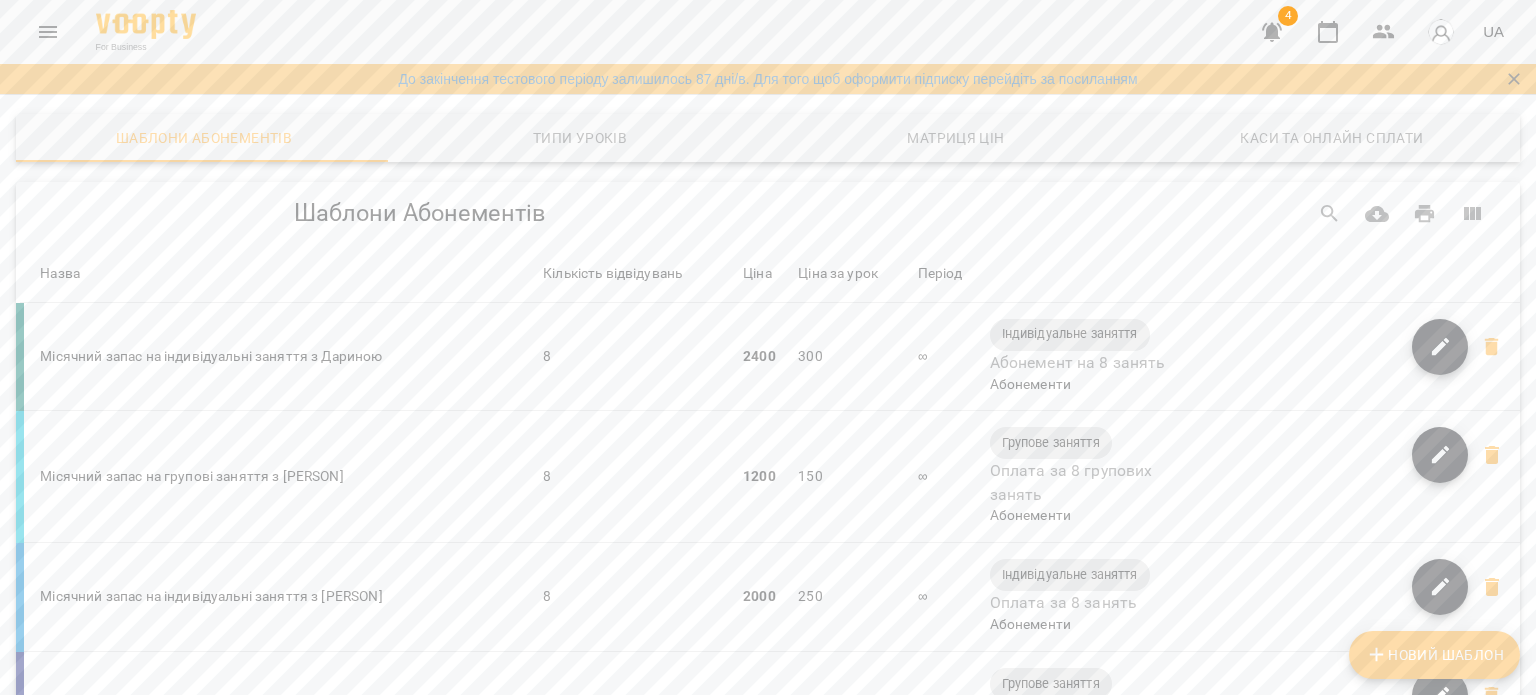 scroll, scrollTop: 676, scrollLeft: 0, axis: vertical 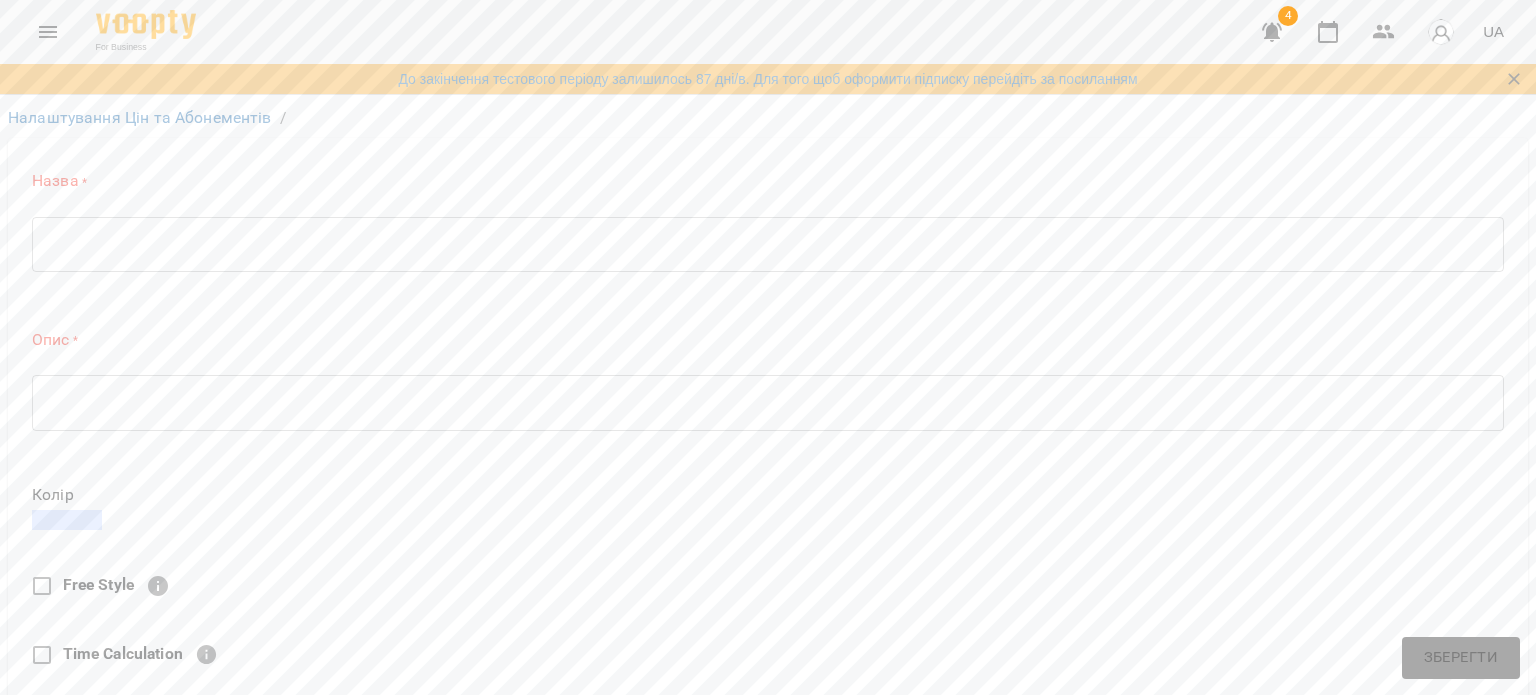 click on "* ​" at bounding box center (768, 244) 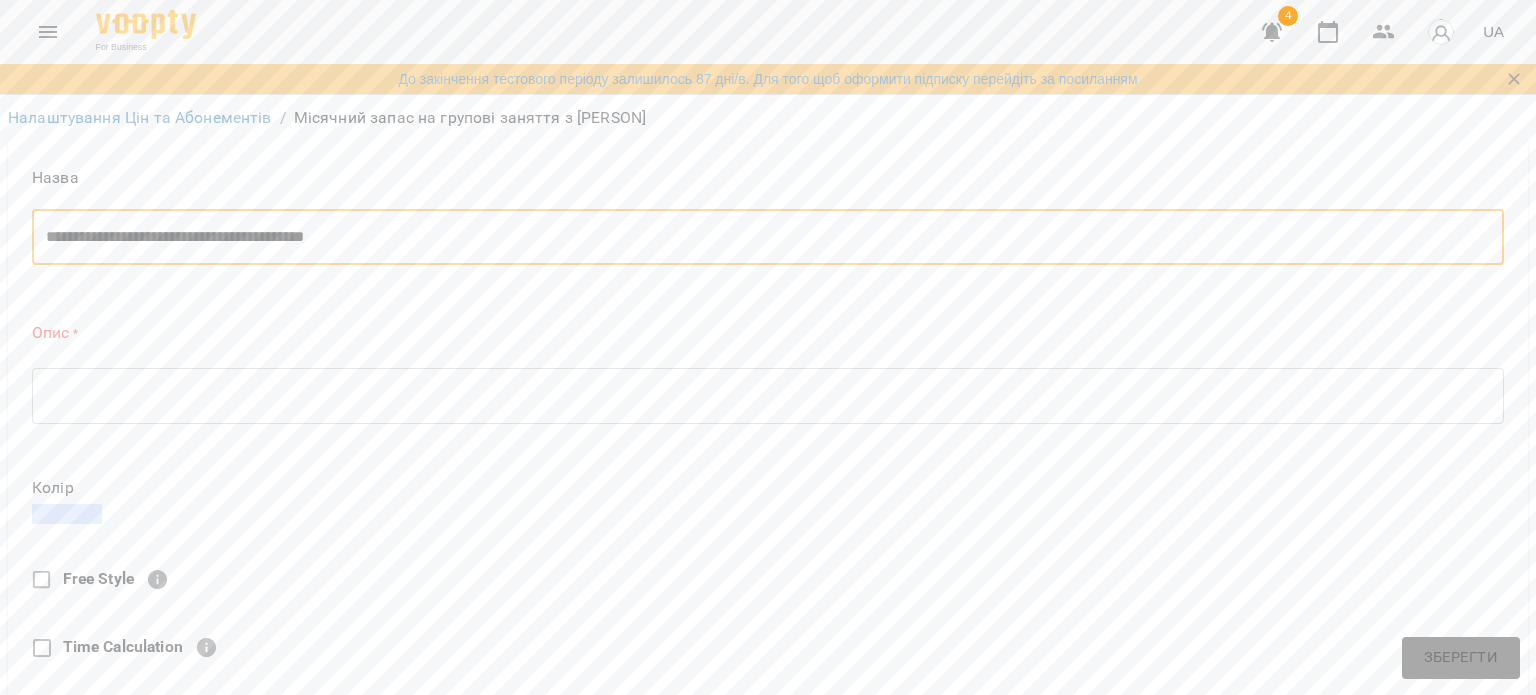 type on "**********" 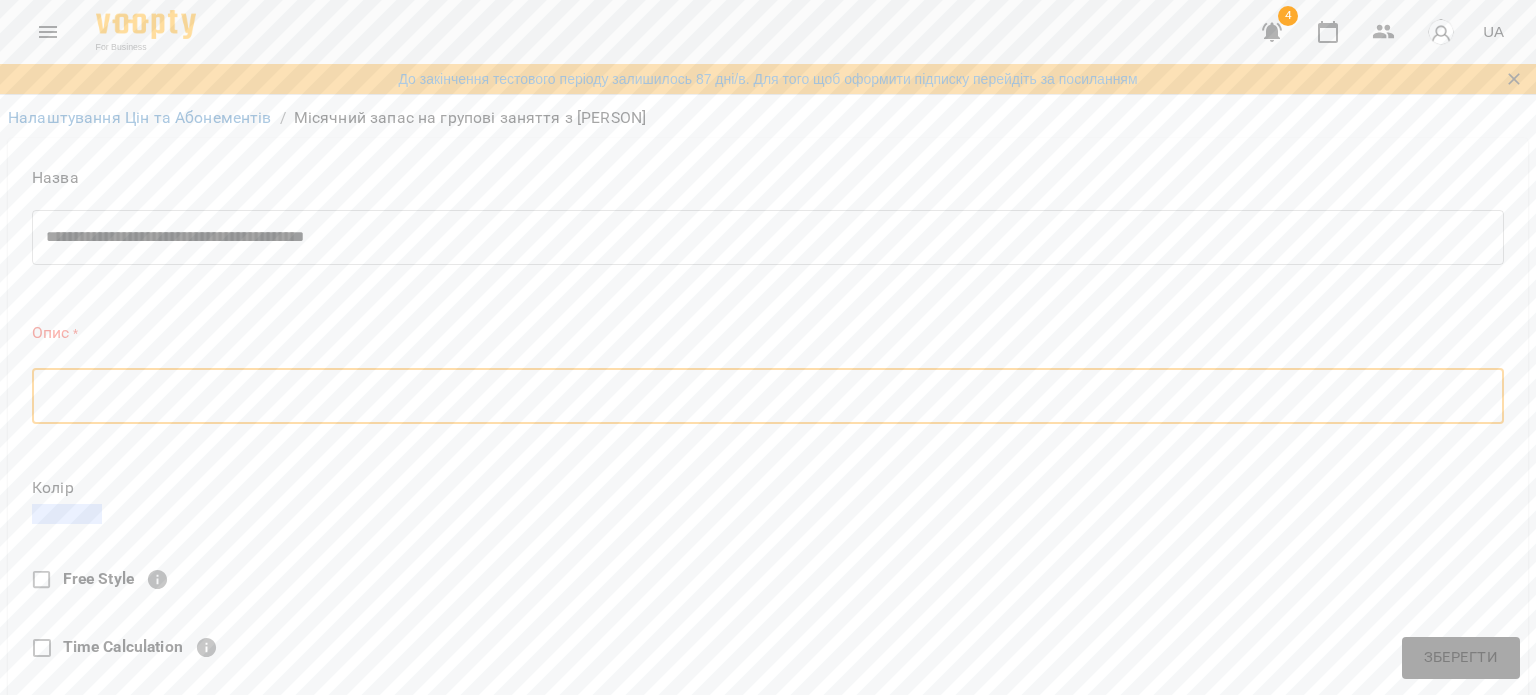 click at bounding box center (768, 395) 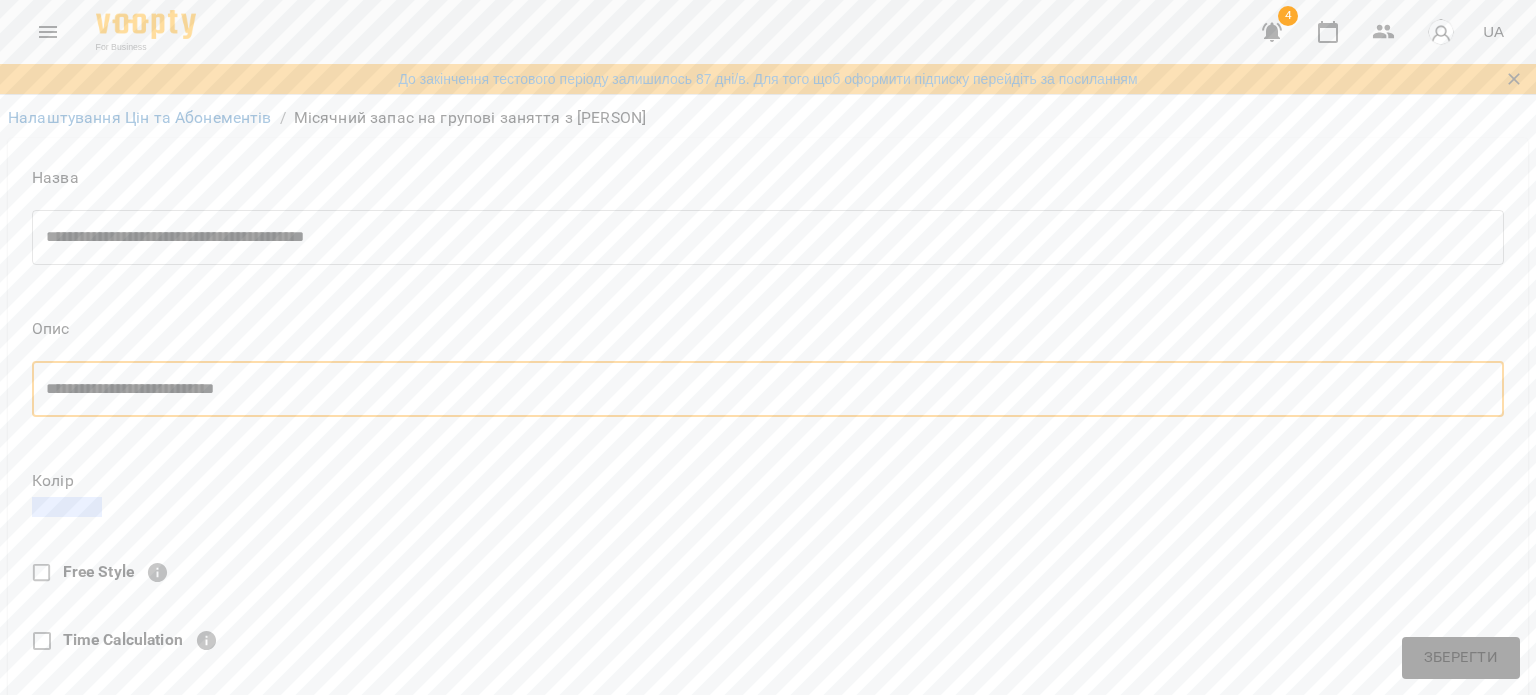 type on "**********" 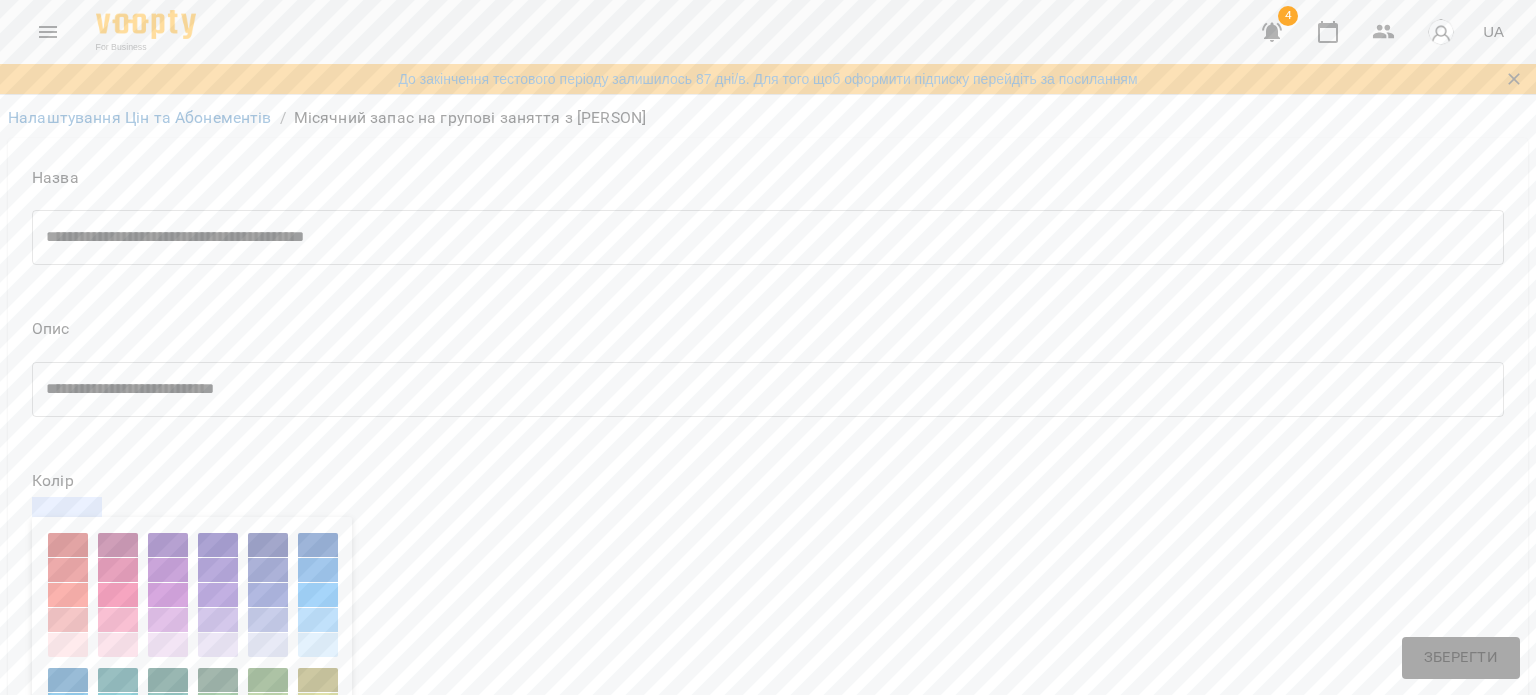 click at bounding box center (218, 570) 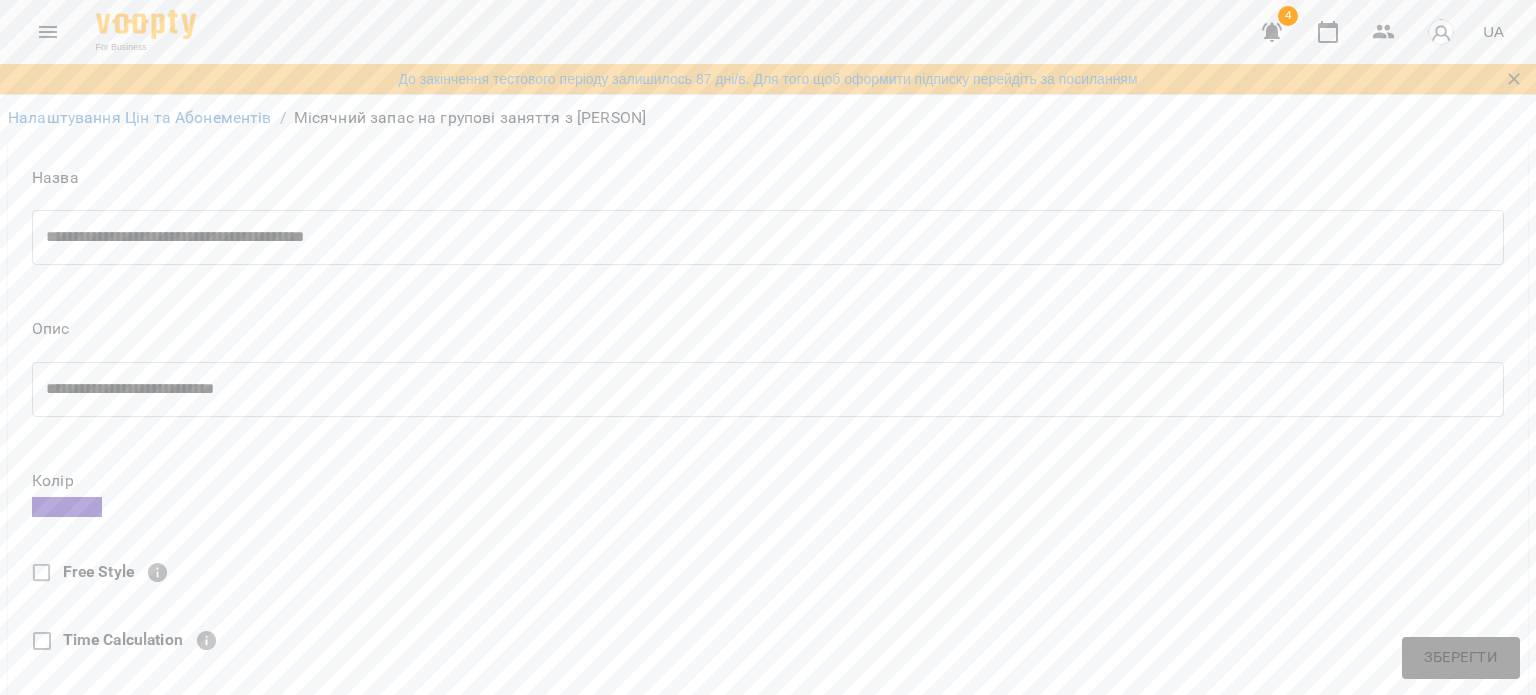 scroll, scrollTop: 400, scrollLeft: 0, axis: vertical 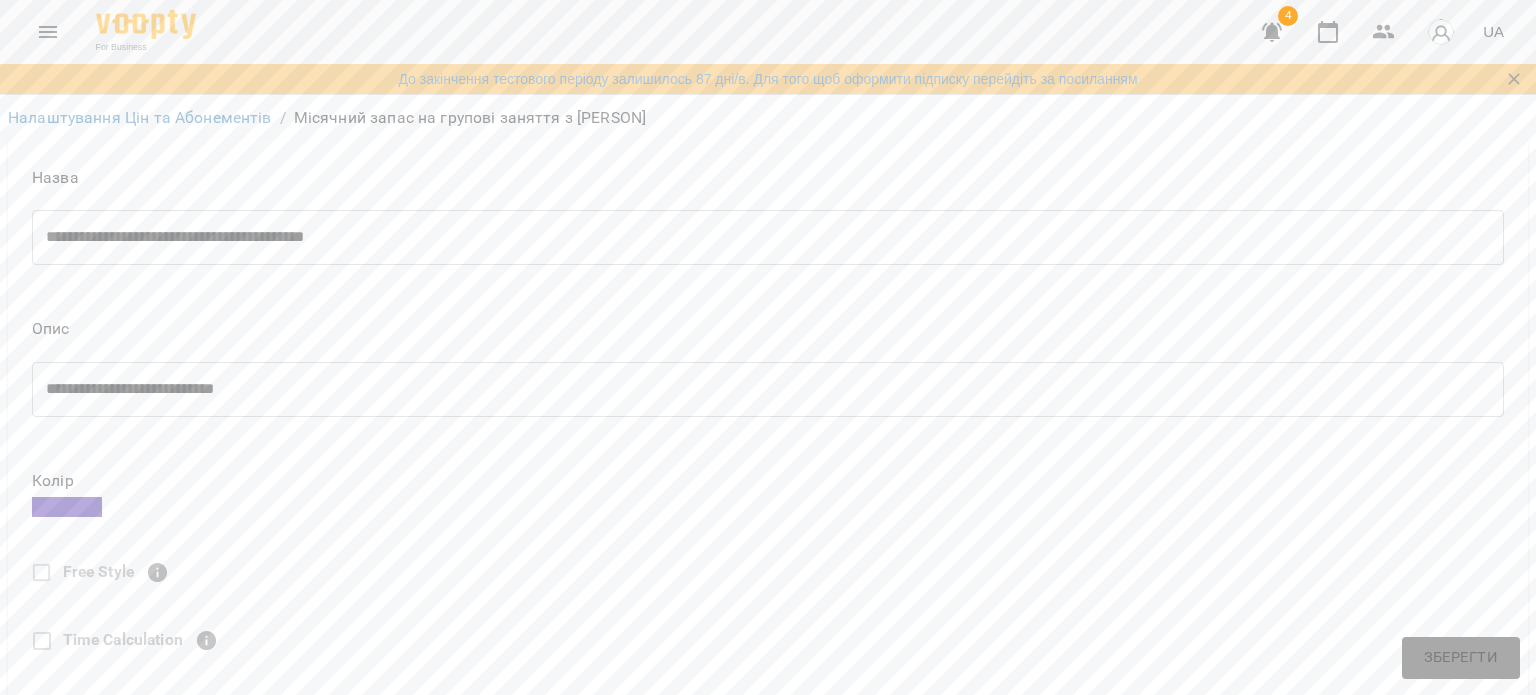click on "Необмежені відвідування" at bounding box center [161, 708] 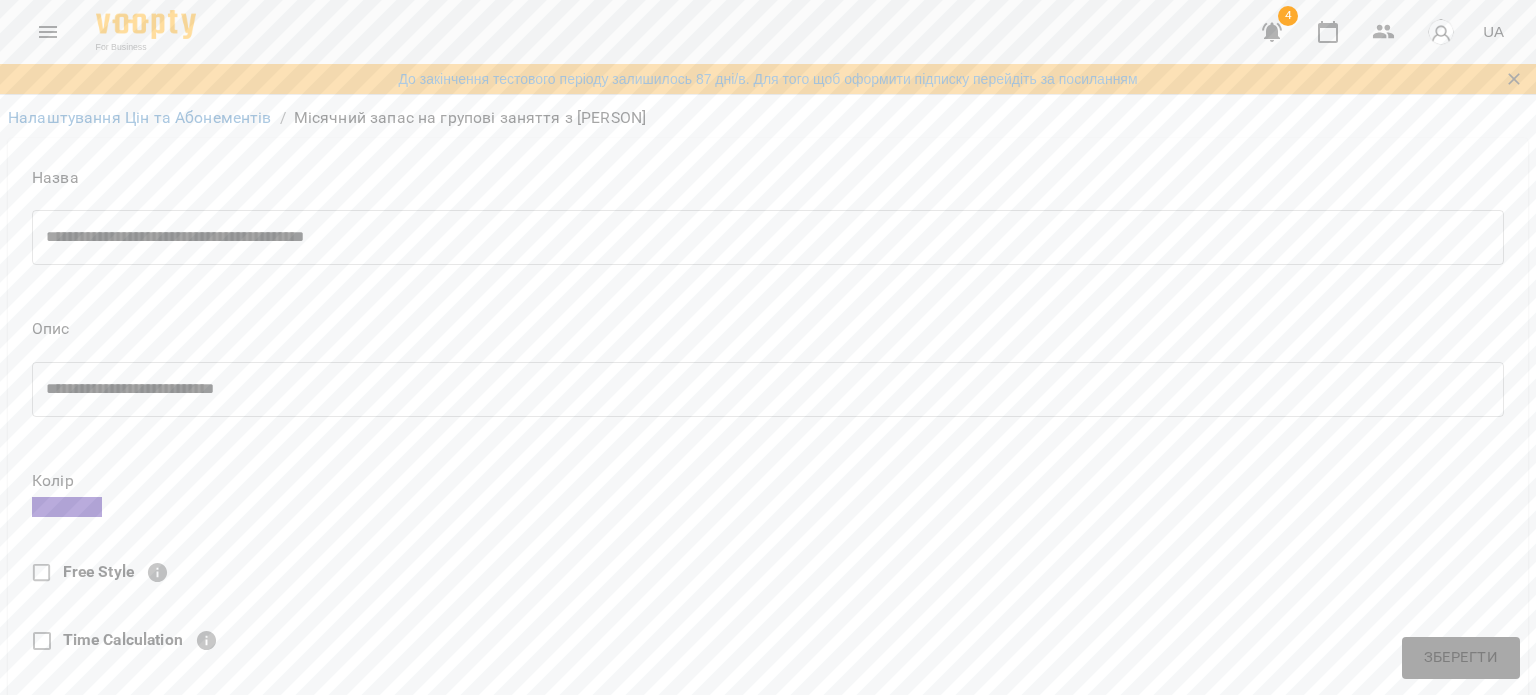 click on "Кількість відвідувань" at bounding box center [768, 776] 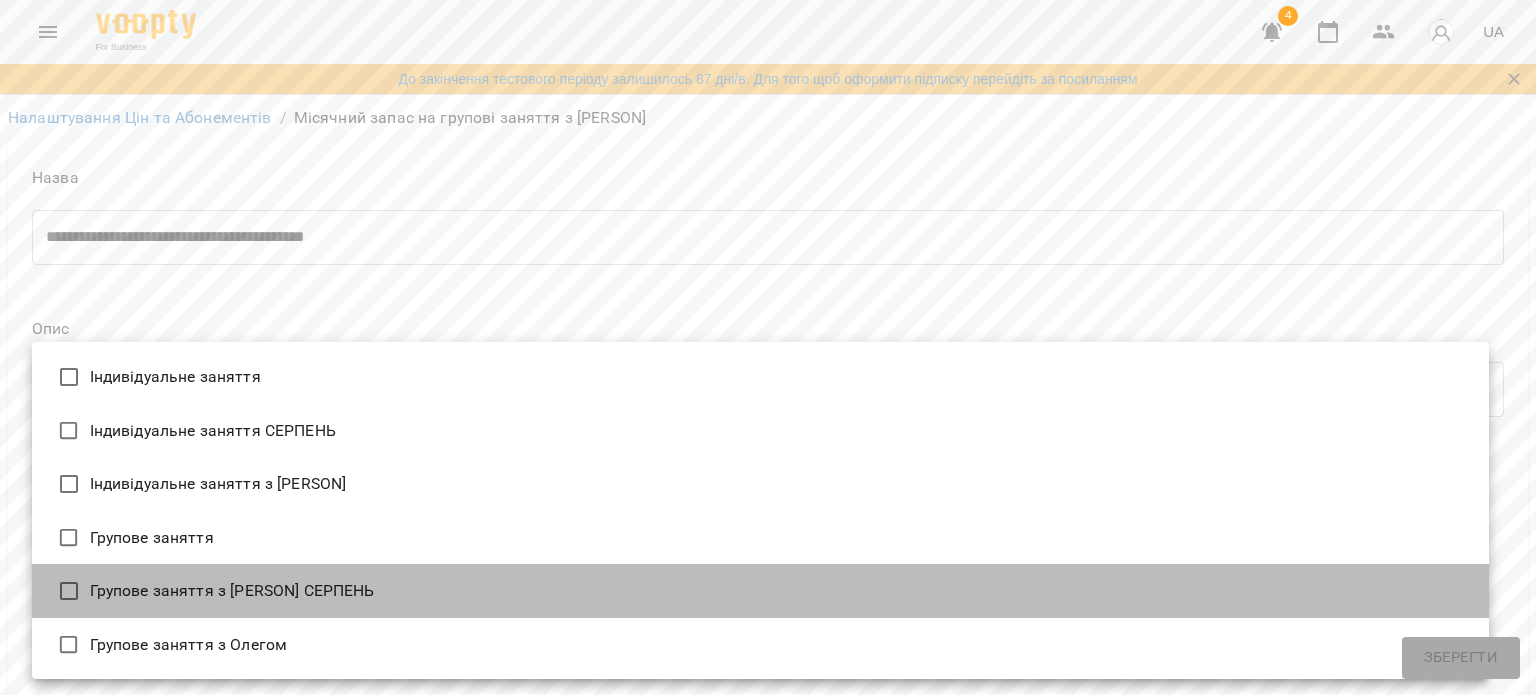 click on "Групове заняття з Дариною СЕРПЕНЬ" at bounding box center [760, 591] 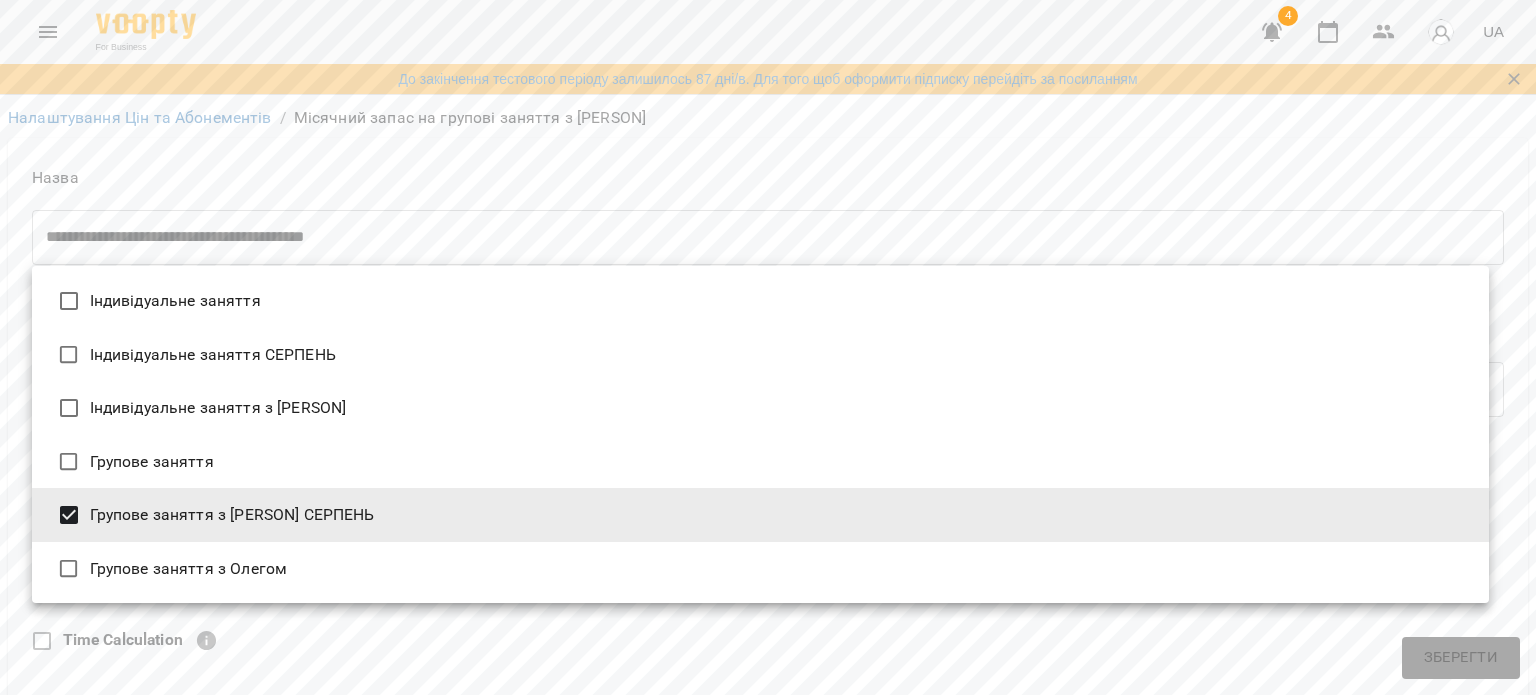click at bounding box center (768, 347) 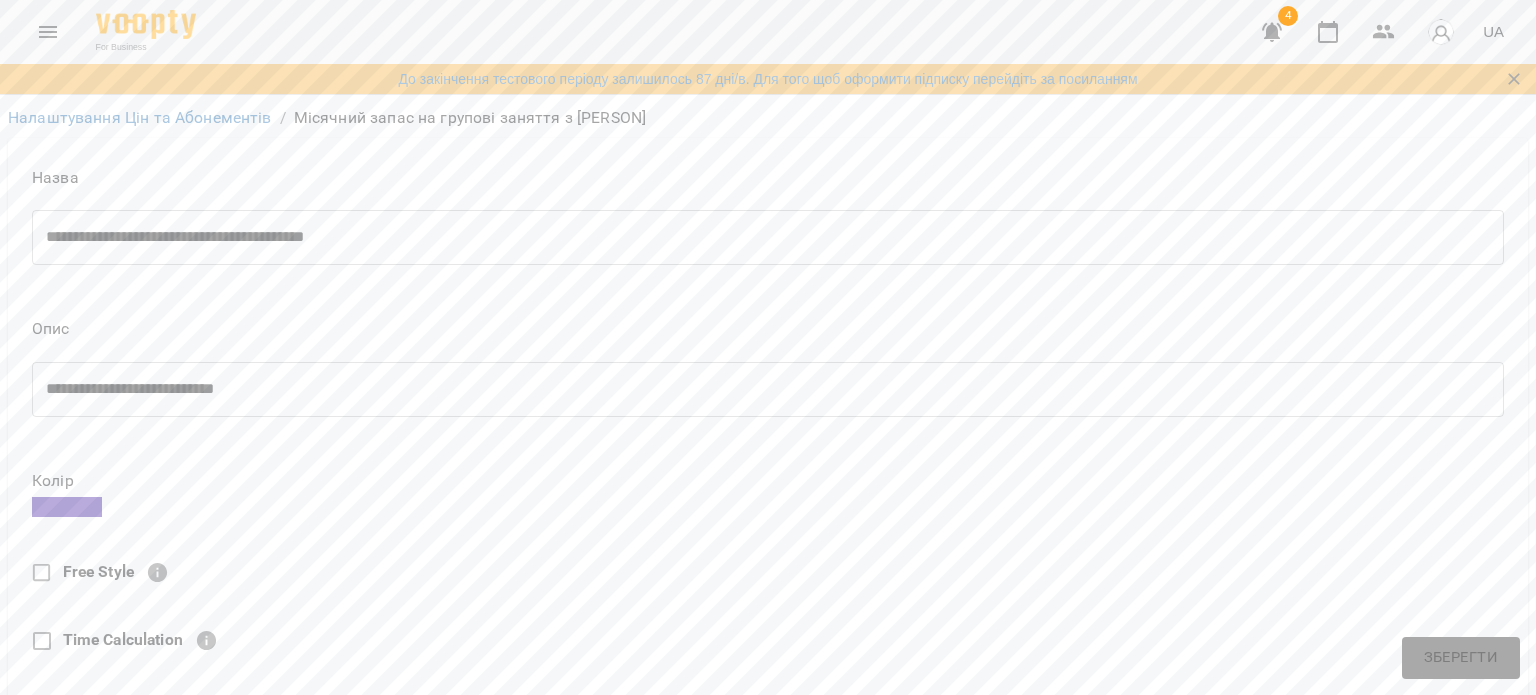 scroll, scrollTop: 399, scrollLeft: 0, axis: vertical 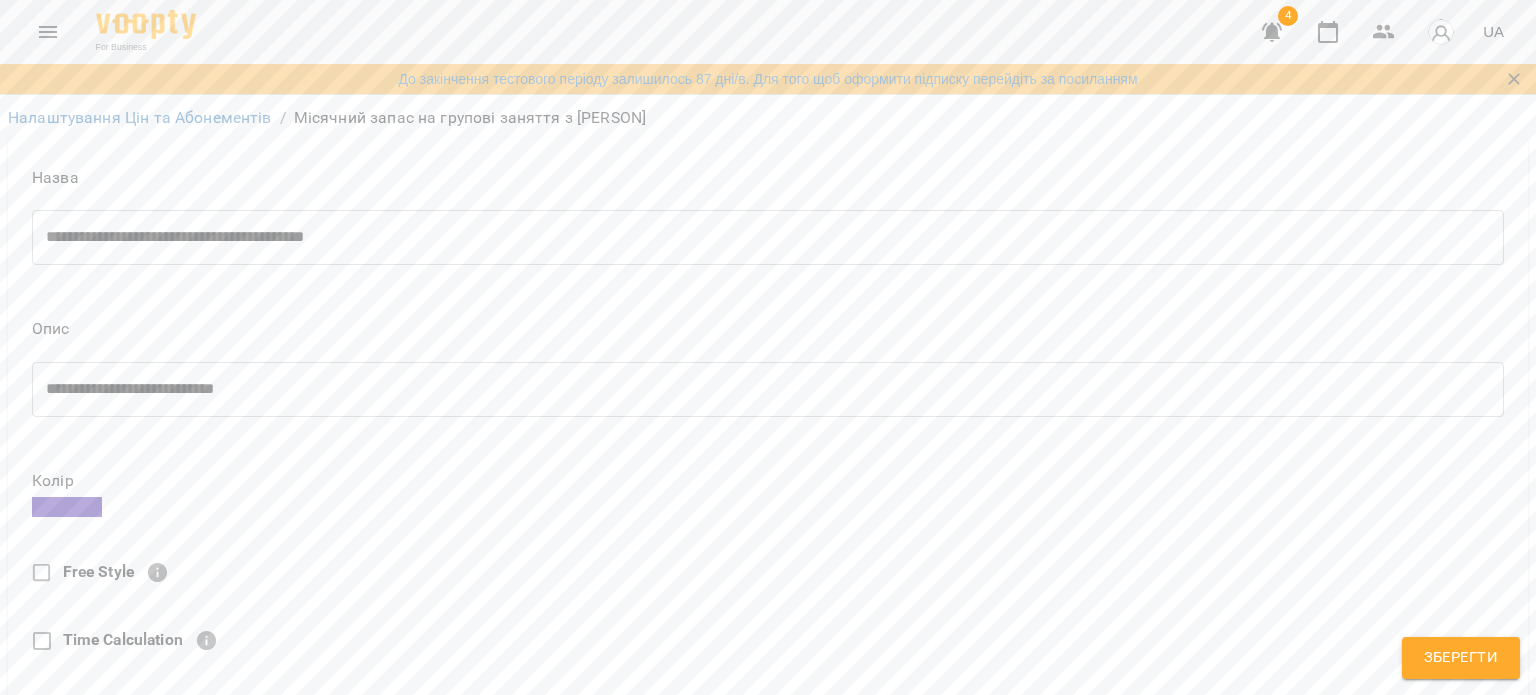 click on "**********" at bounding box center (768, 900) 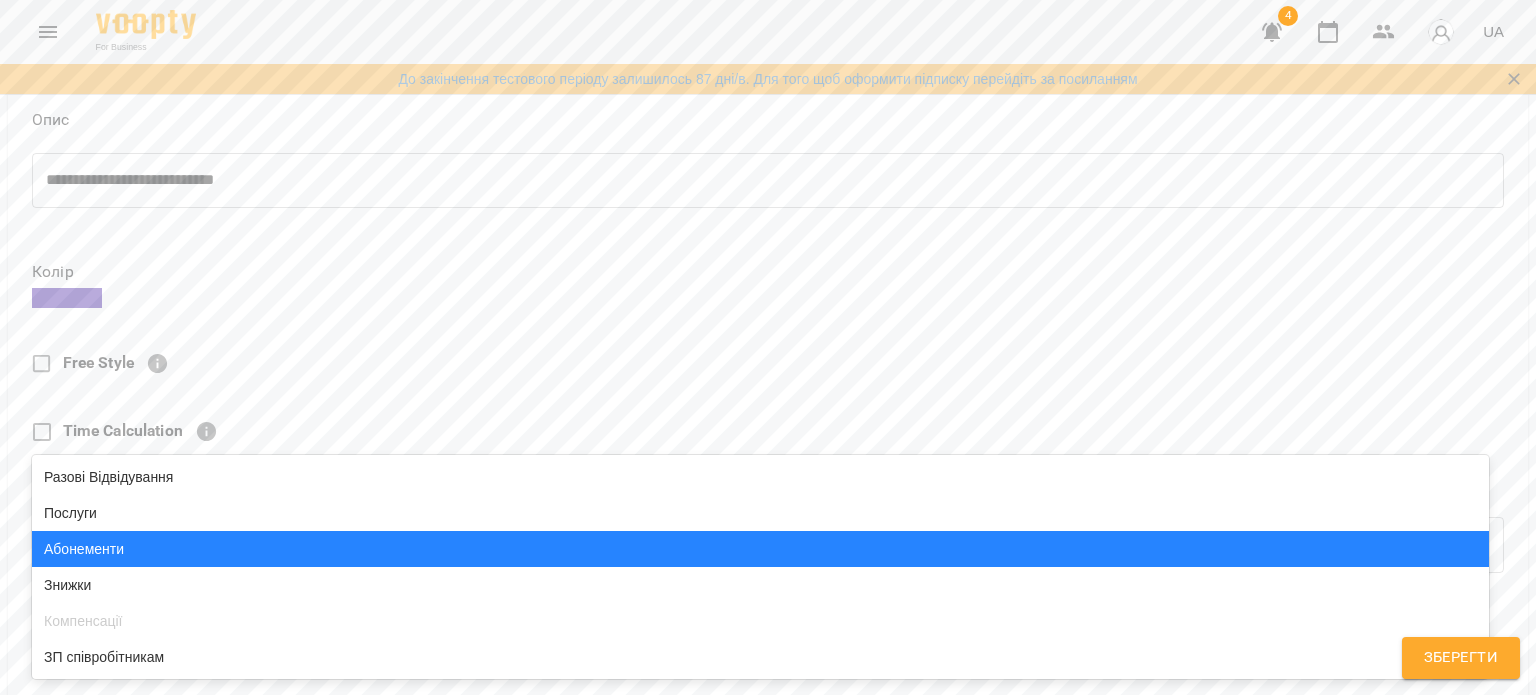 click on "Абонементи" at bounding box center (760, 549) 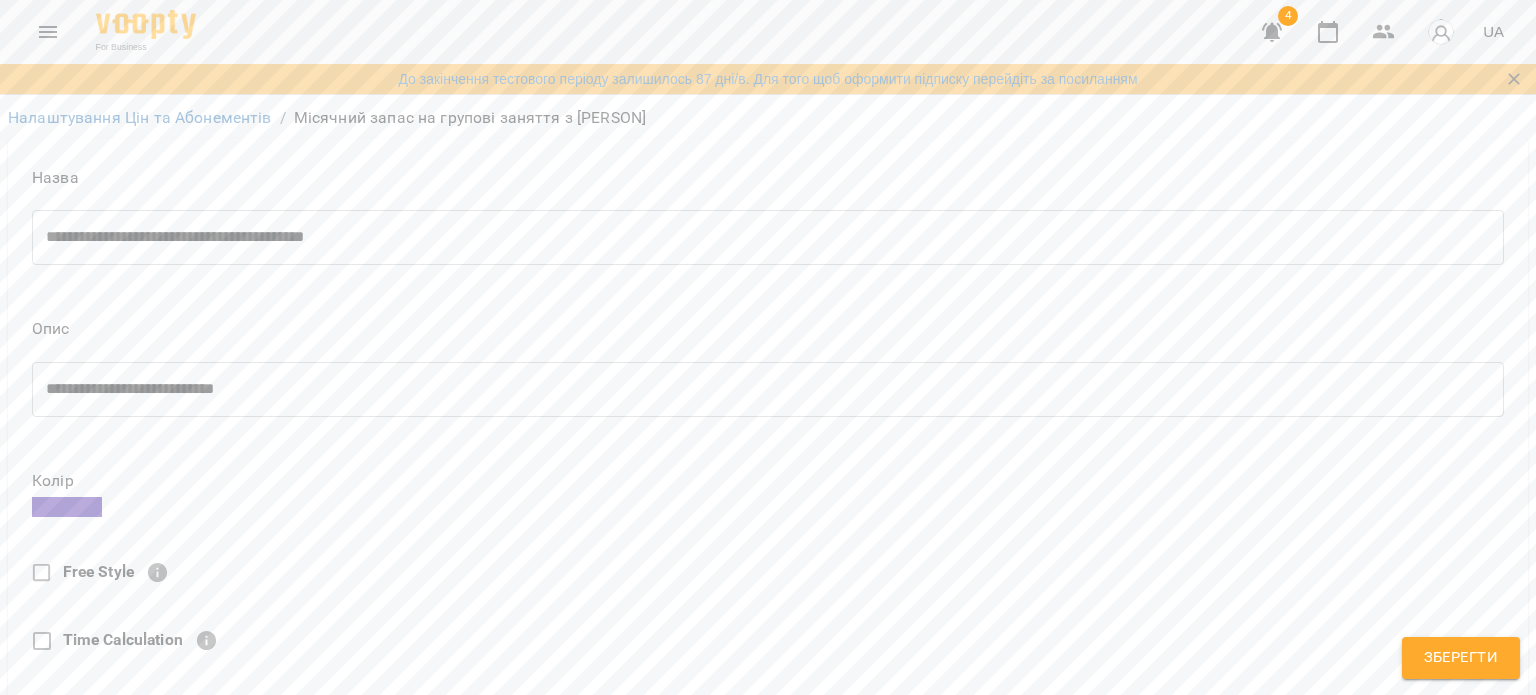 click on "Зберегти" at bounding box center (1461, 658) 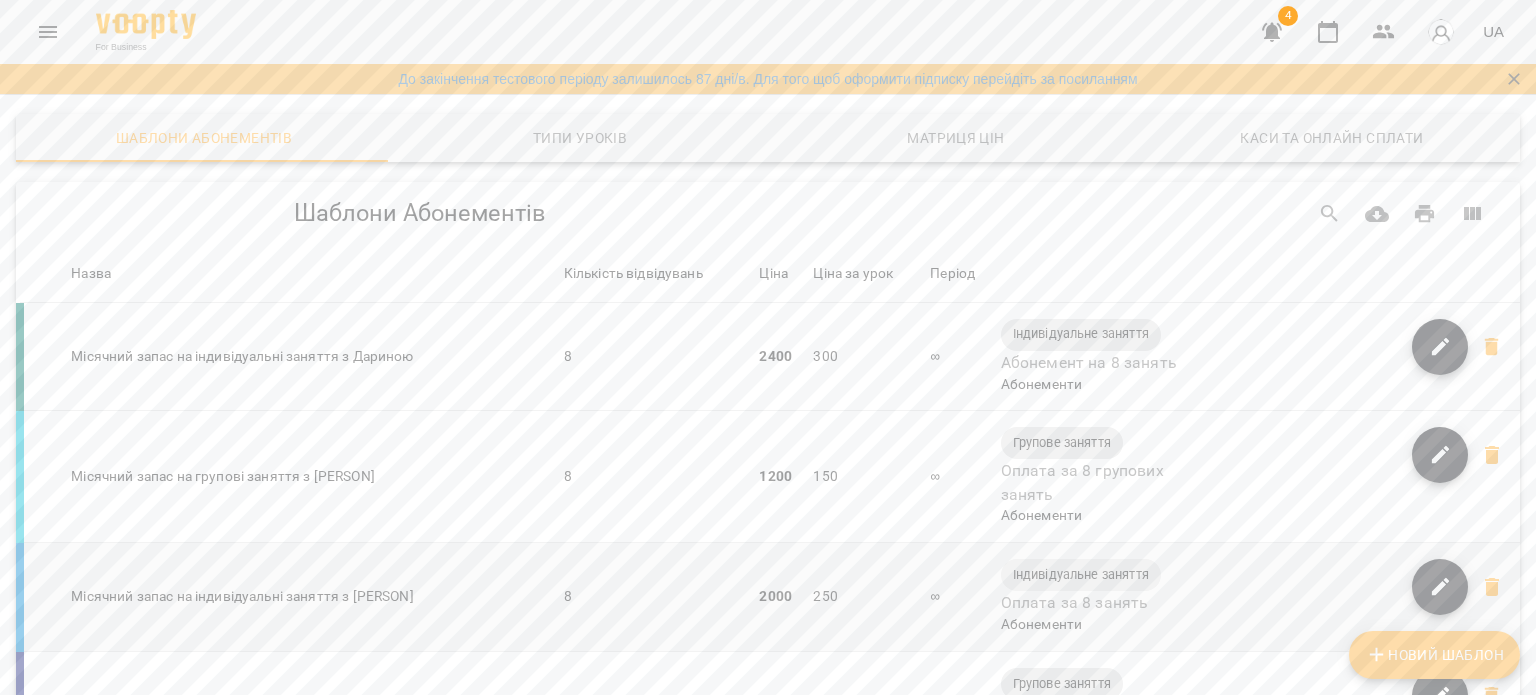 scroll, scrollTop: 0, scrollLeft: 0, axis: both 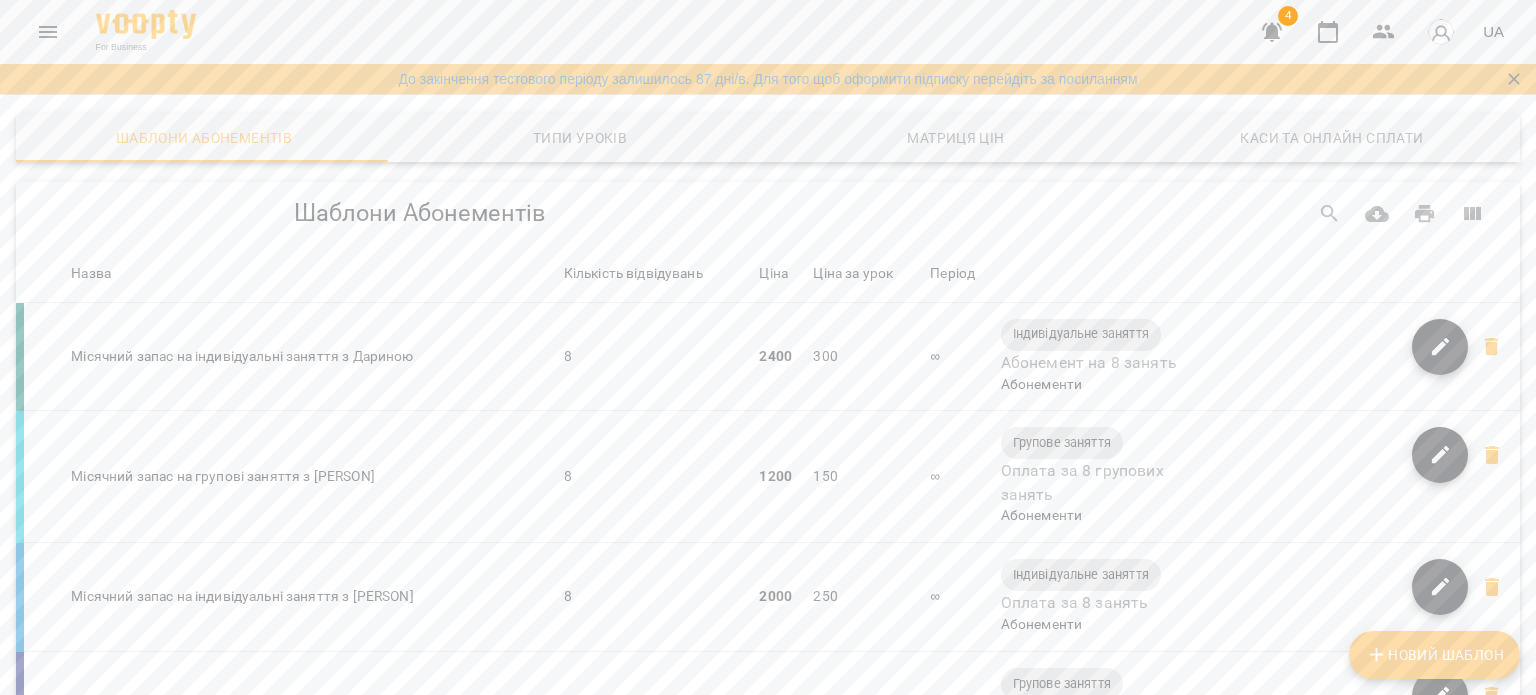 click 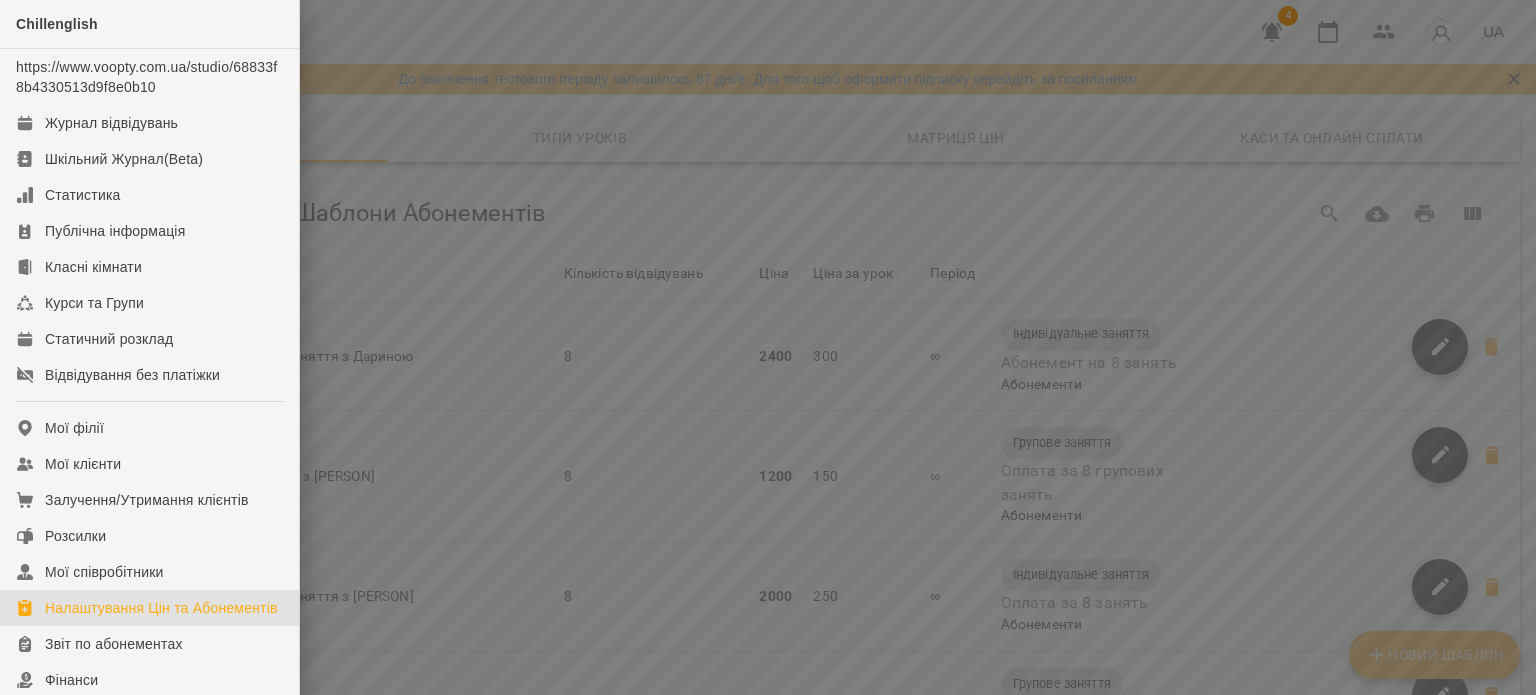 drag, startPoint x: 1229, startPoint y: 24, endPoint x: 1247, endPoint y: 20, distance: 18.439089 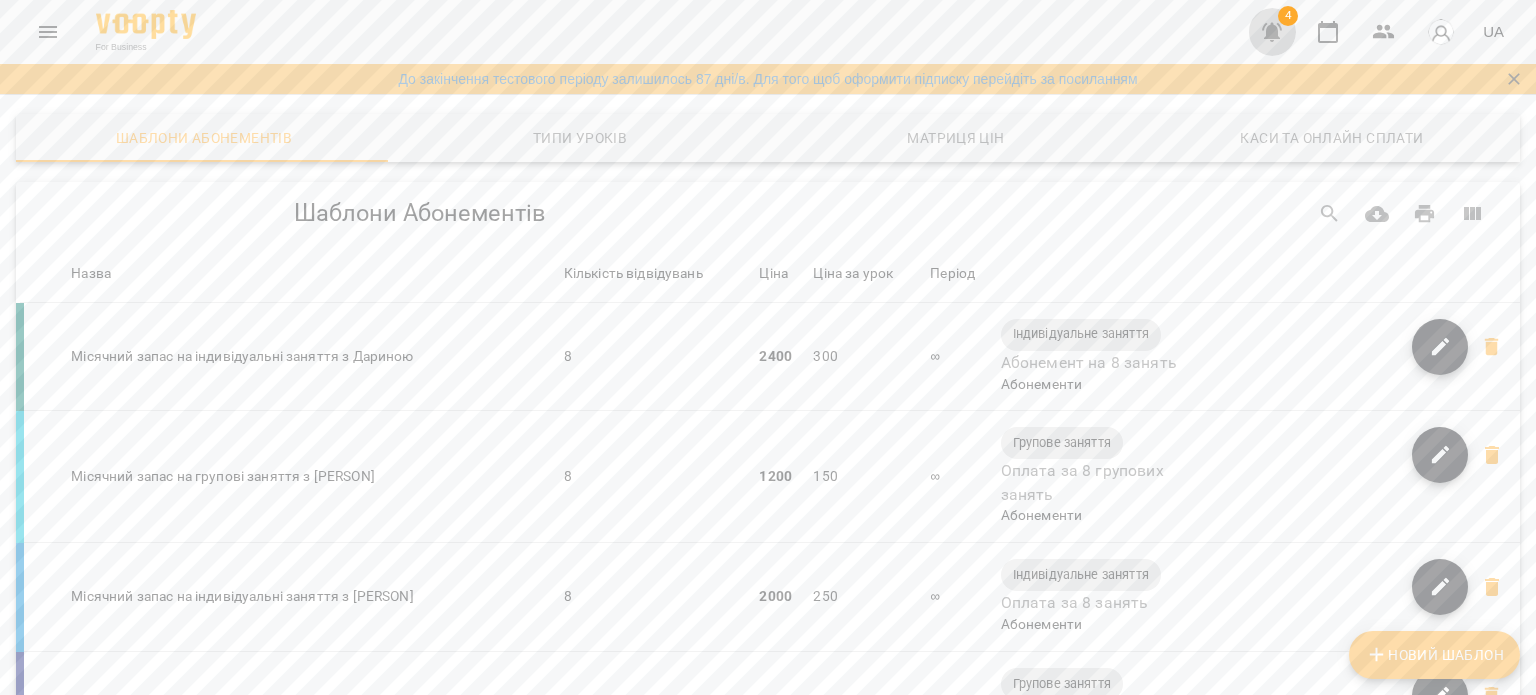 click 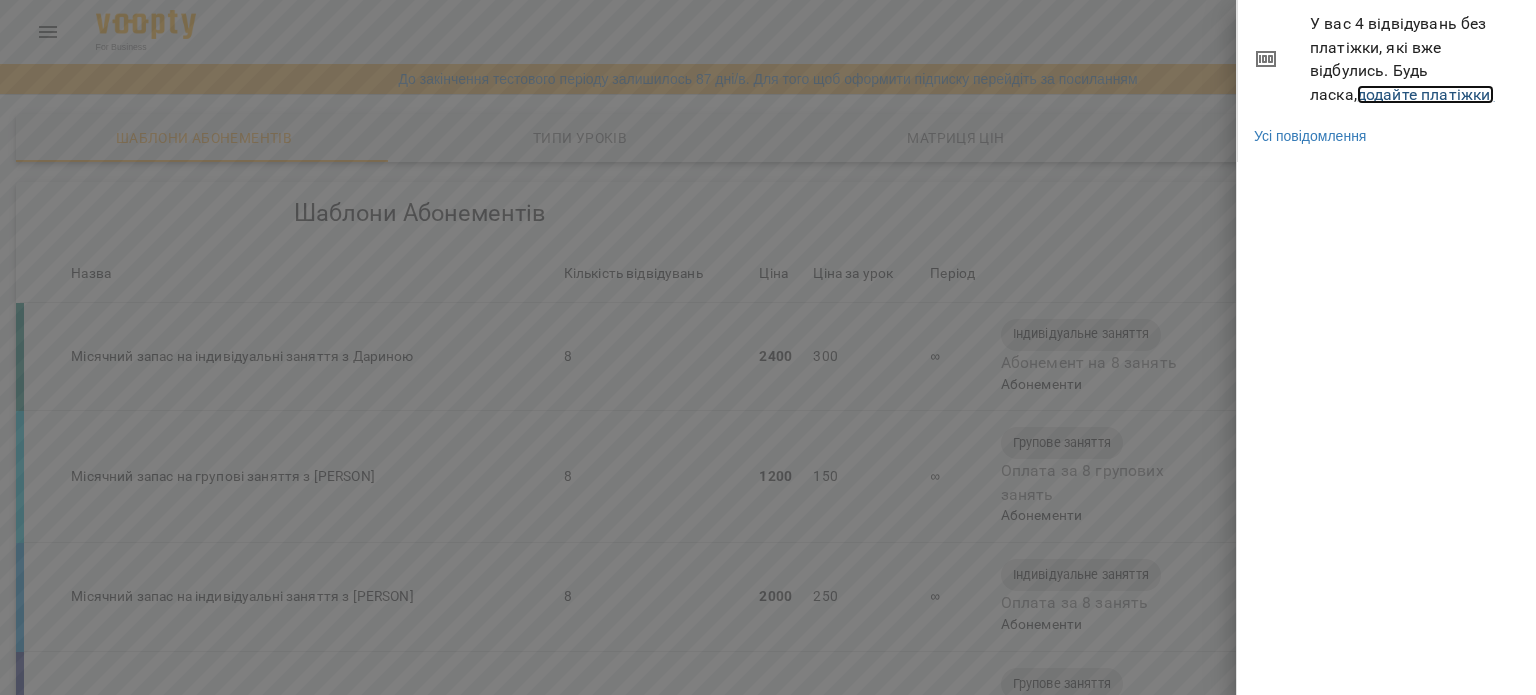 click on "додайте платіжки!" at bounding box center [1426, 94] 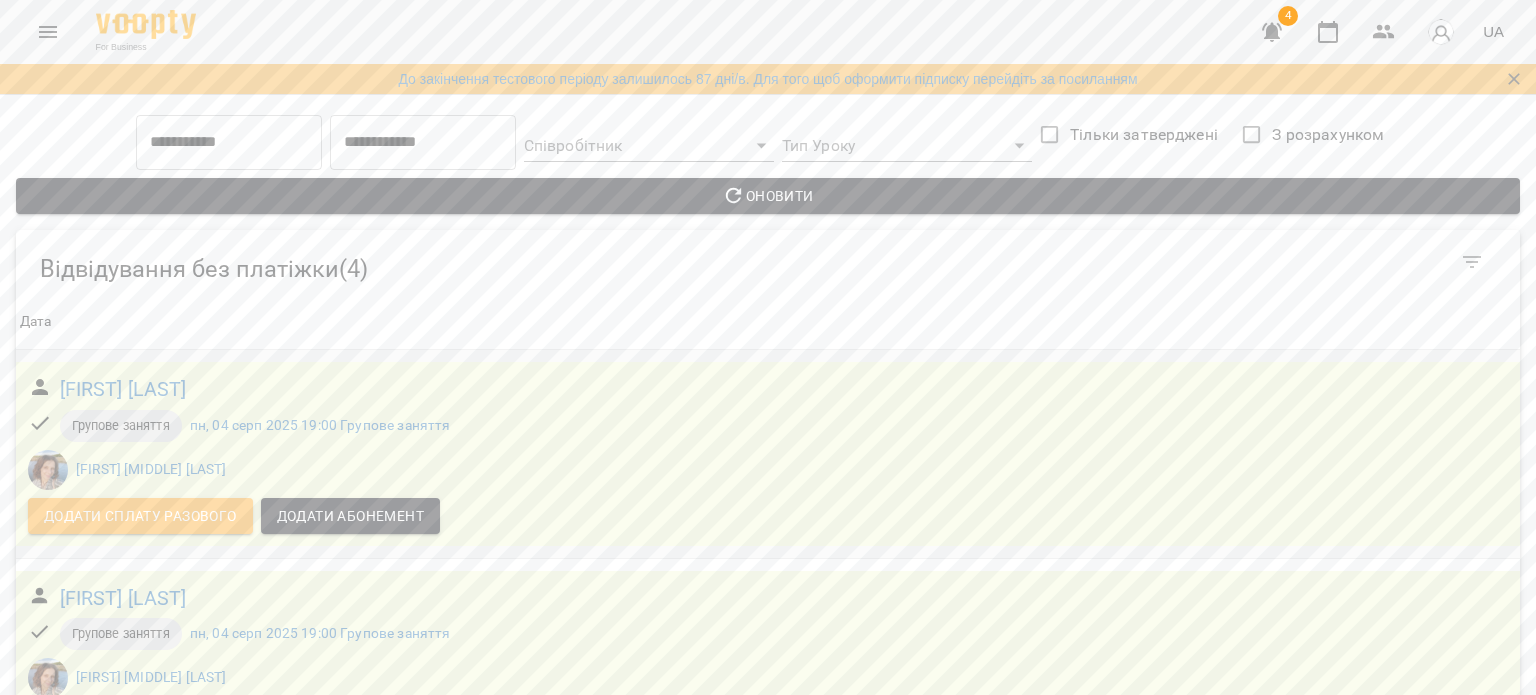scroll, scrollTop: 200, scrollLeft: 0, axis: vertical 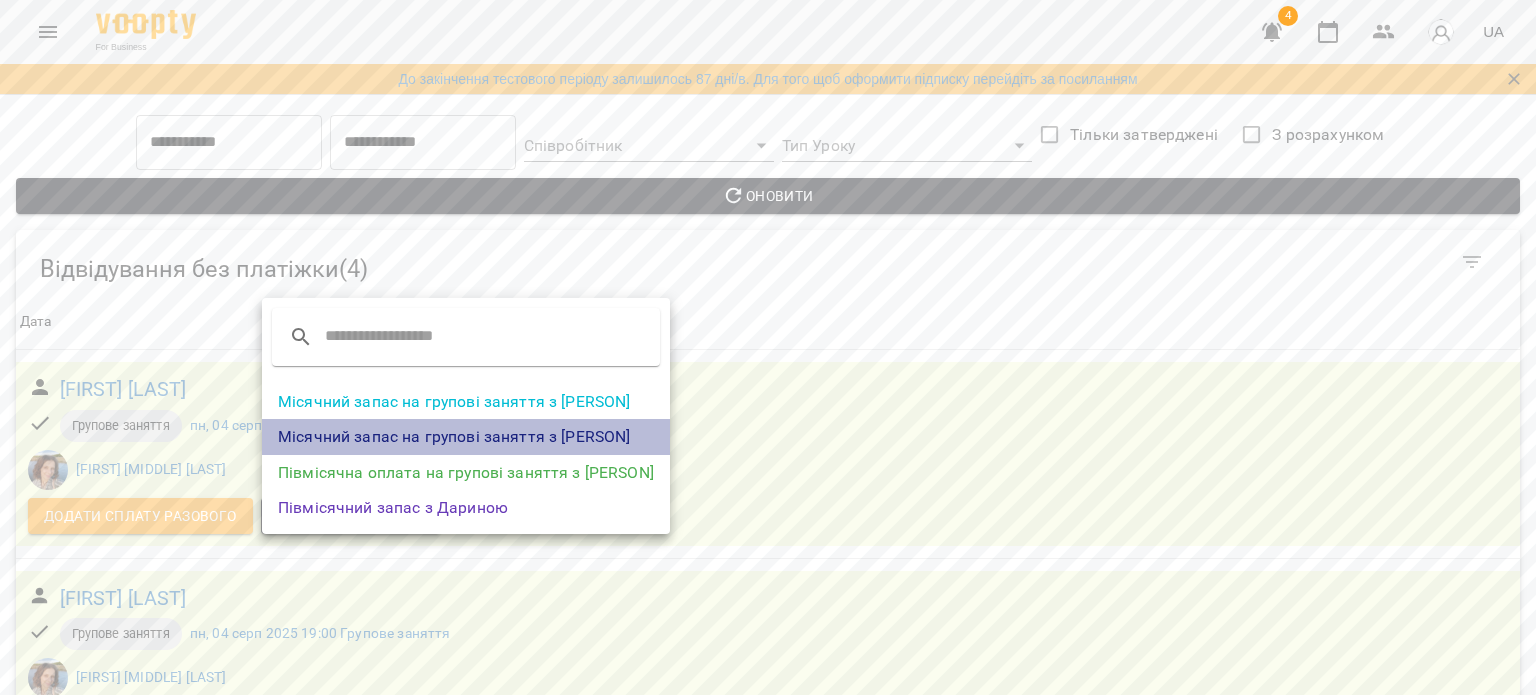 click on "Місячний запас на групові заняття з Дариною" at bounding box center (466, 437) 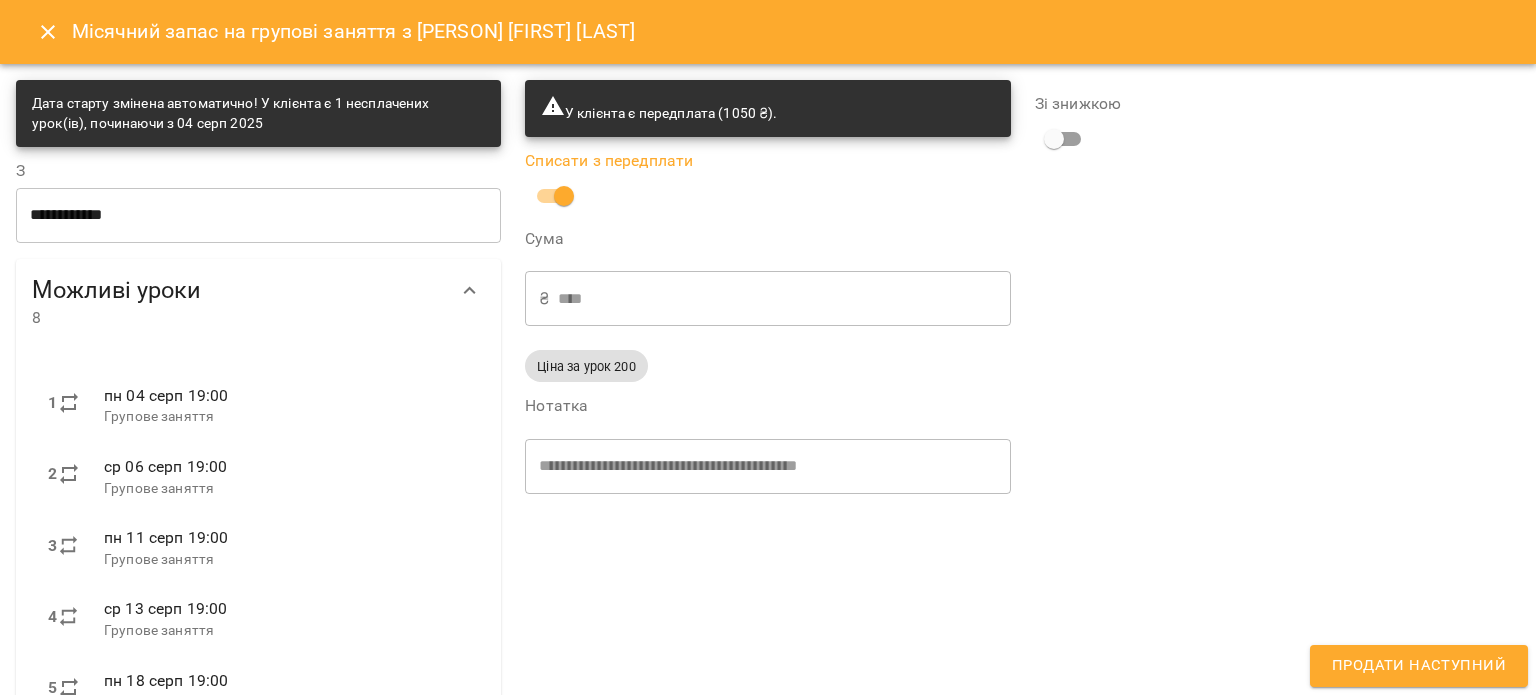 click on "Продати наступний" at bounding box center (1419, 666) 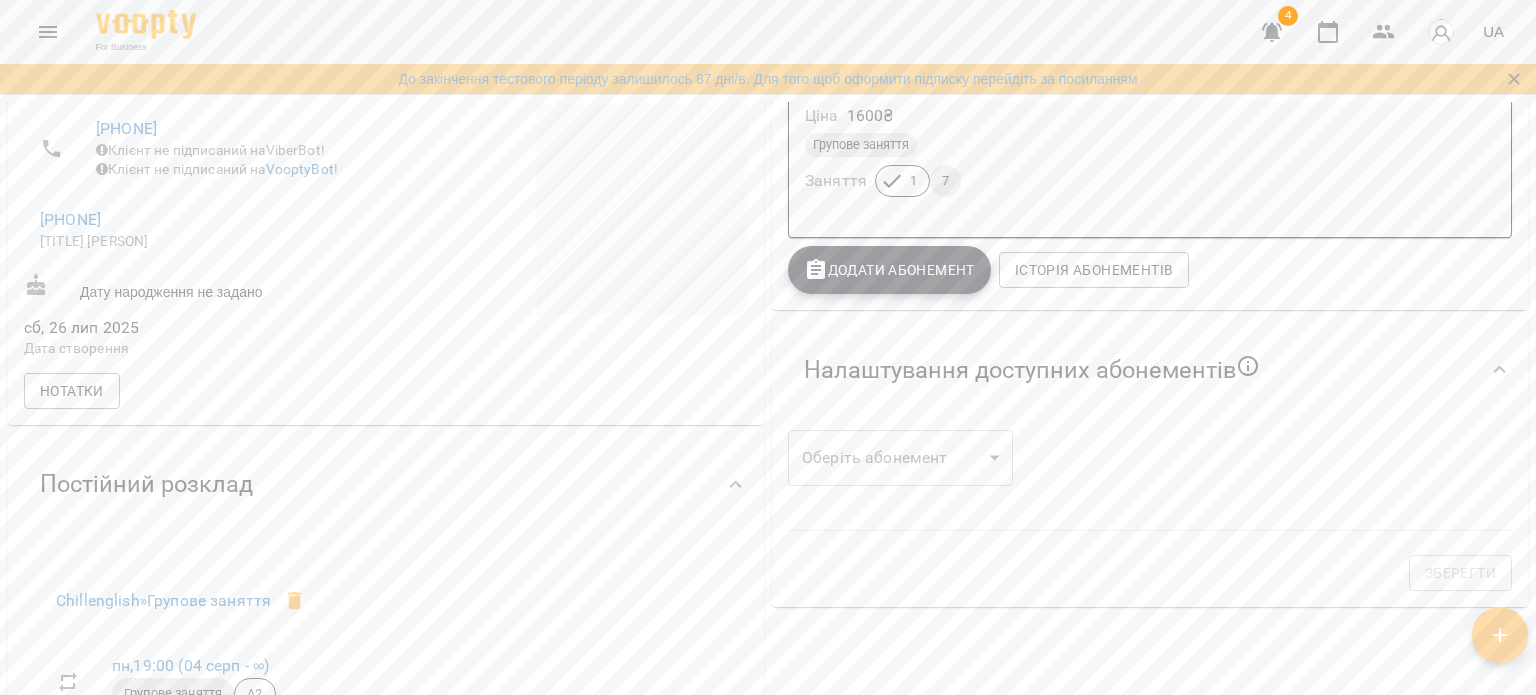 scroll, scrollTop: 500, scrollLeft: 0, axis: vertical 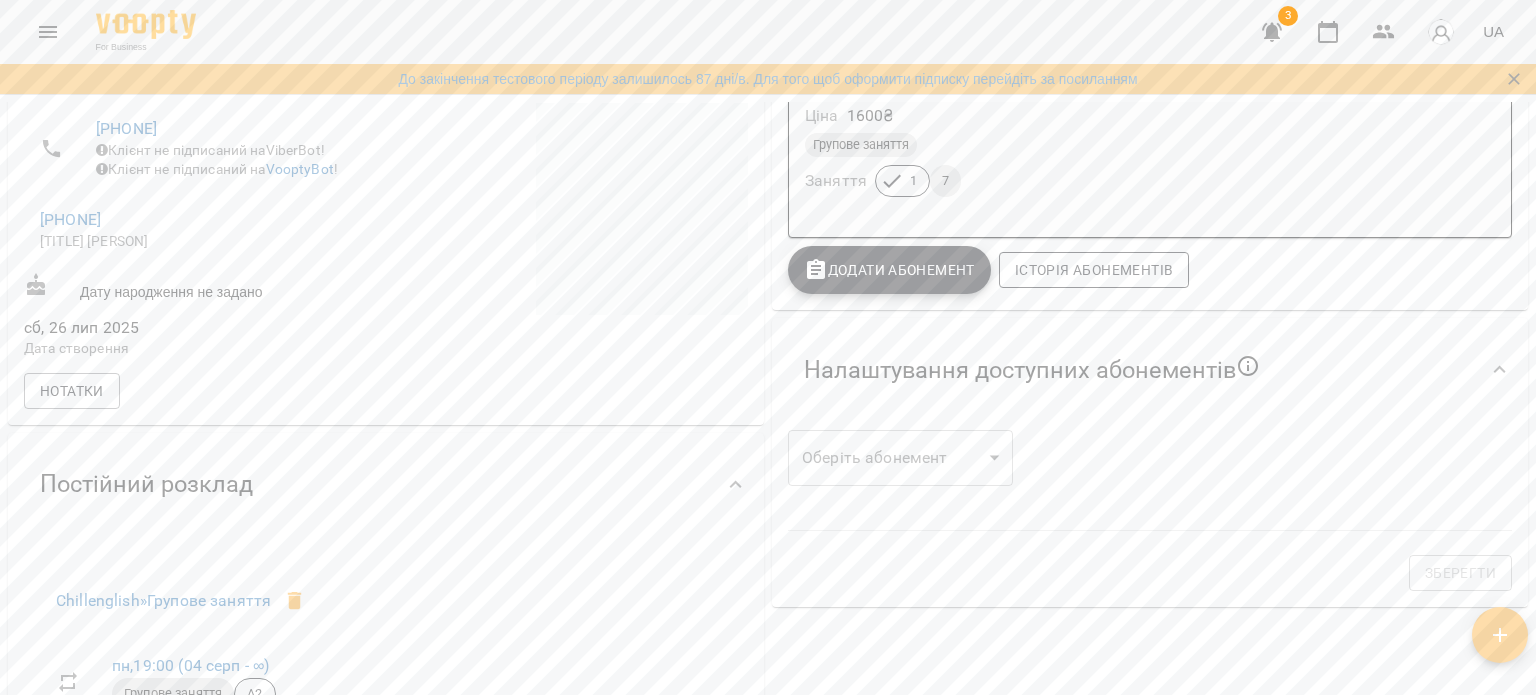 click on "Історія абонементів" at bounding box center [1094, 270] 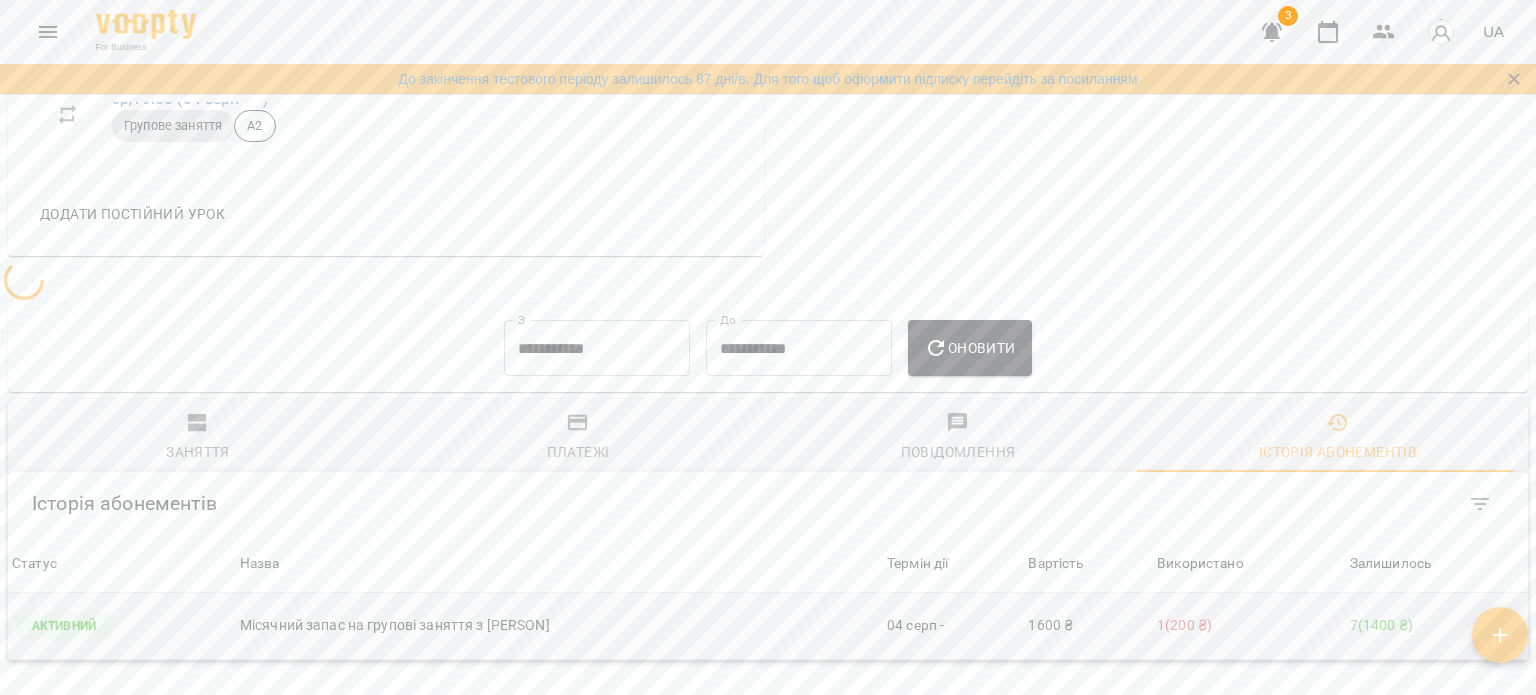 scroll, scrollTop: 1351, scrollLeft: 0, axis: vertical 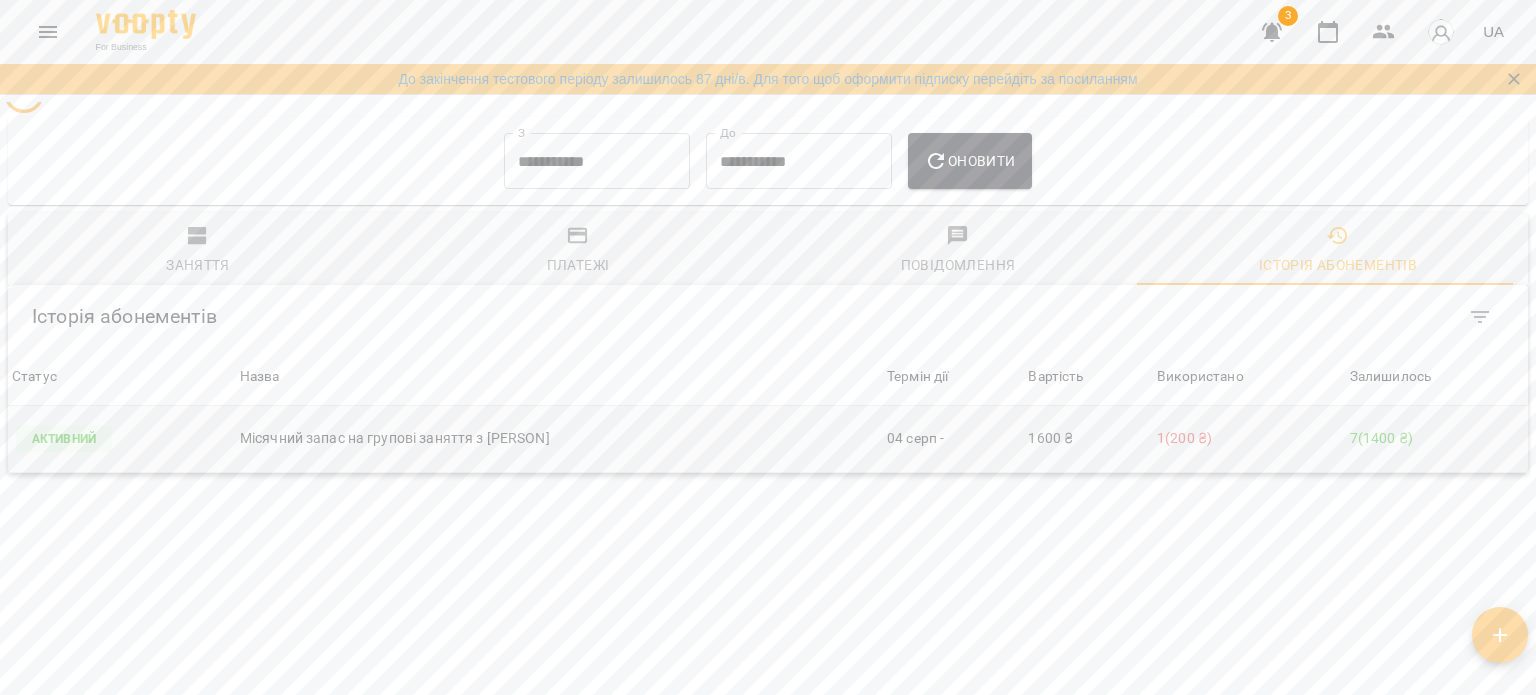 click on "7  ( 1400   ₴ )" at bounding box center (1437, 438) 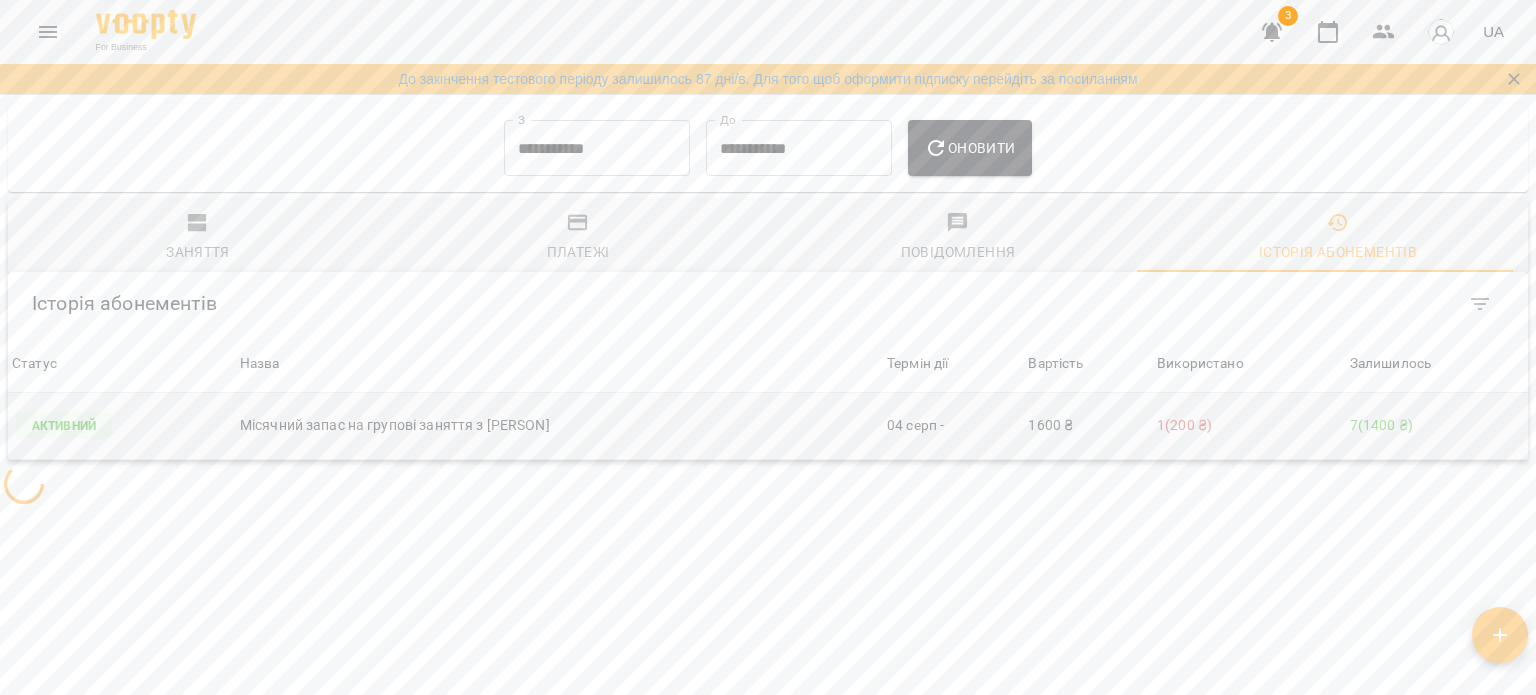 click on "1  ( 200   ₴ )" at bounding box center [1249, 425] 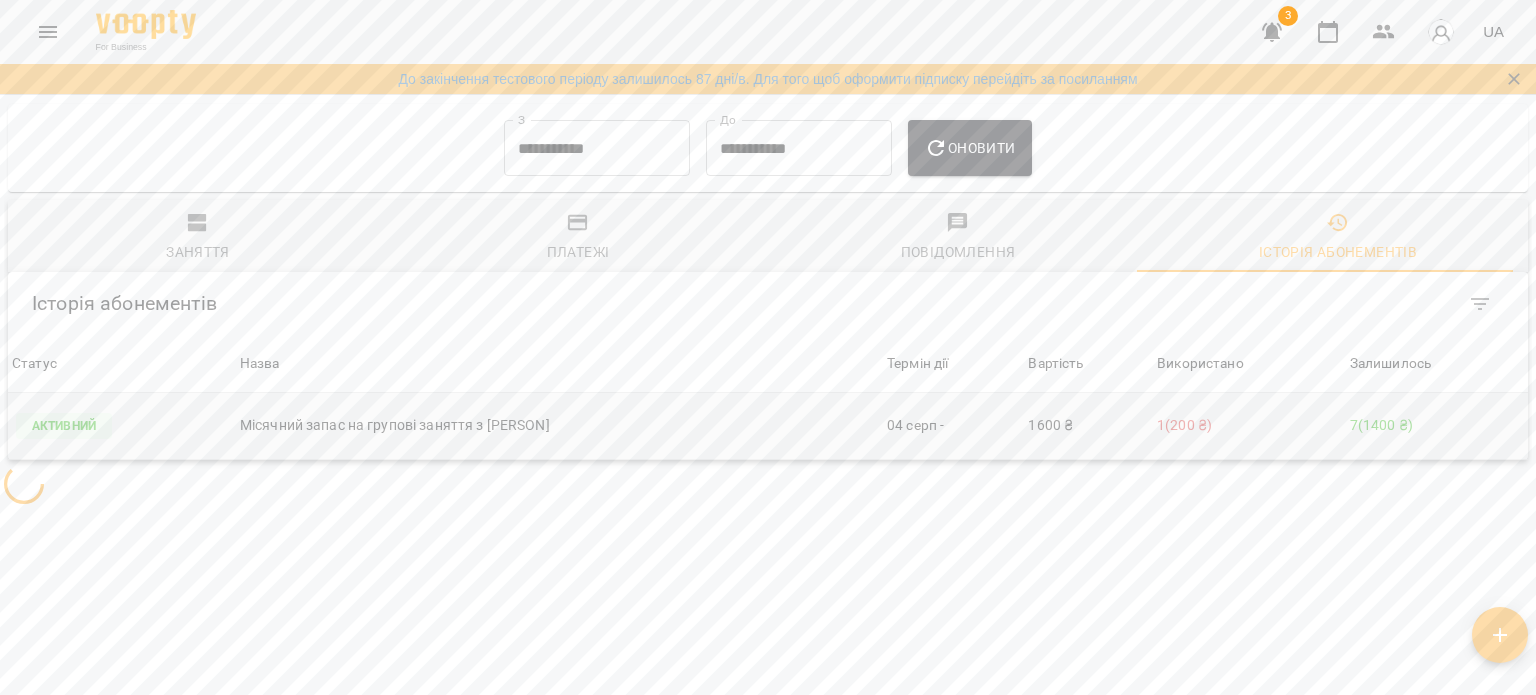 click on "04 серп -" at bounding box center (953, 426) 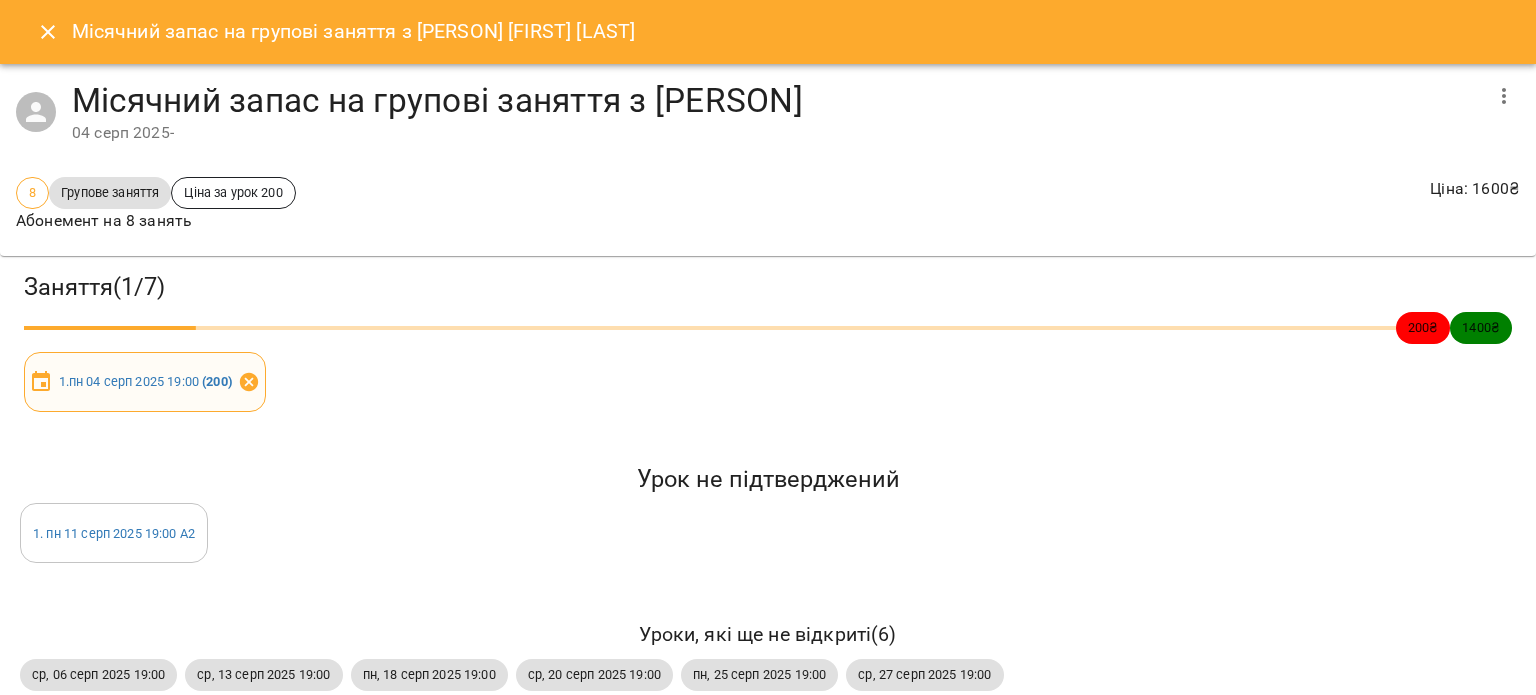 click 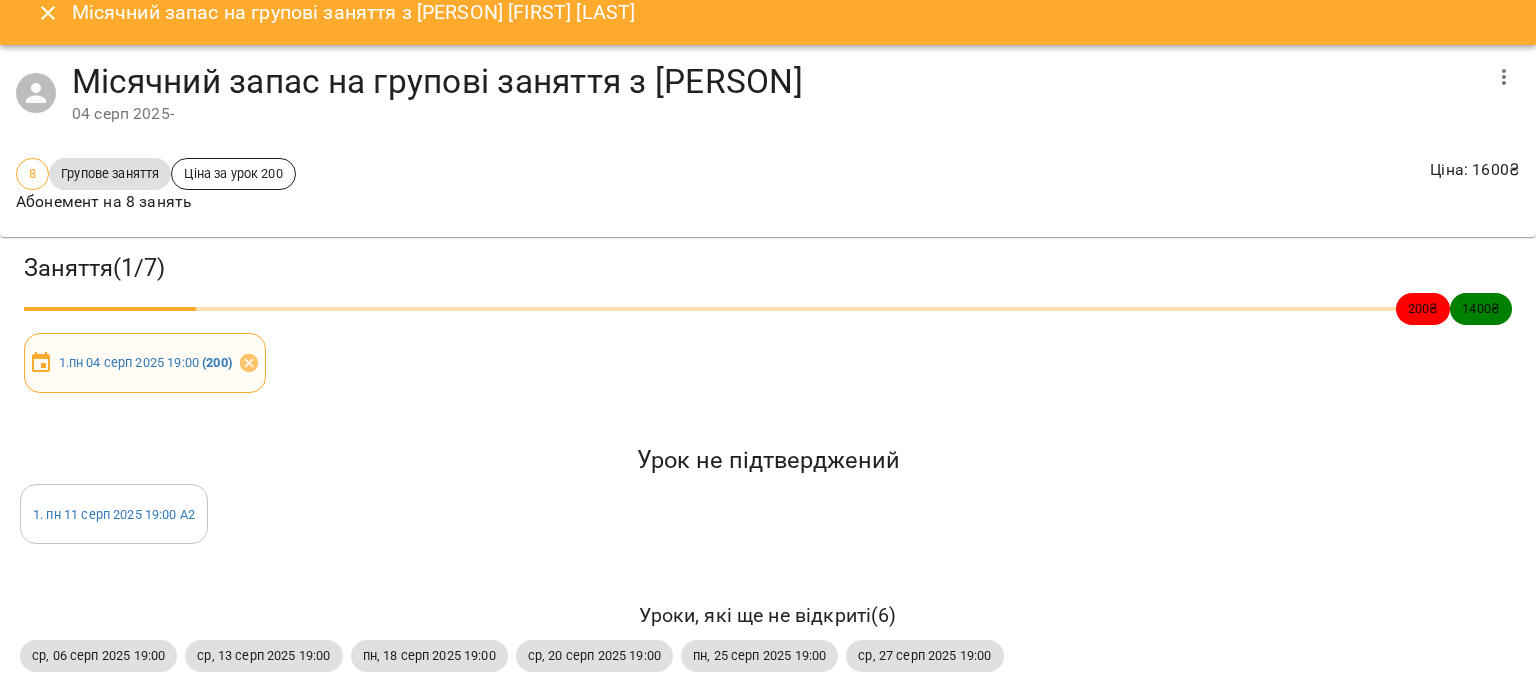 scroll, scrollTop: 0, scrollLeft: 0, axis: both 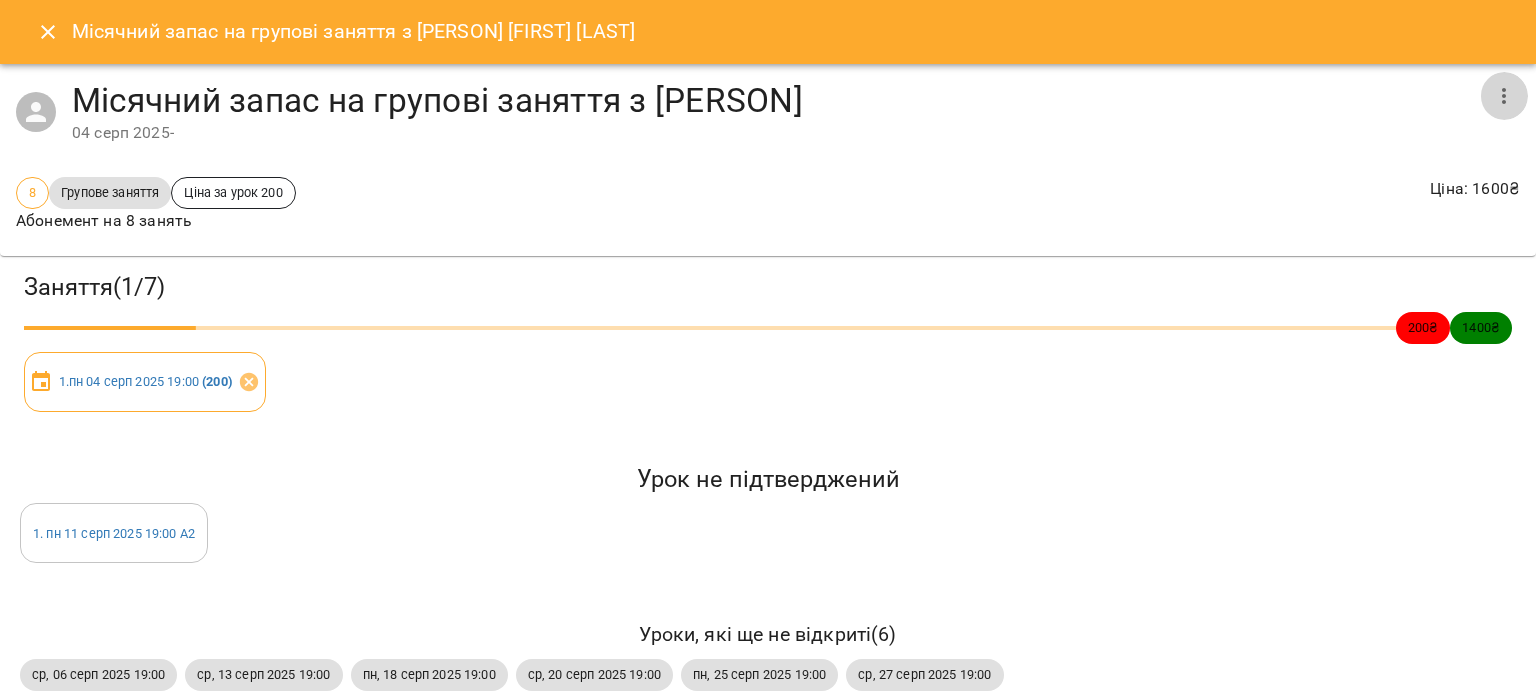 click 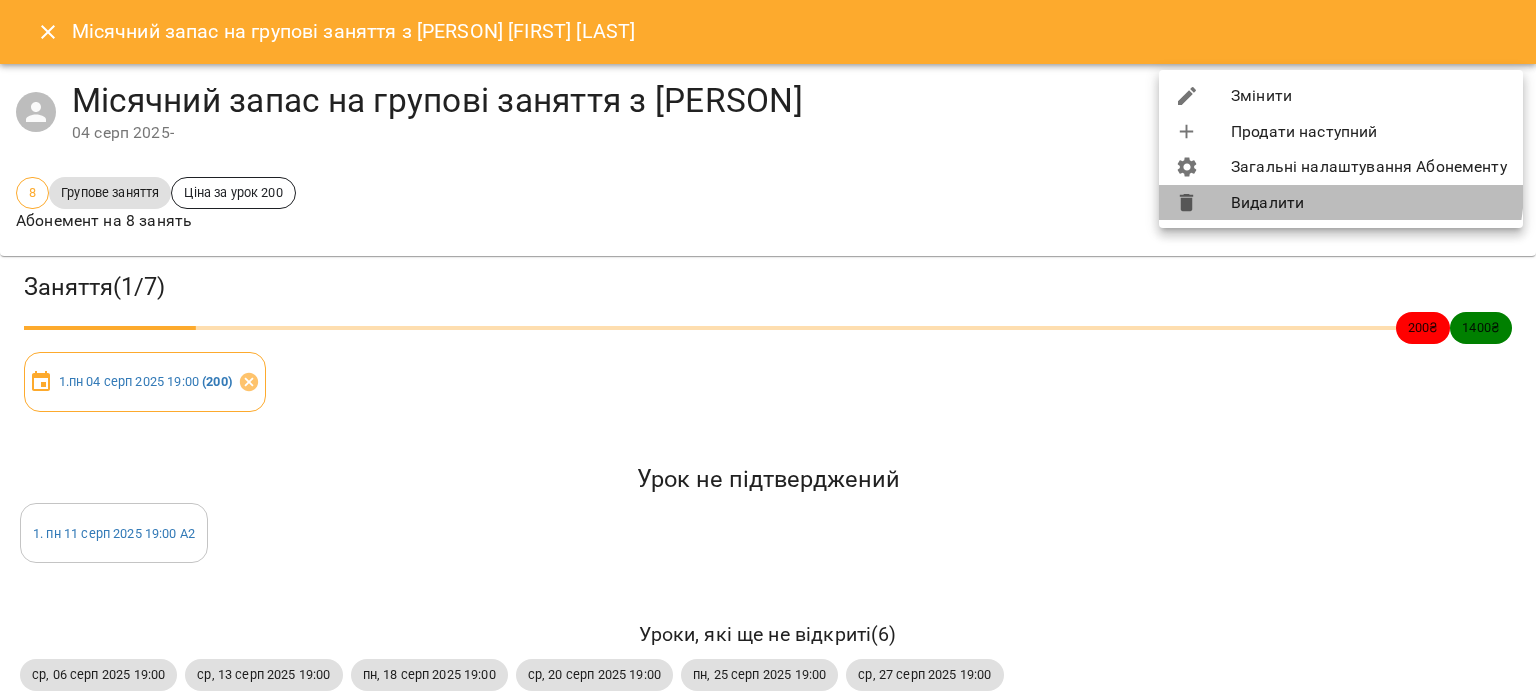 click on "Видалити" at bounding box center [1341, 203] 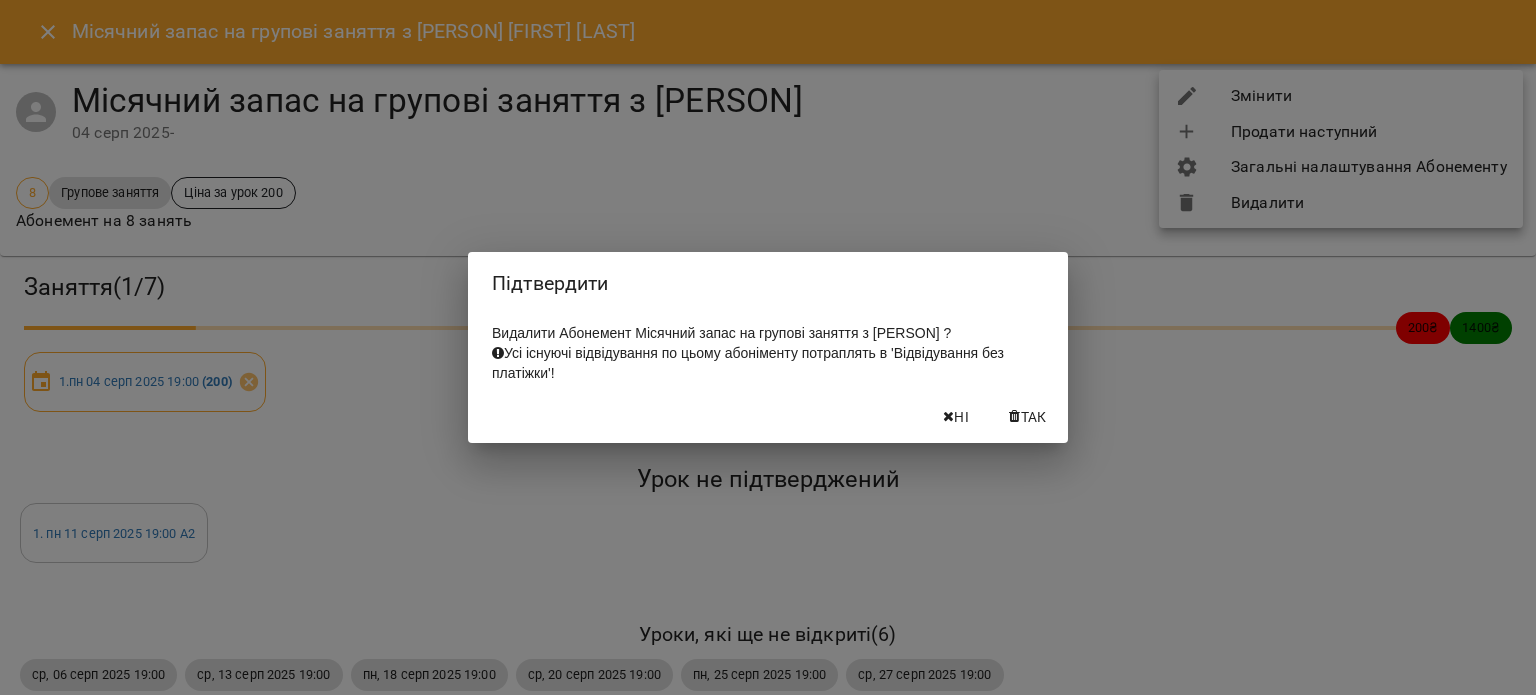 click on "Так" at bounding box center [1034, 417] 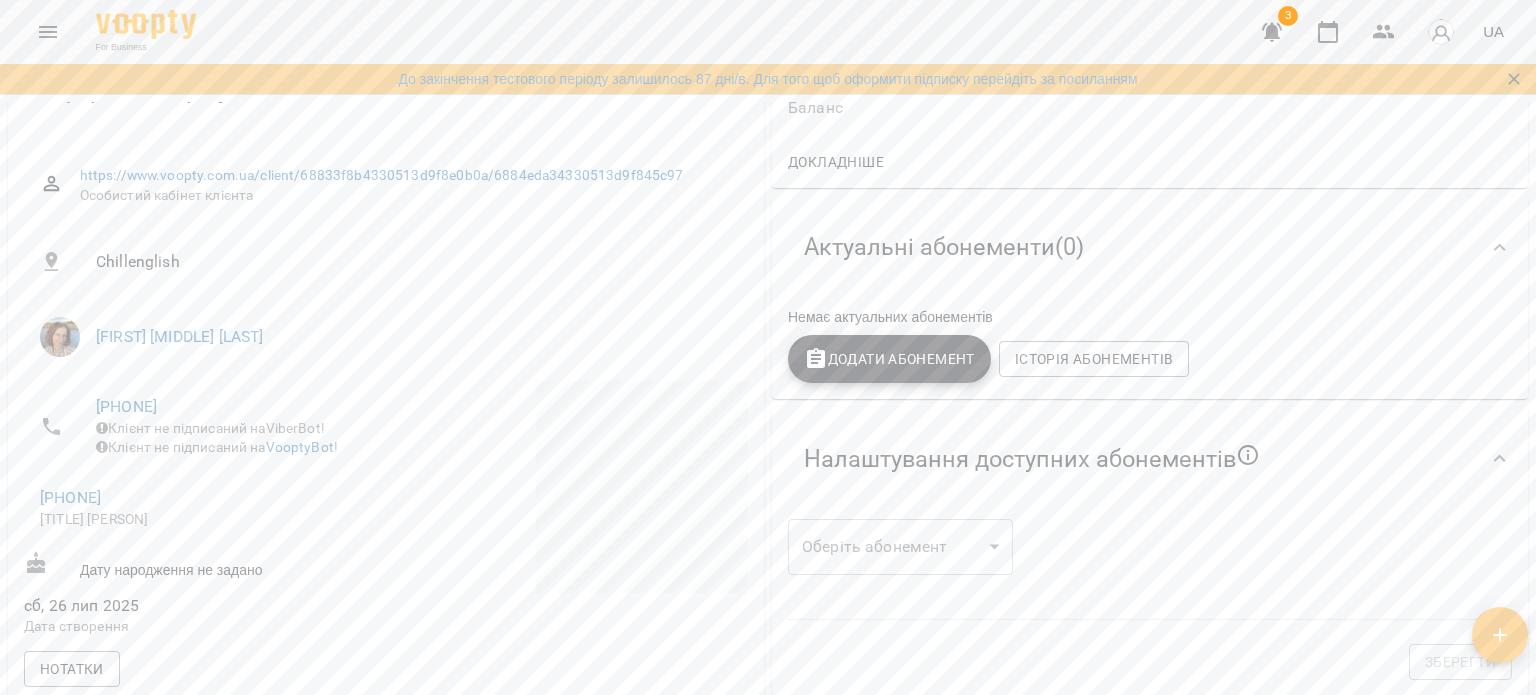 scroll, scrollTop: 0, scrollLeft: 0, axis: both 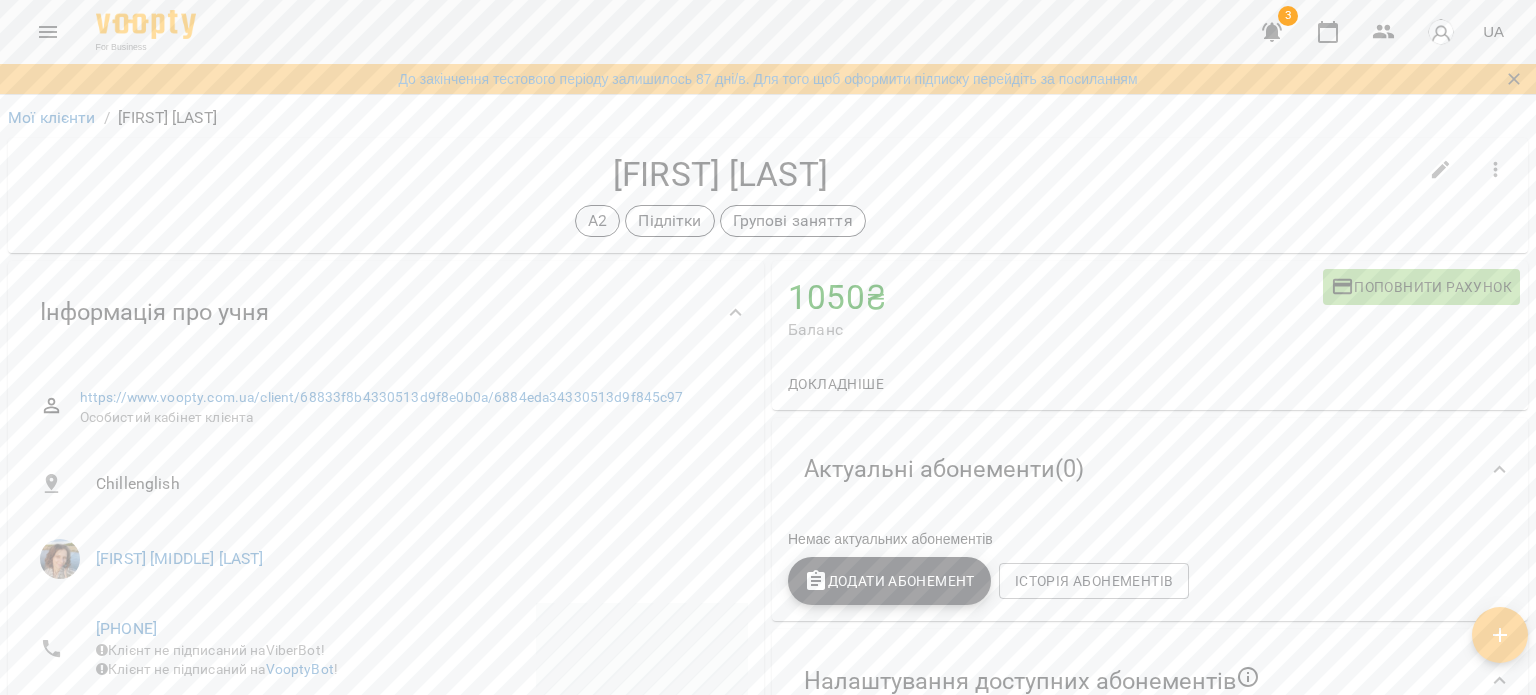 click on "Додати Абонемент" at bounding box center [889, 581] 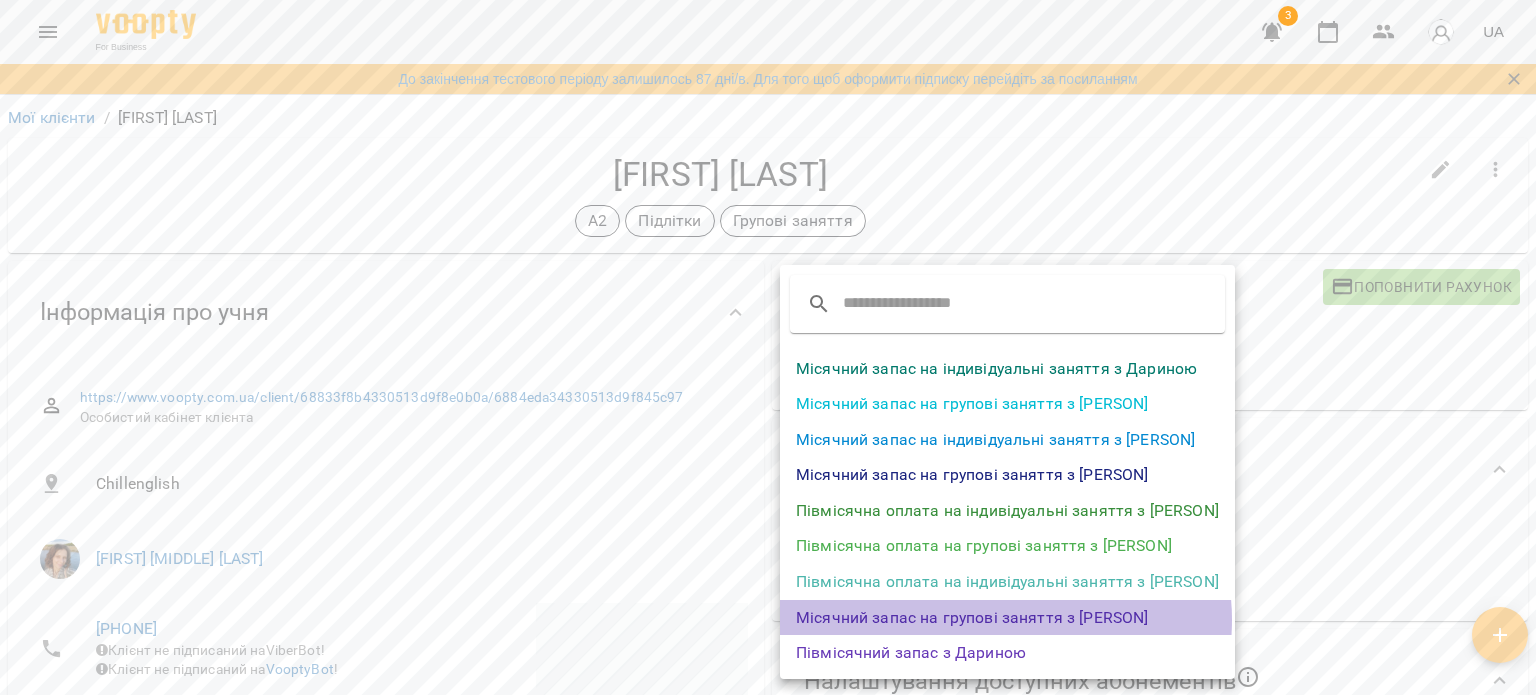 click on "Місячний запас на групові заняття з Дариною" at bounding box center [1007, 618] 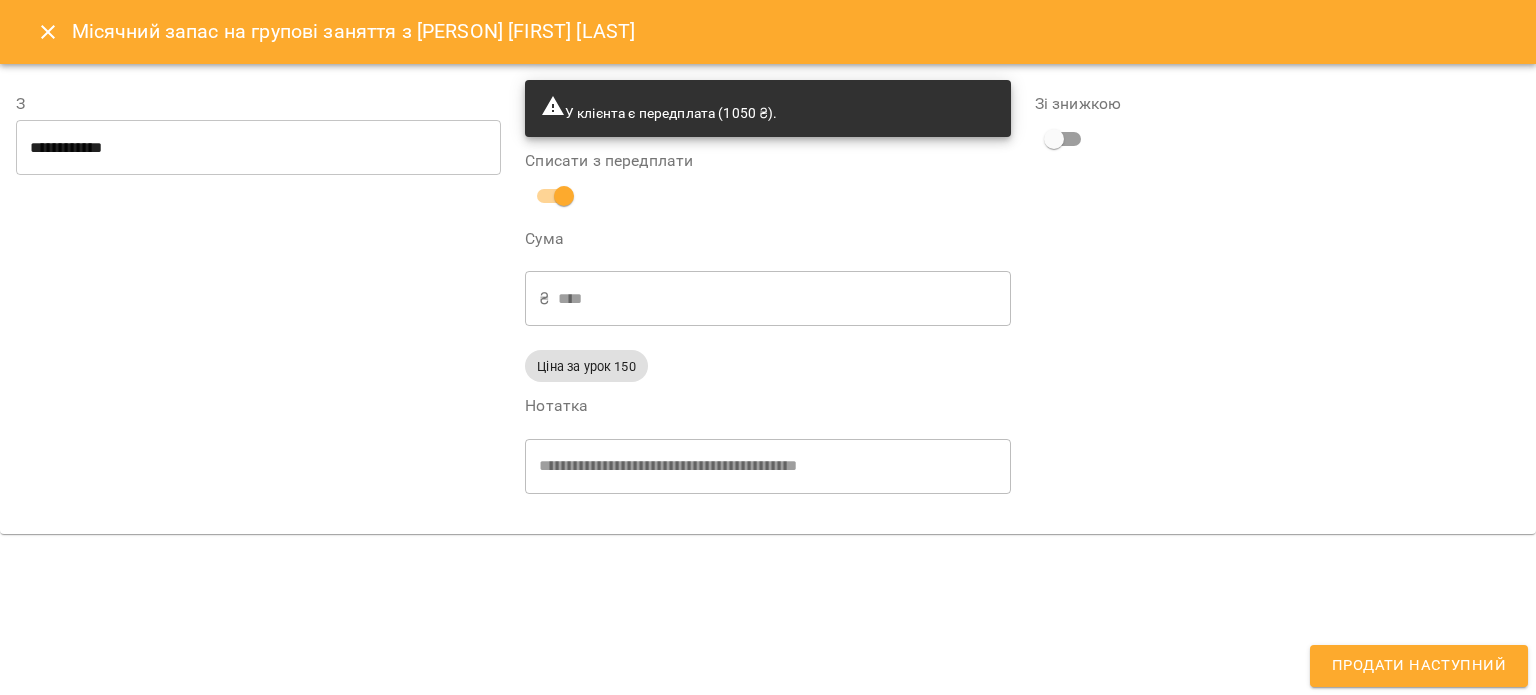 click on "Продати наступний" at bounding box center [1419, 666] 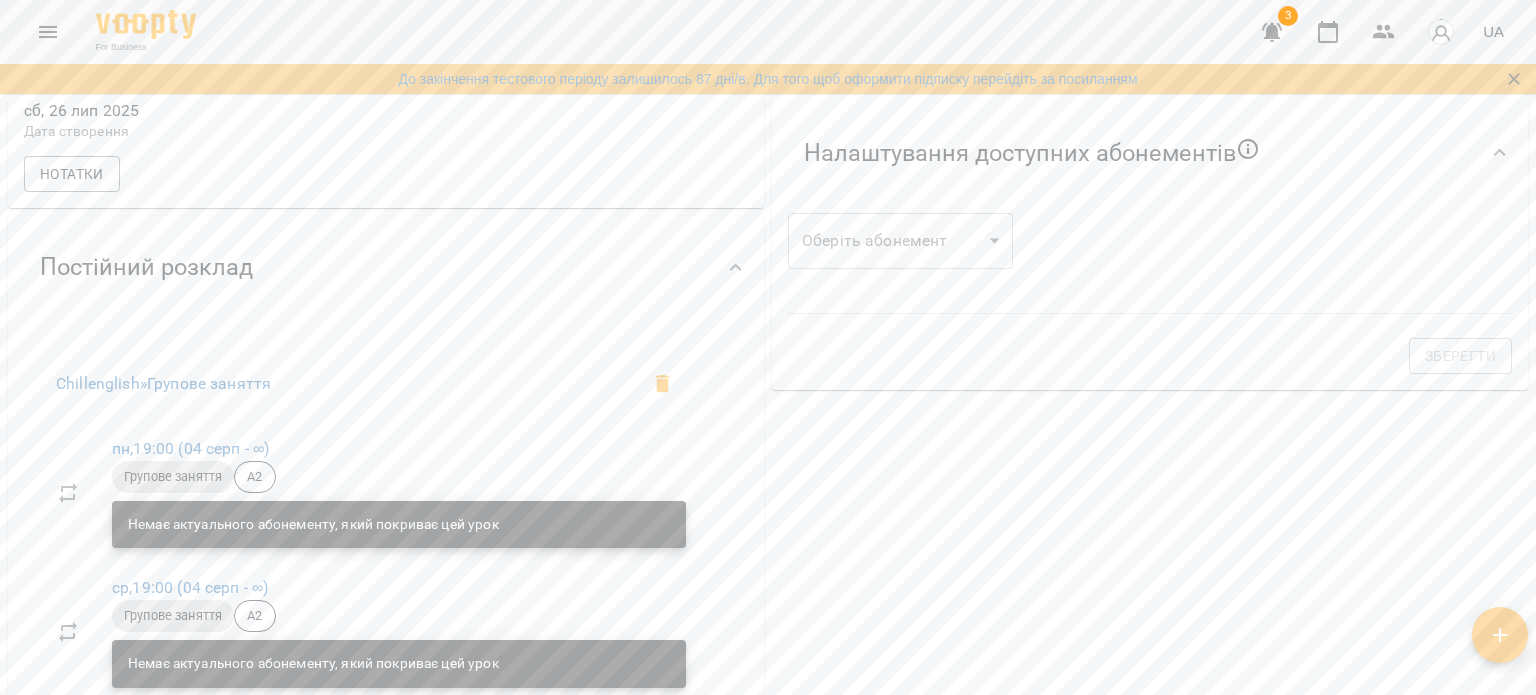 scroll, scrollTop: 700, scrollLeft: 0, axis: vertical 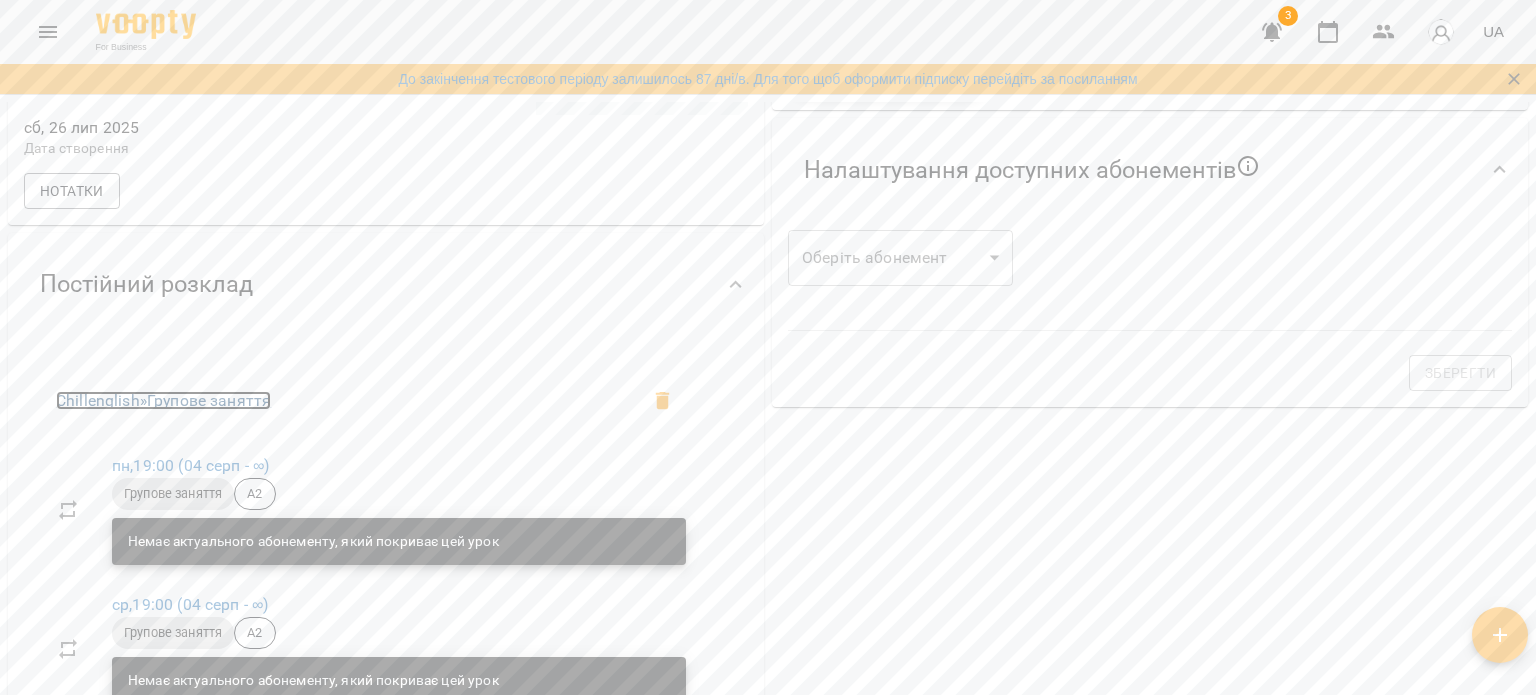 click on "Chillenglish  »  Групове заняття" at bounding box center [163, 400] 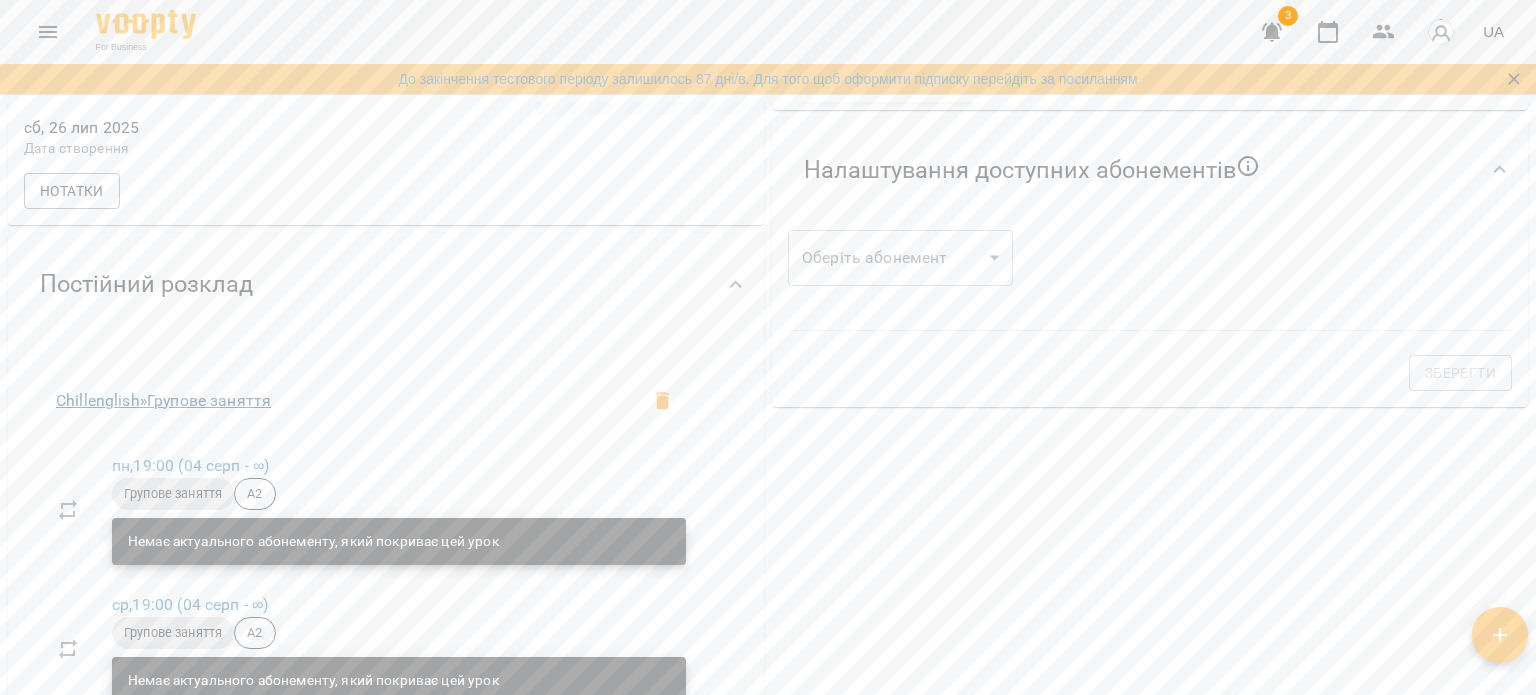 scroll, scrollTop: 0, scrollLeft: 0, axis: both 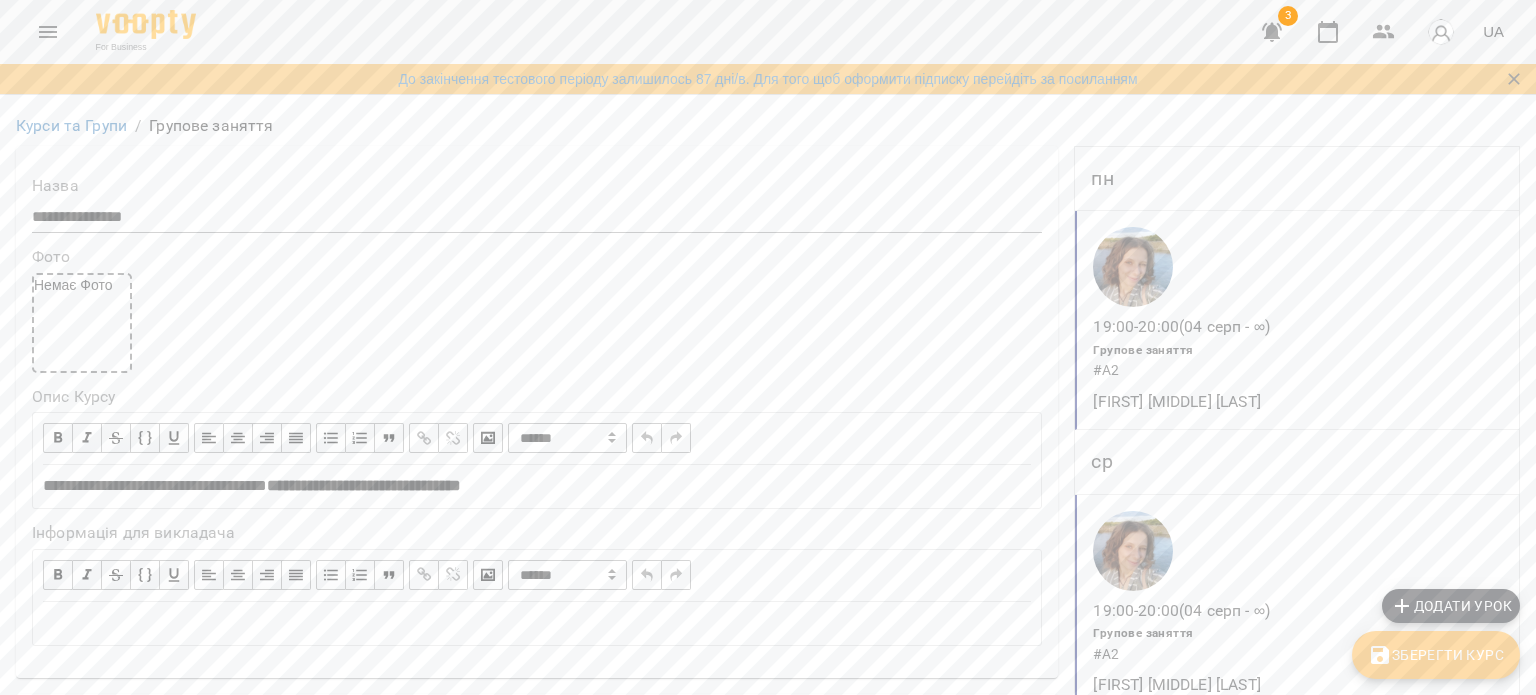 click on "пн 19:00  -  20:00 (04 серп - ∞) Групове заняття # А2 Марченко Дарина Олегівна ср 19:00  -  20:00 (04 серп - ∞) Групове заняття # А2 Марченко Дарина Олегівна" at bounding box center [1297, 1269] 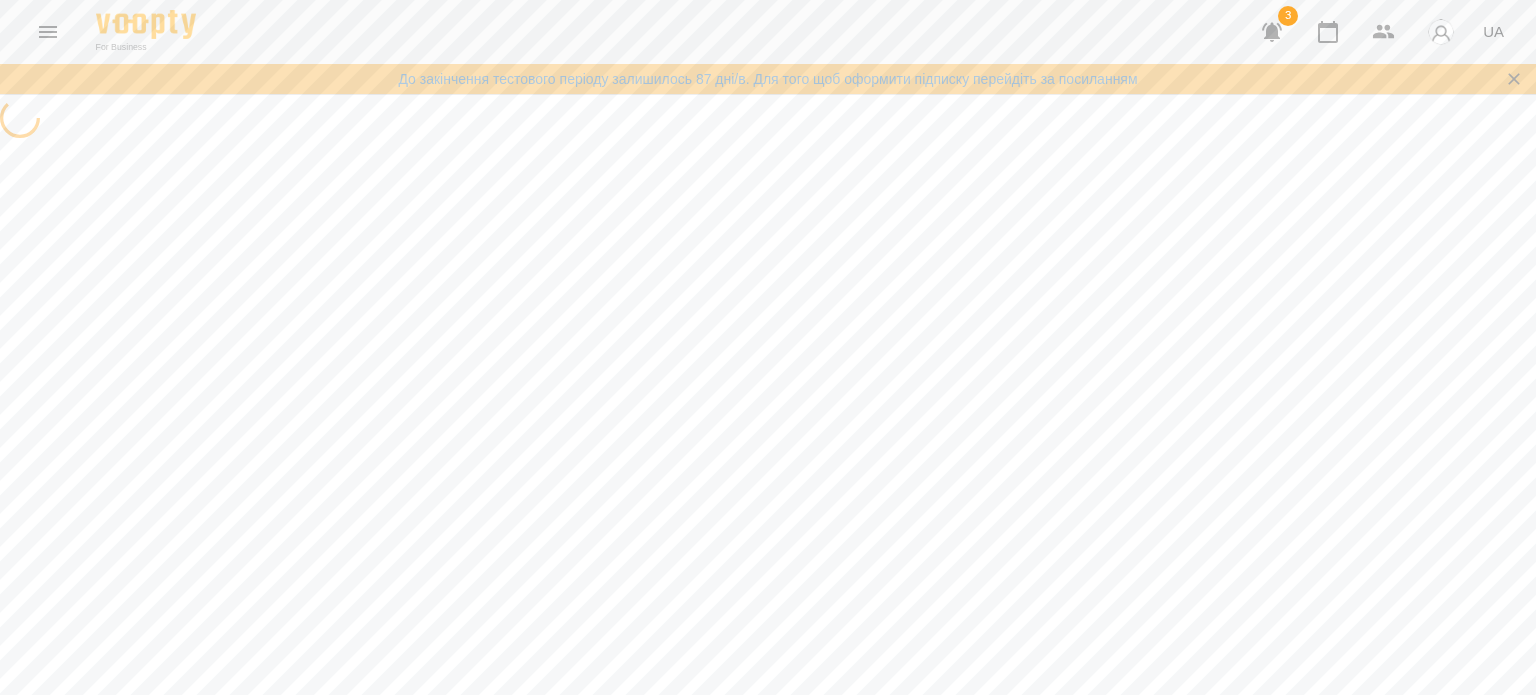 select on "**********" 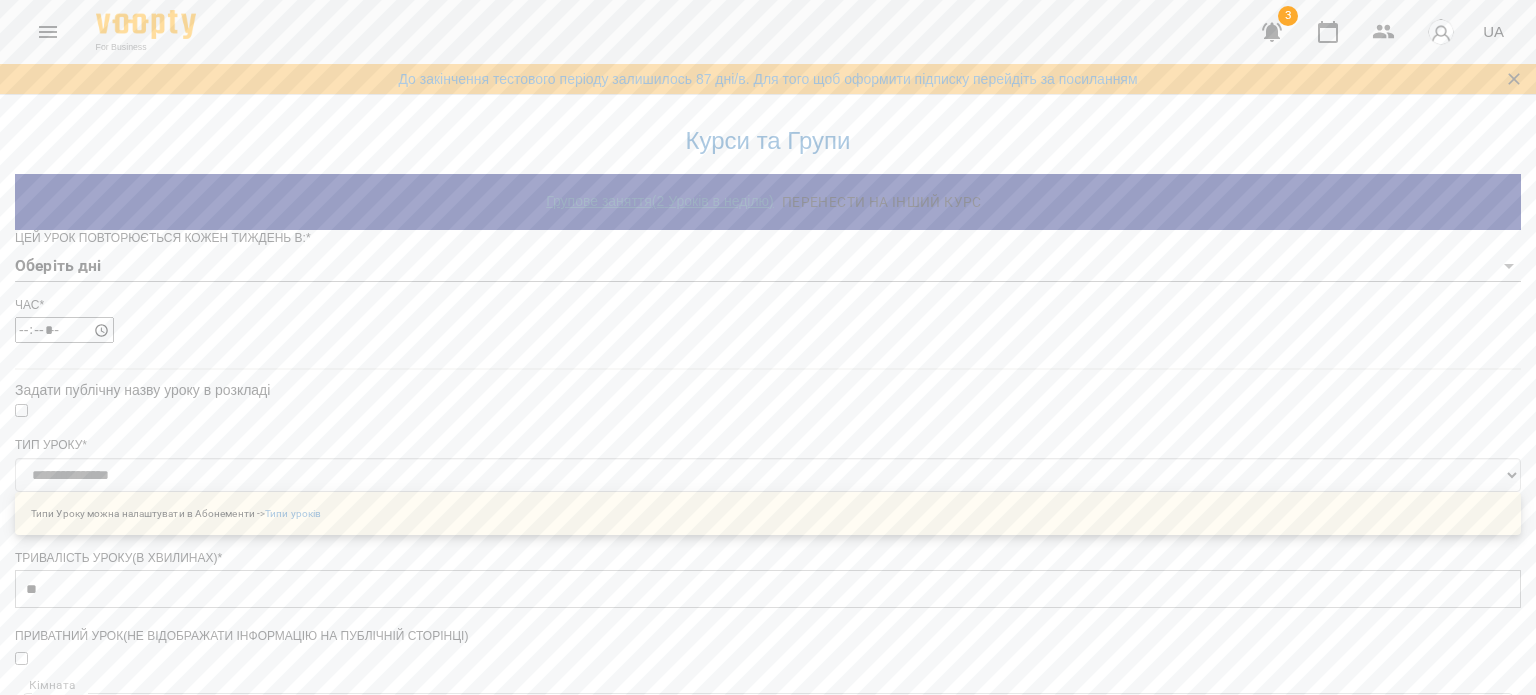 click on "Групове заняття ( 2   Уроків в неділю )" at bounding box center (660, 201) 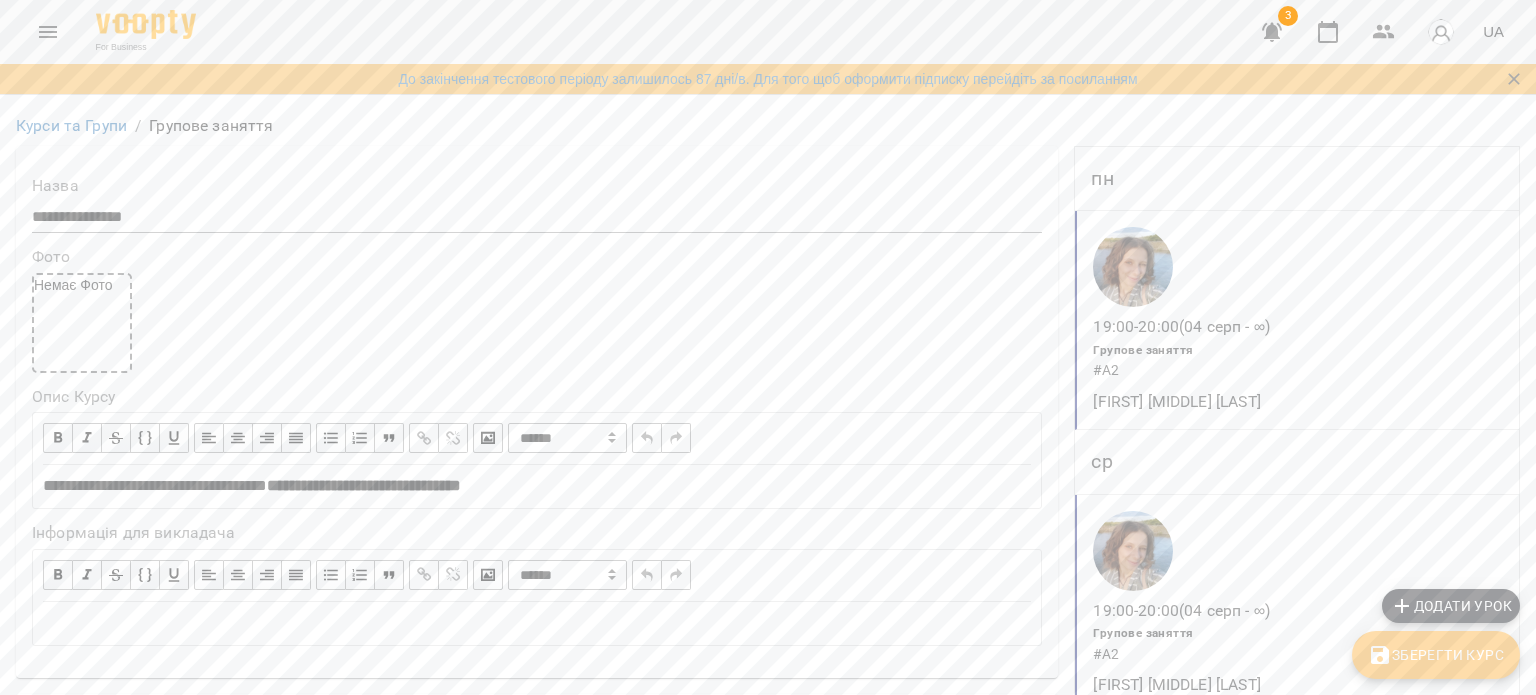 scroll, scrollTop: 1361, scrollLeft: 0, axis: vertical 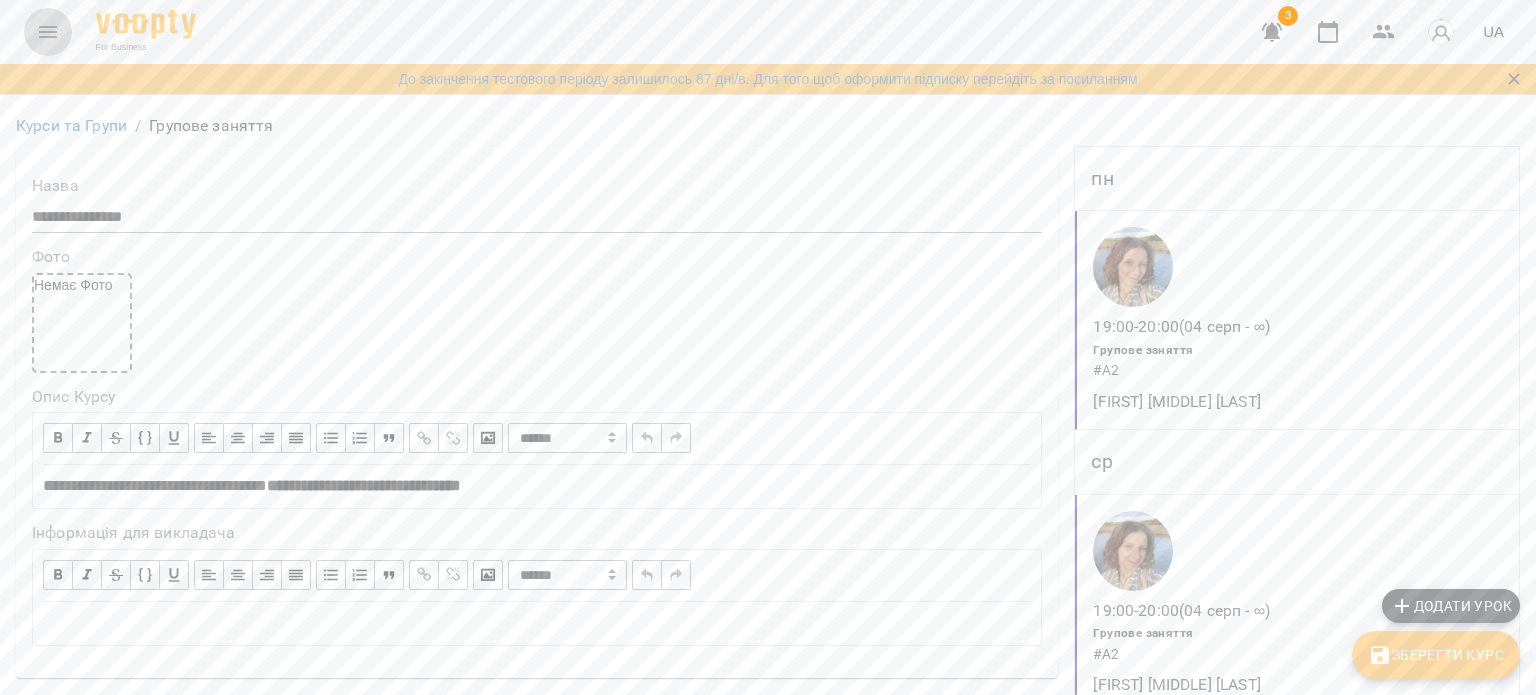 click at bounding box center [48, 32] 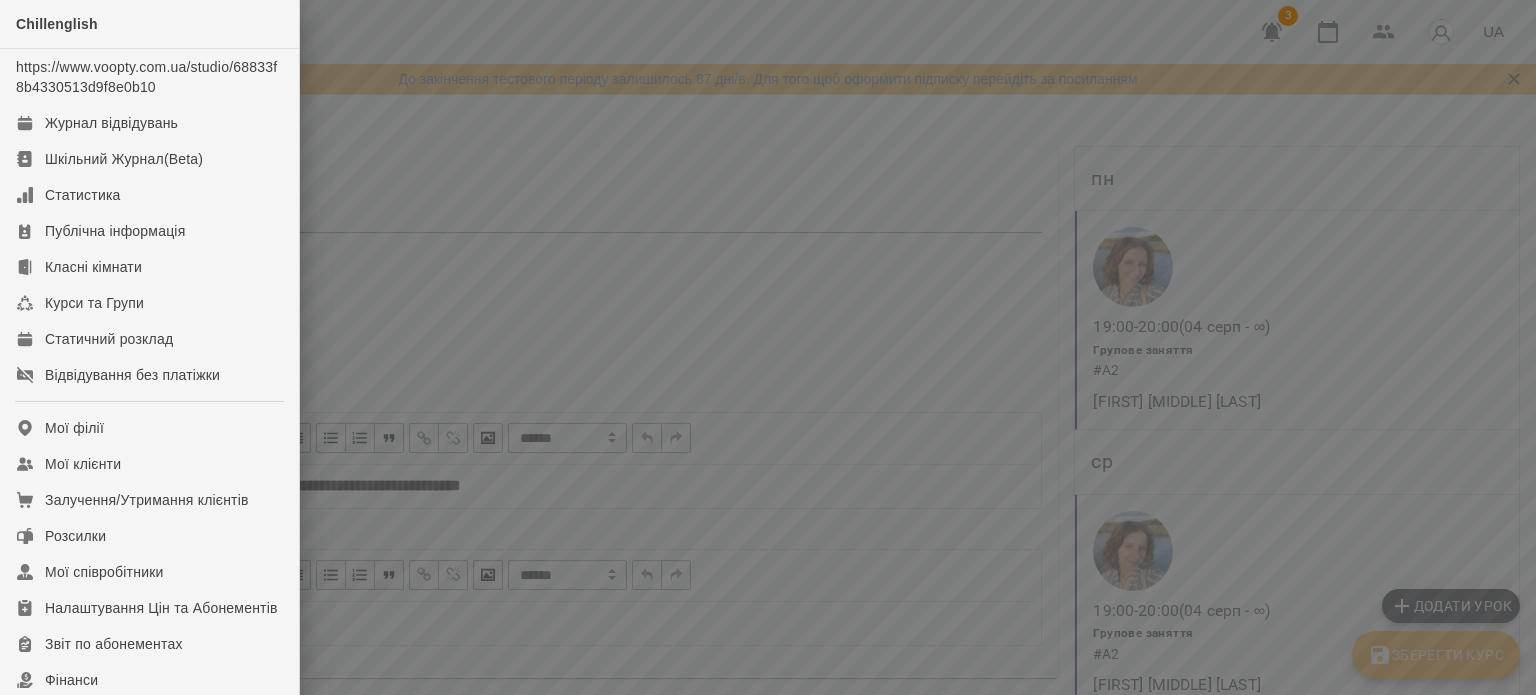 click at bounding box center (768, 347) 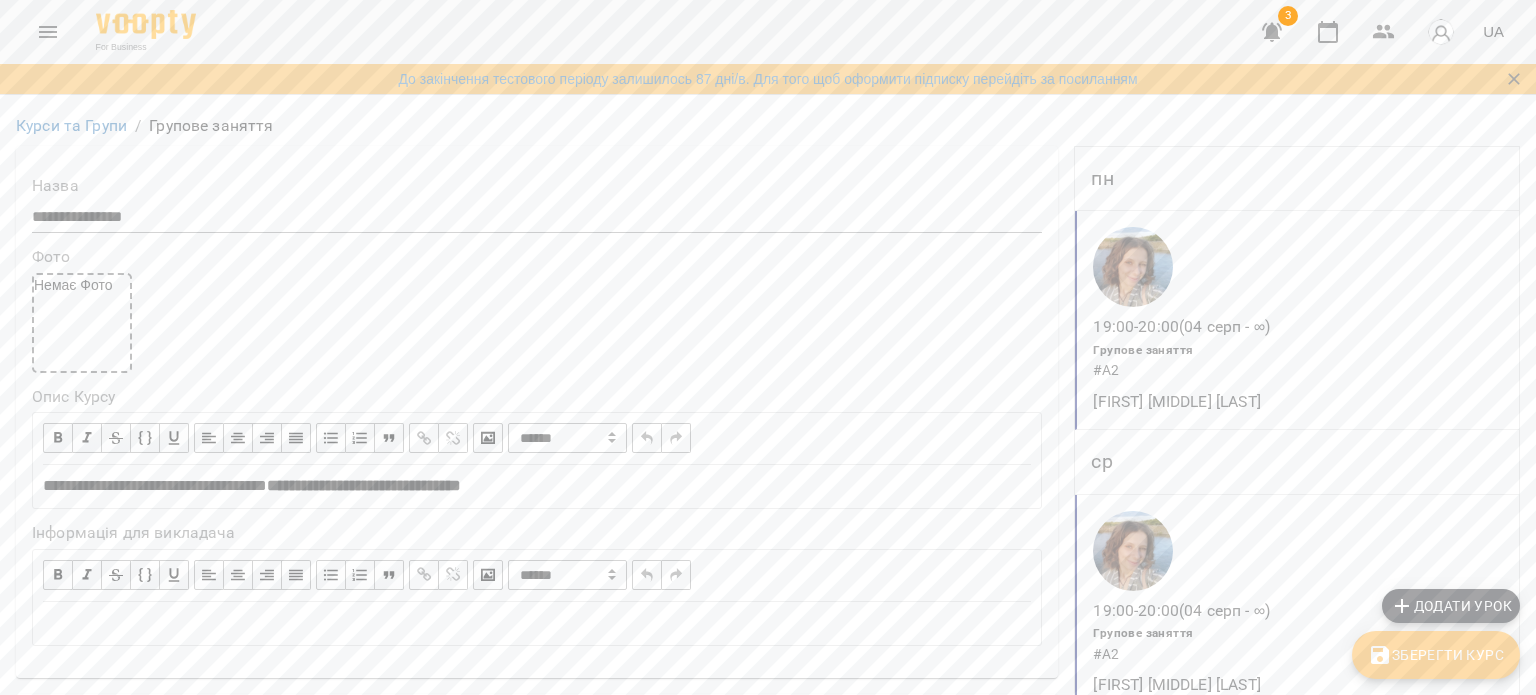 click on "3" at bounding box center [1288, 16] 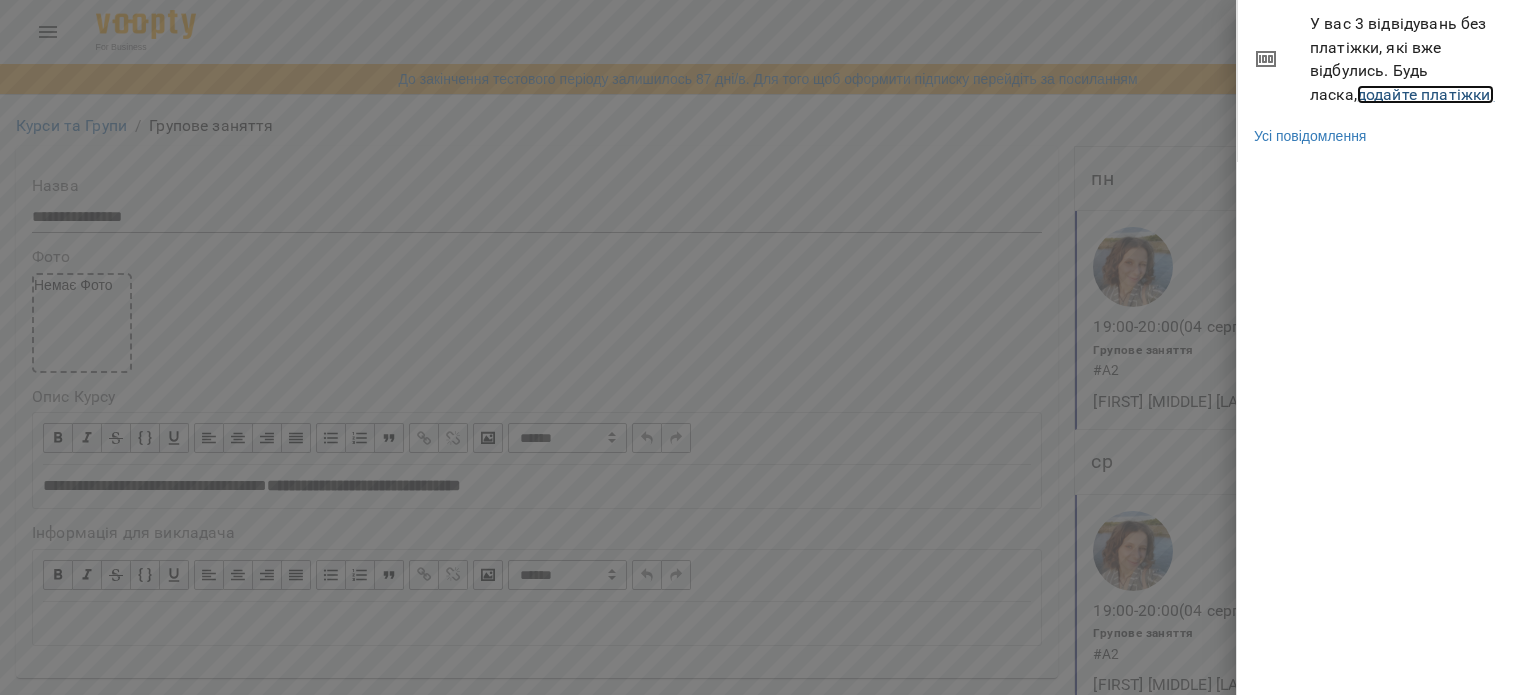 click on "додайте платіжки!" at bounding box center (1426, 94) 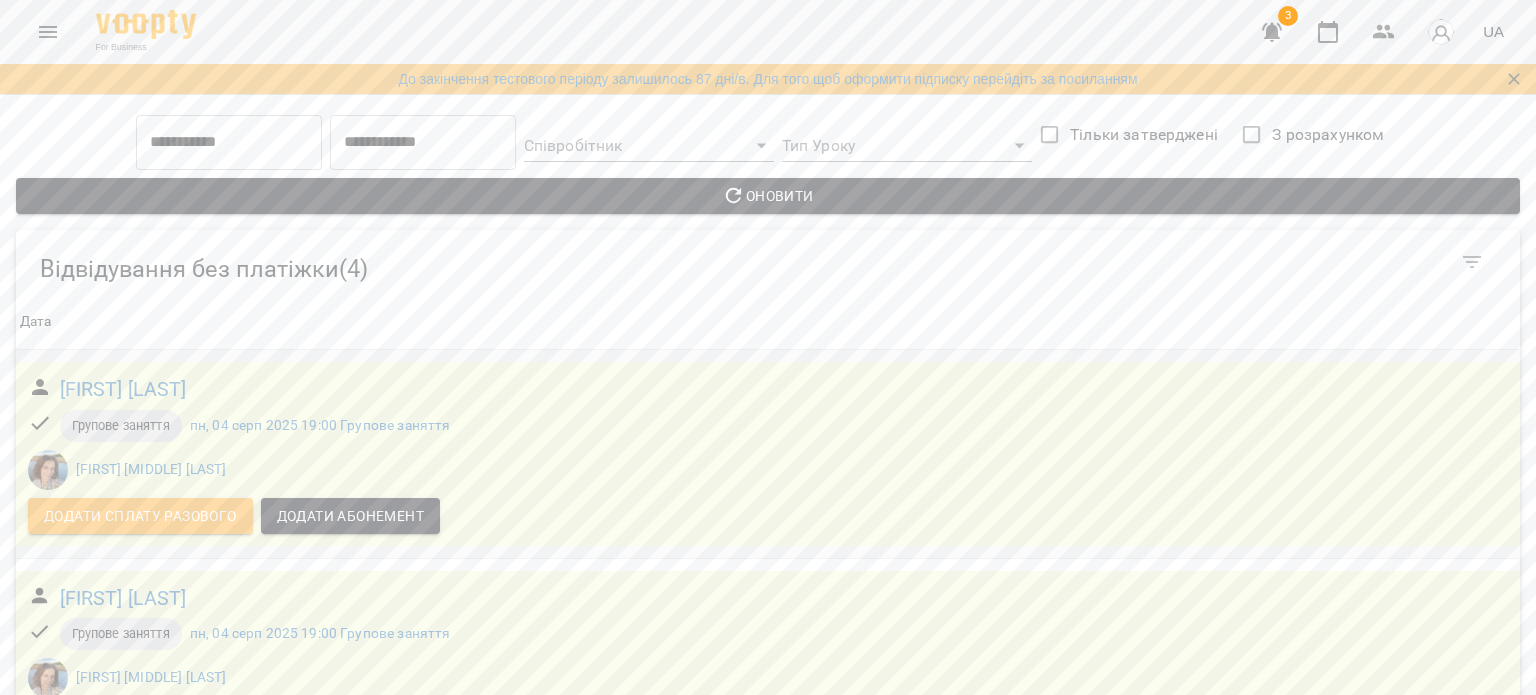 scroll, scrollTop: 103, scrollLeft: 0, axis: vertical 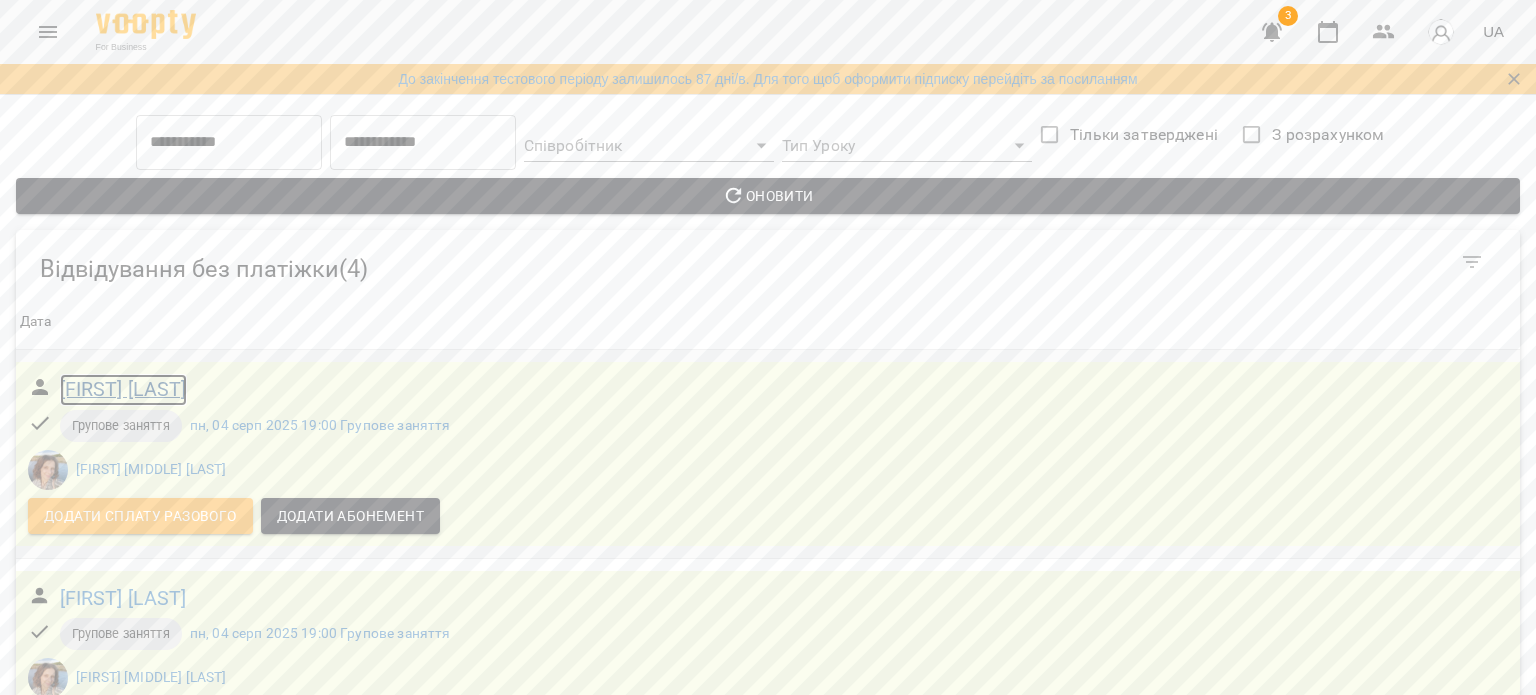 click on "[LAST_NAME] [FIRST_NAME]" at bounding box center (123, 389) 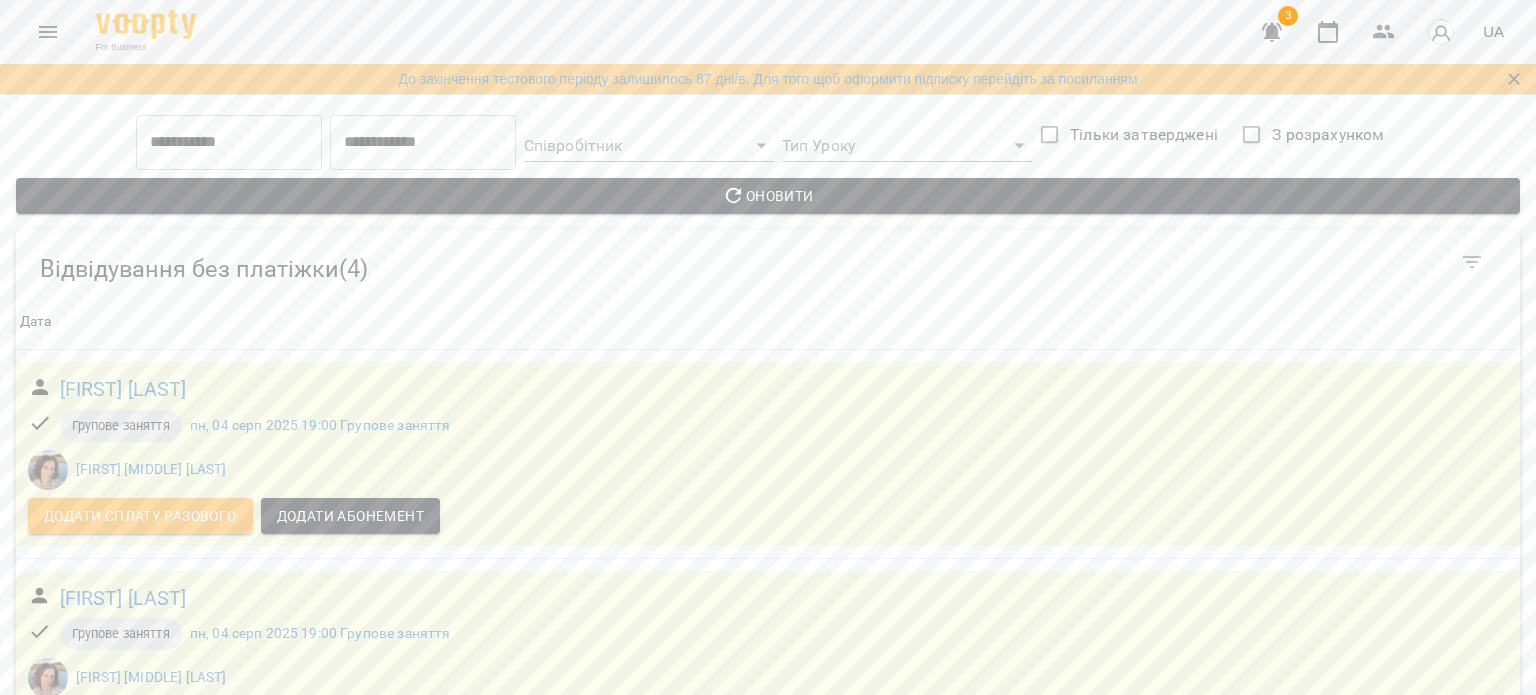 scroll, scrollTop: 0, scrollLeft: 0, axis: both 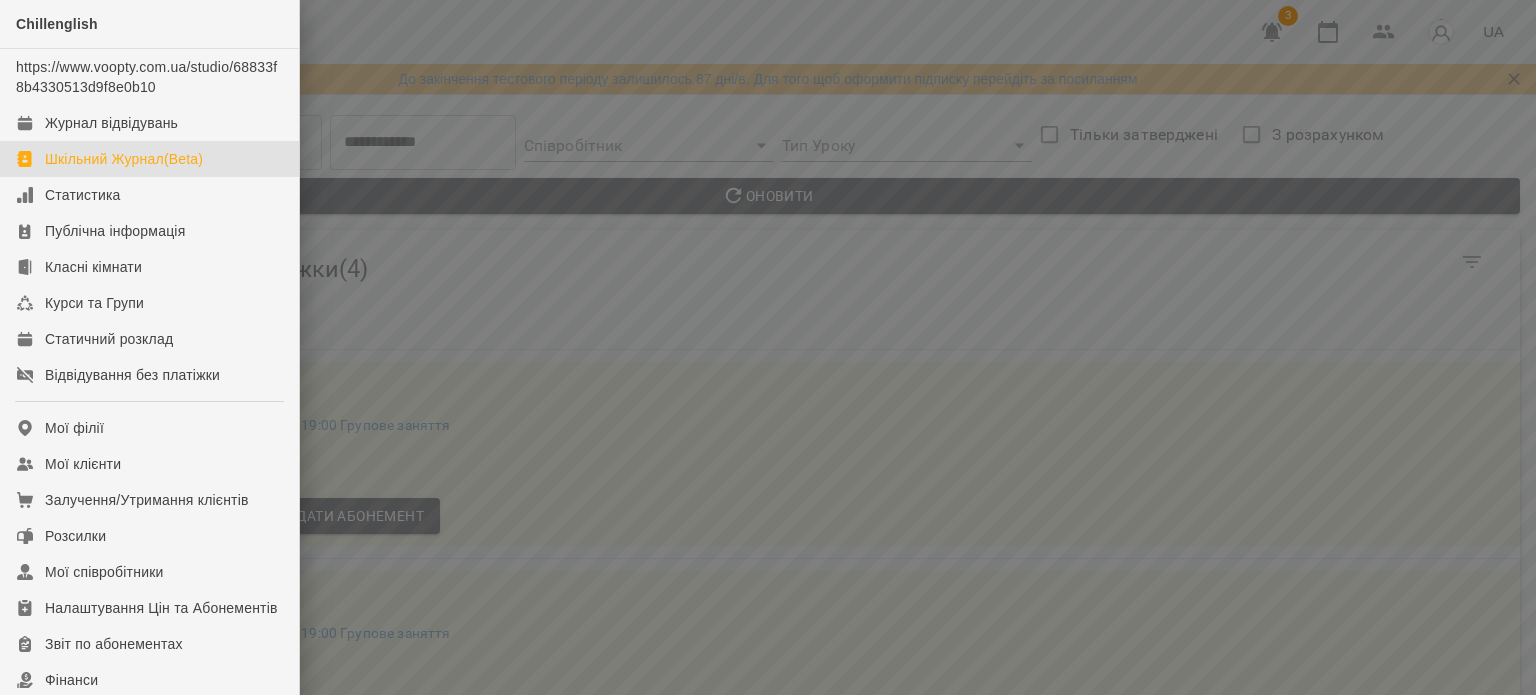 click on "Шкільний Журнал(Beta)" at bounding box center [124, 159] 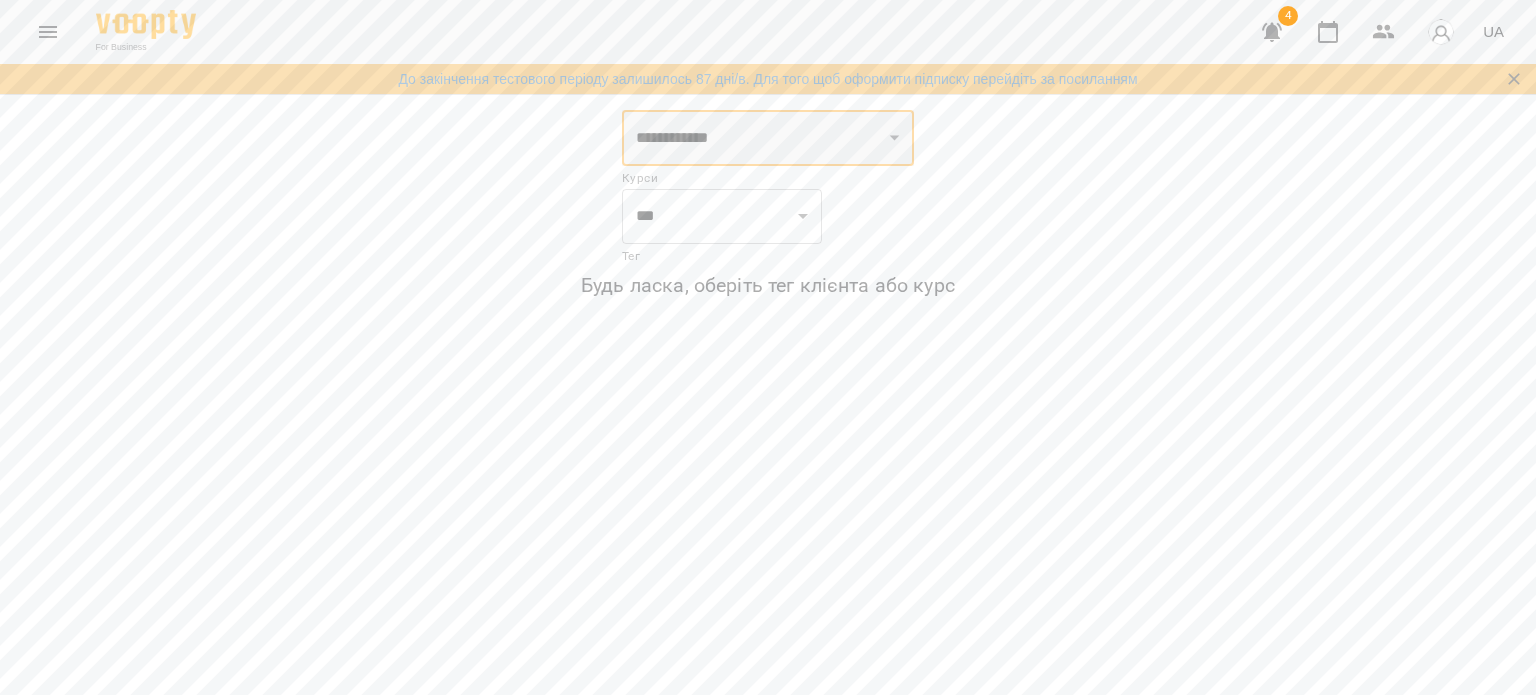 click on "**********" at bounding box center [768, 138] 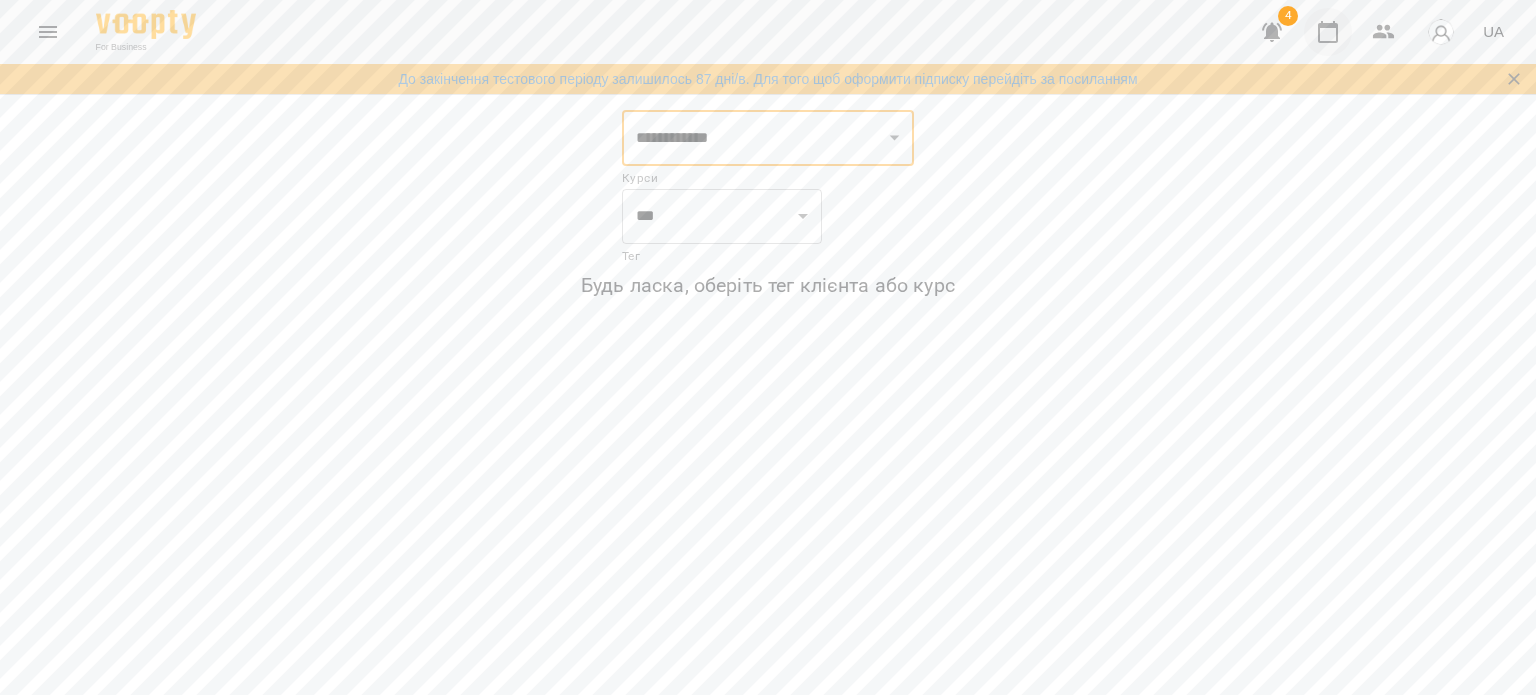 click 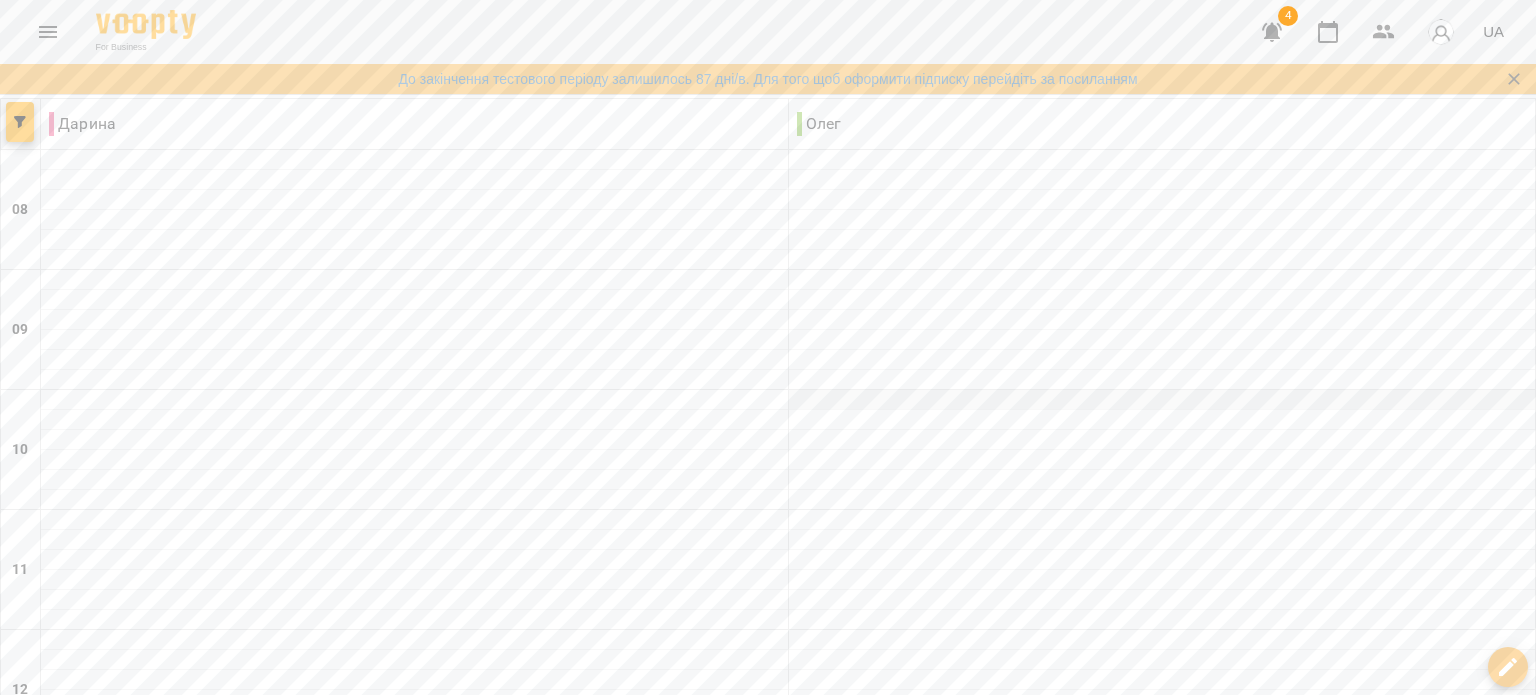 scroll, scrollTop: 1027, scrollLeft: 0, axis: vertical 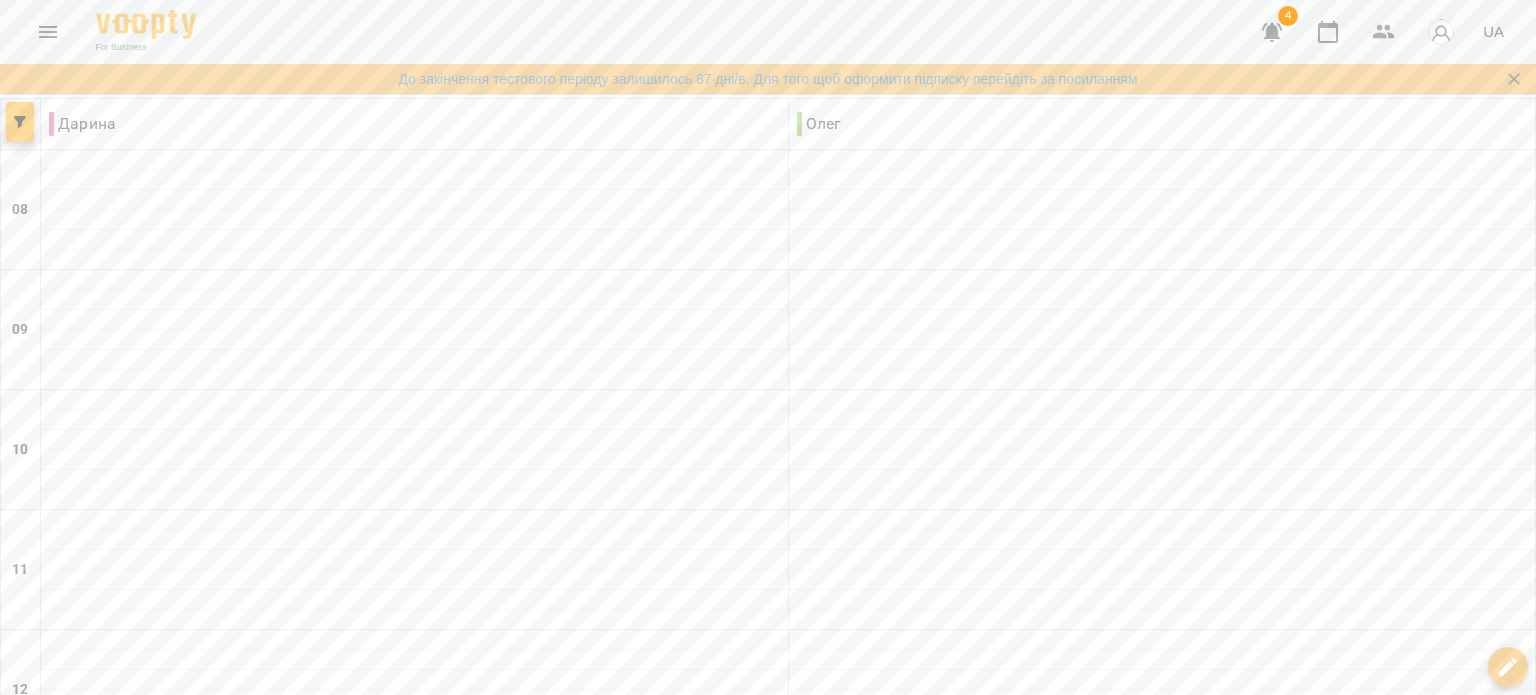 click on "нд" at bounding box center (1494, 1616) 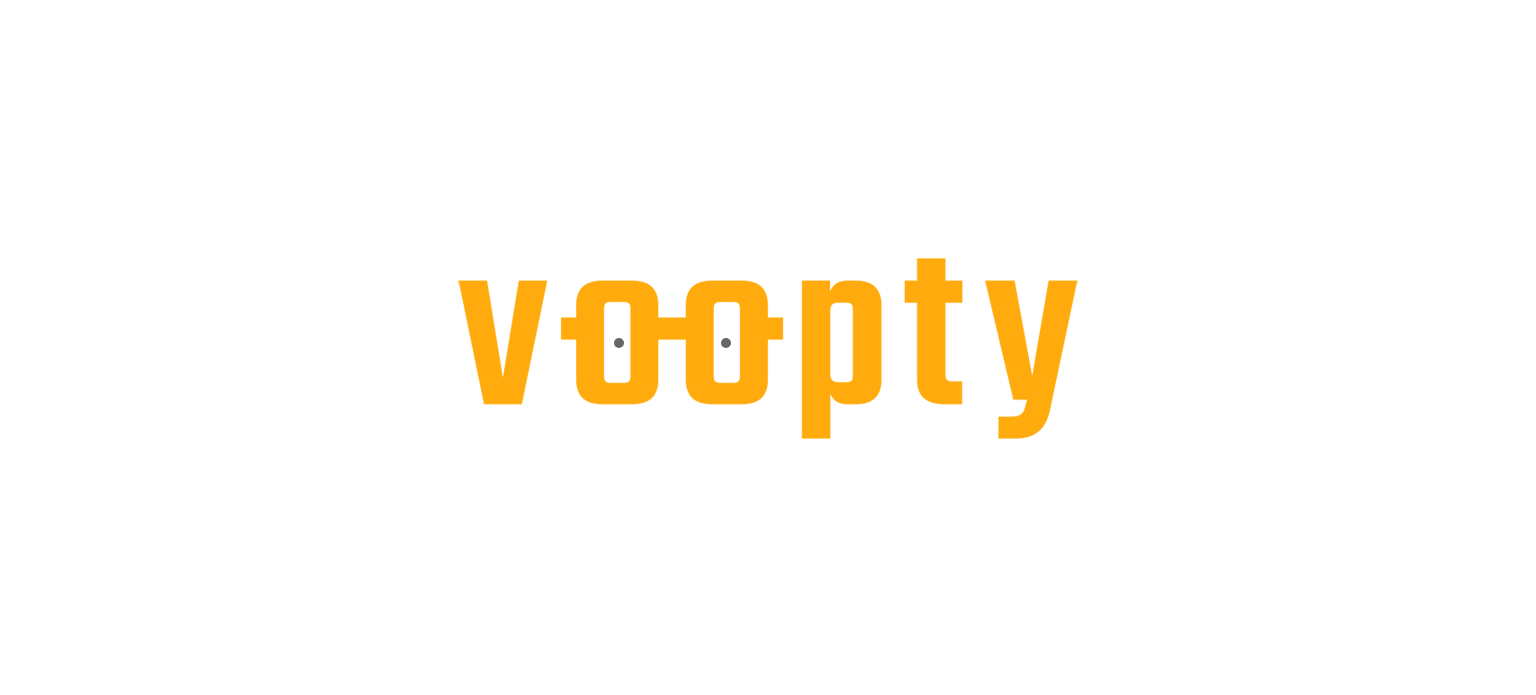 scroll, scrollTop: 0, scrollLeft: 0, axis: both 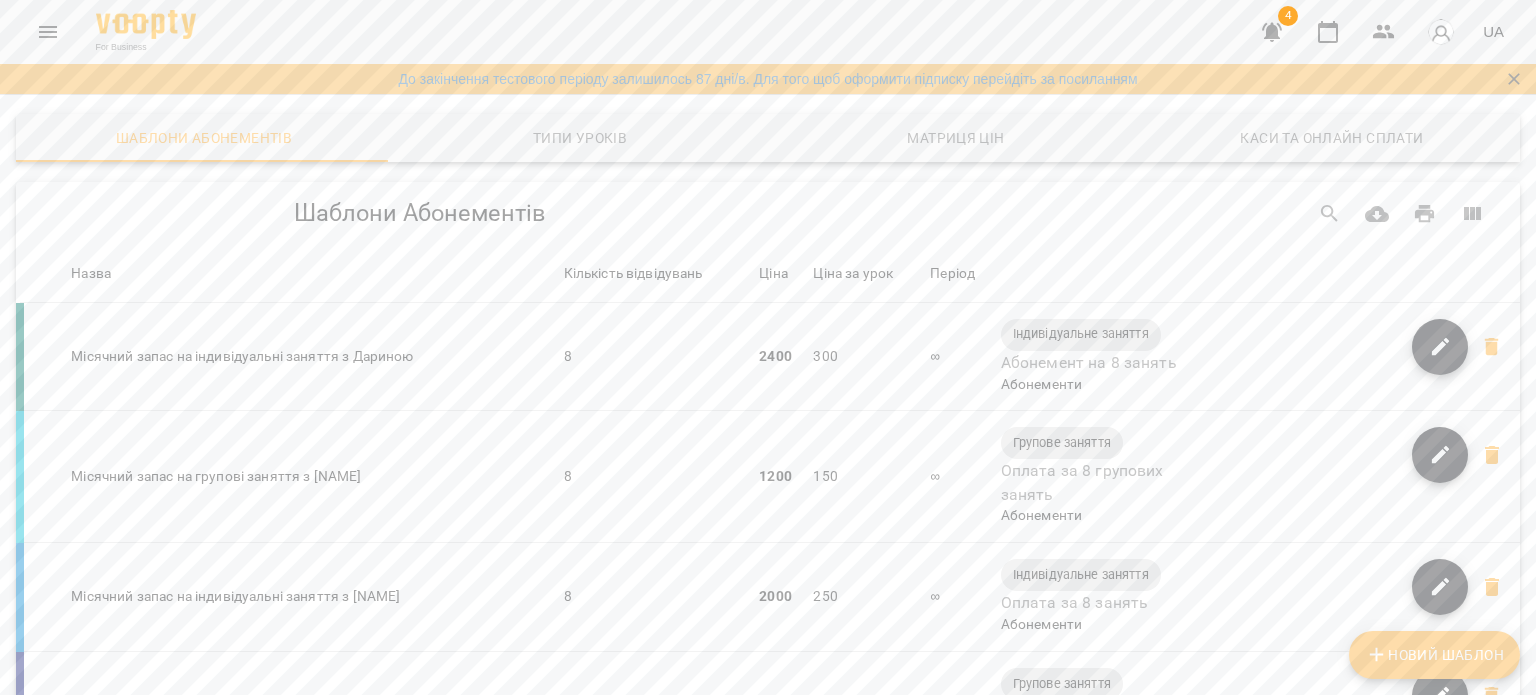 click 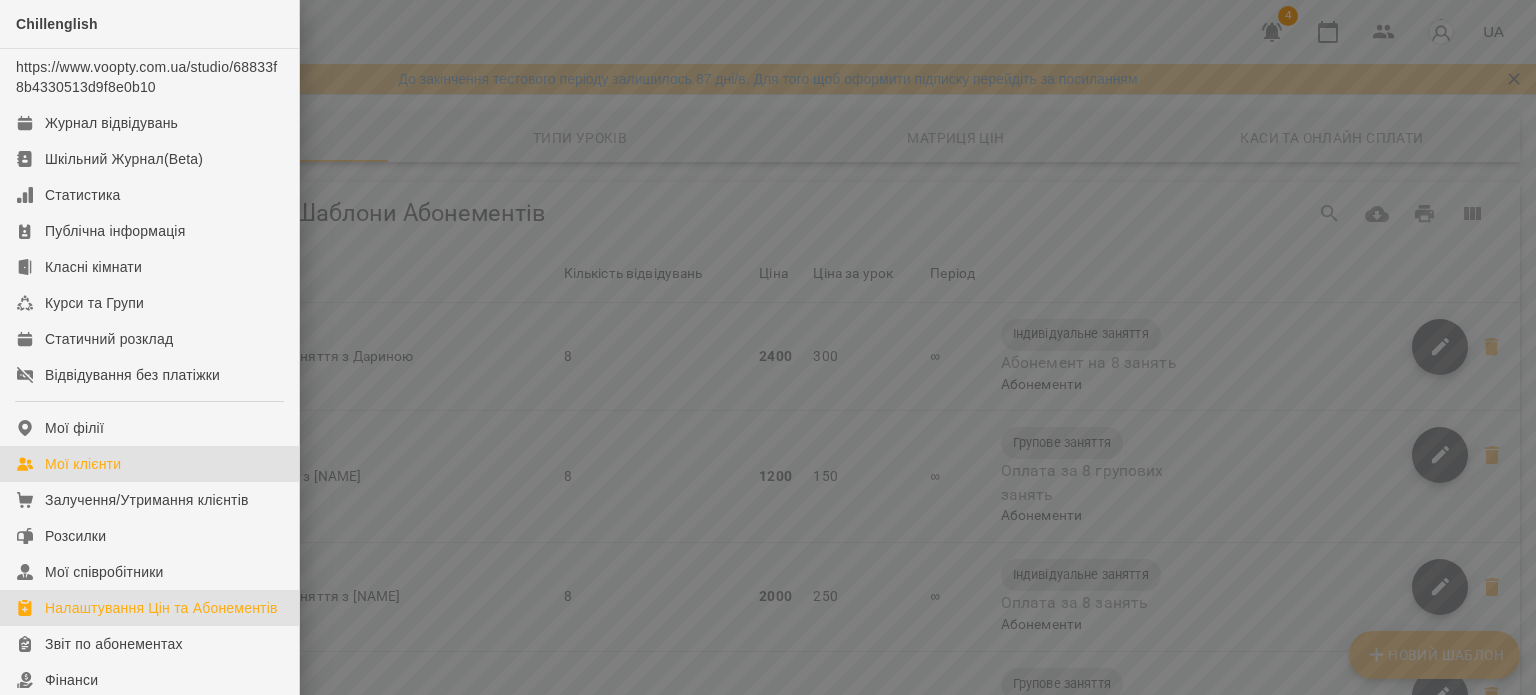 click on "Мої клієнти" at bounding box center (149, 464) 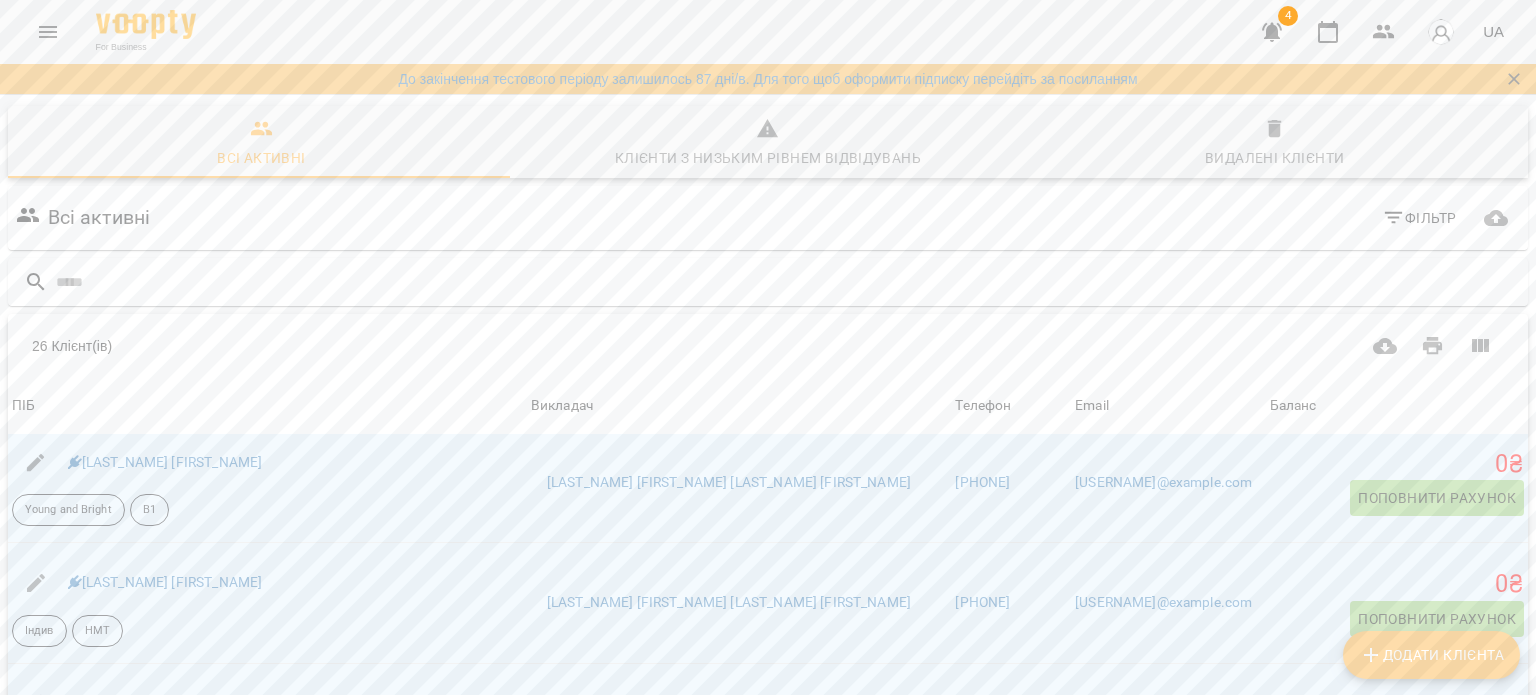 scroll, scrollTop: 1800, scrollLeft: 0, axis: vertical 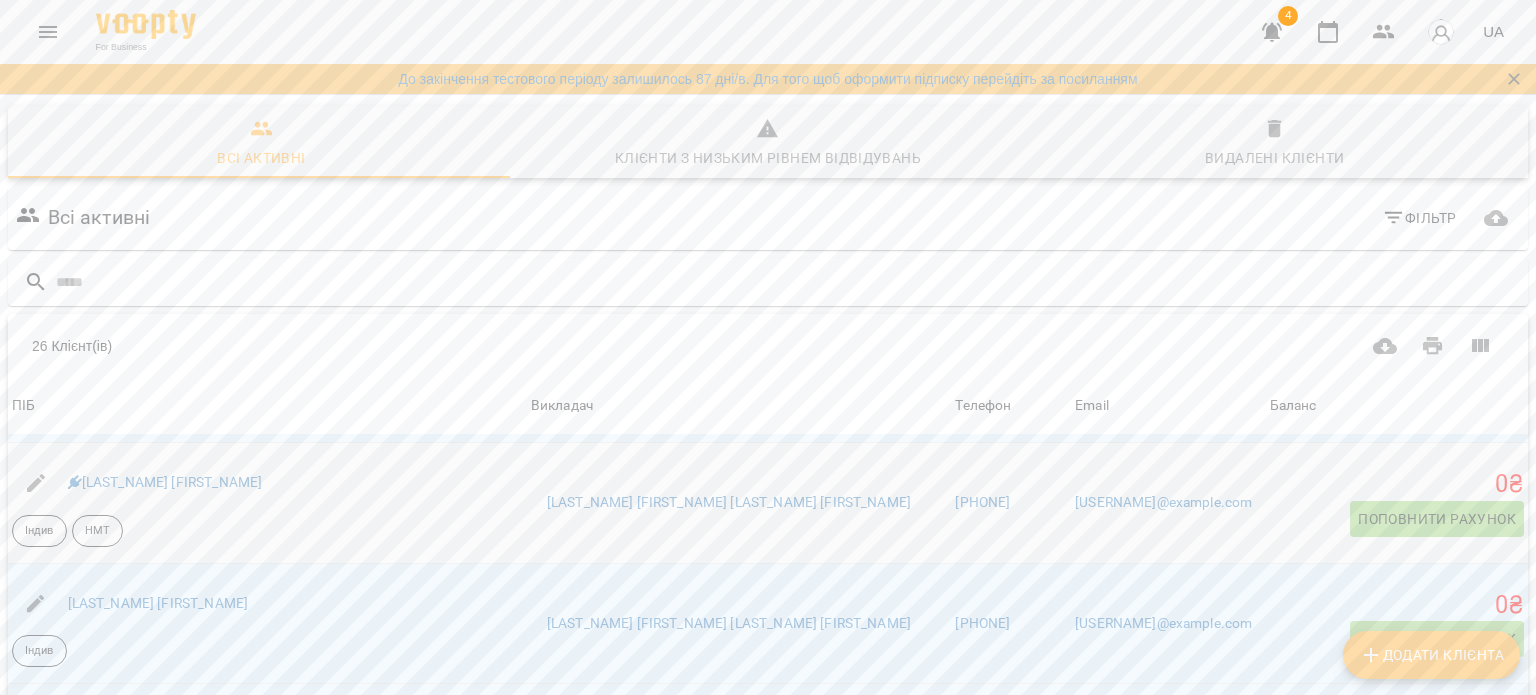 click on "Поповнити рахунок" at bounding box center (1437, 519) 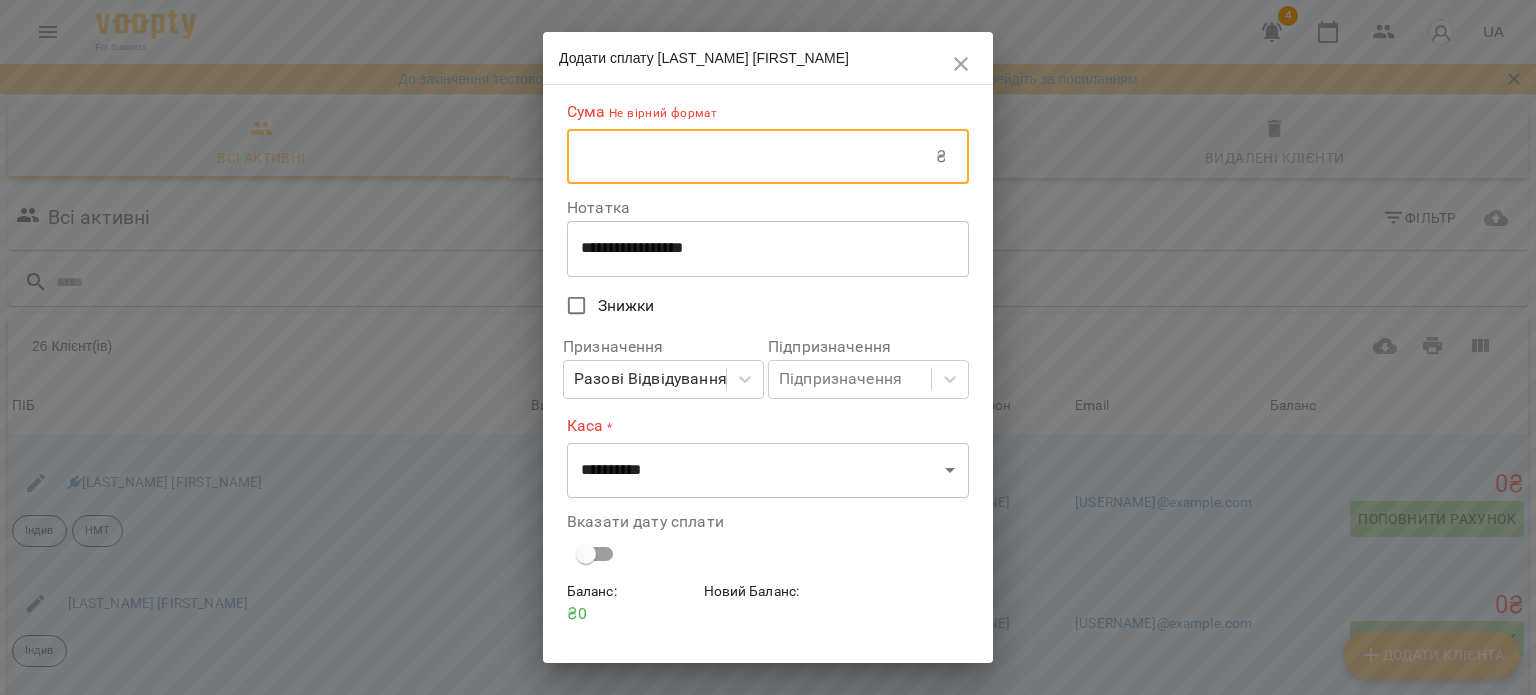click at bounding box center [751, 157] 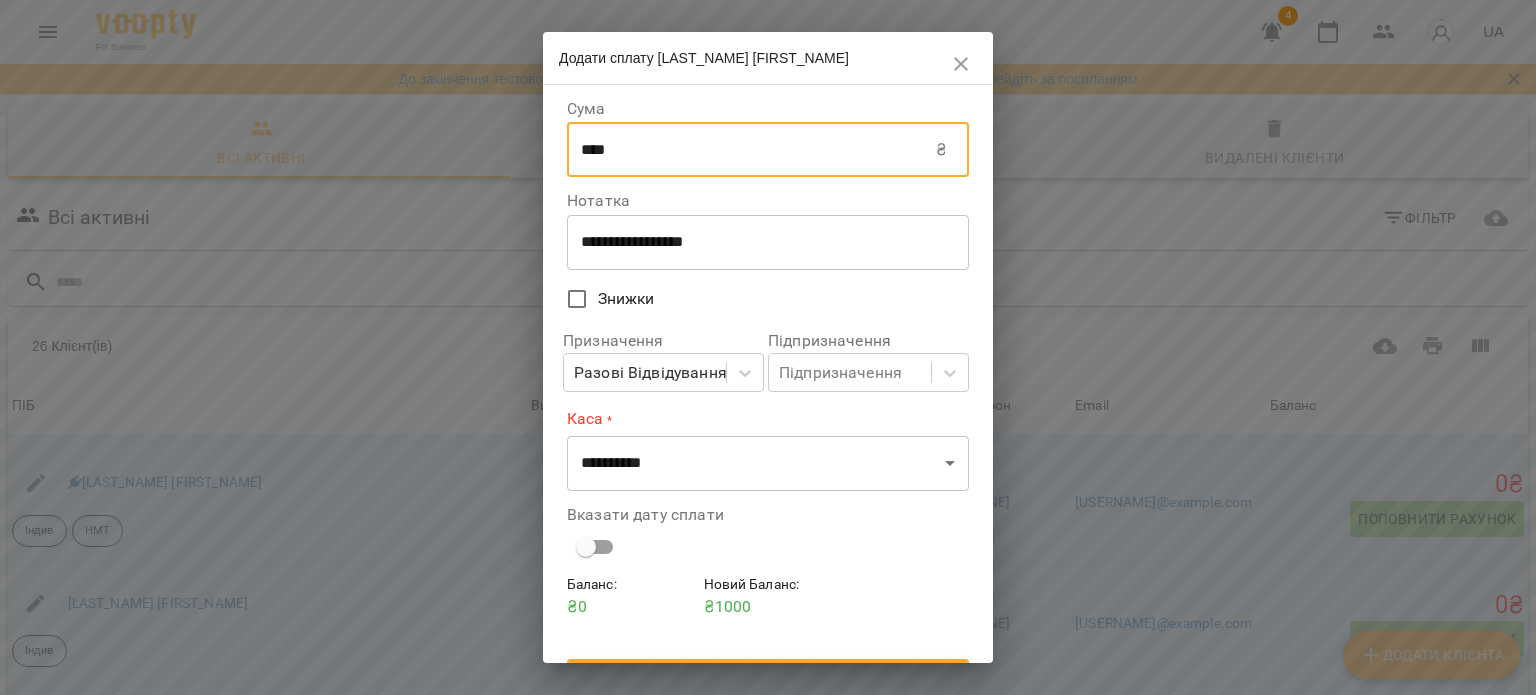 type on "****" 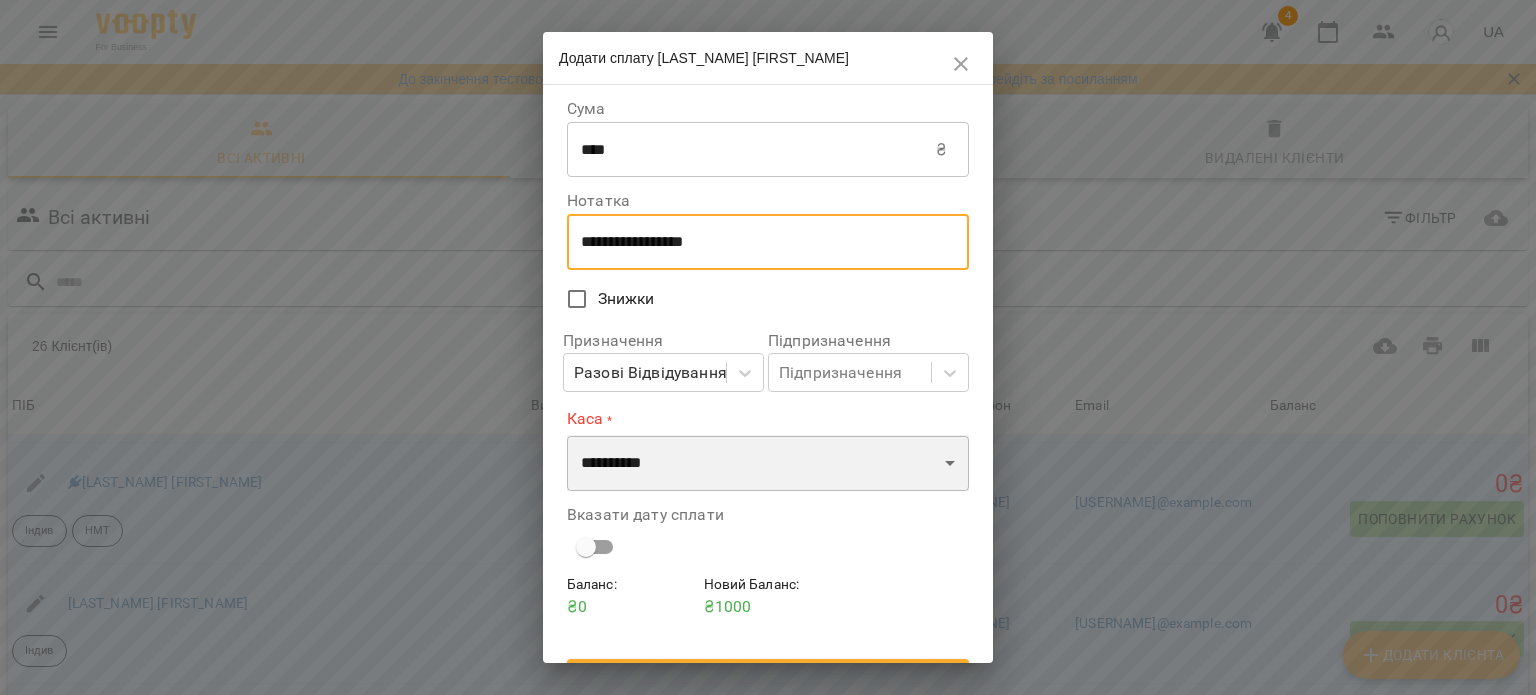 click on "**********" at bounding box center (768, 463) 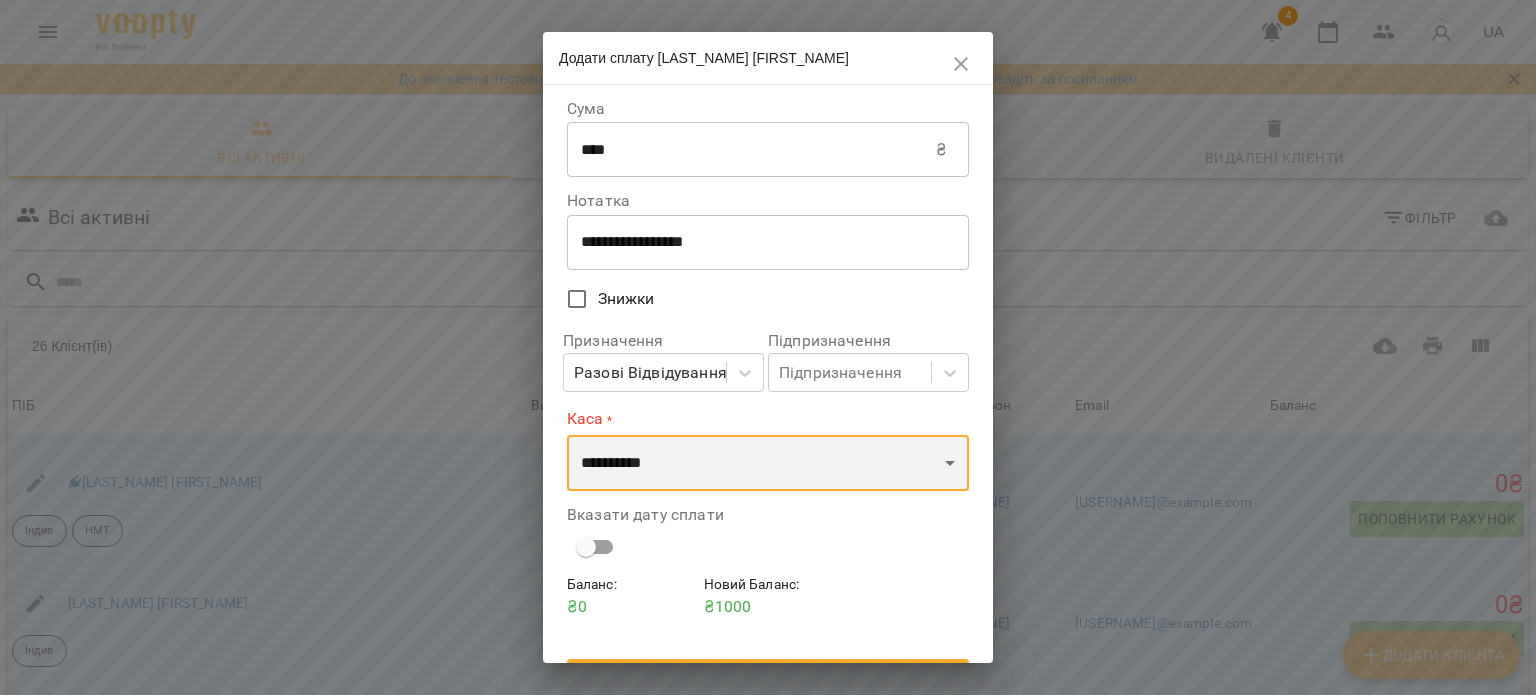 select on "****" 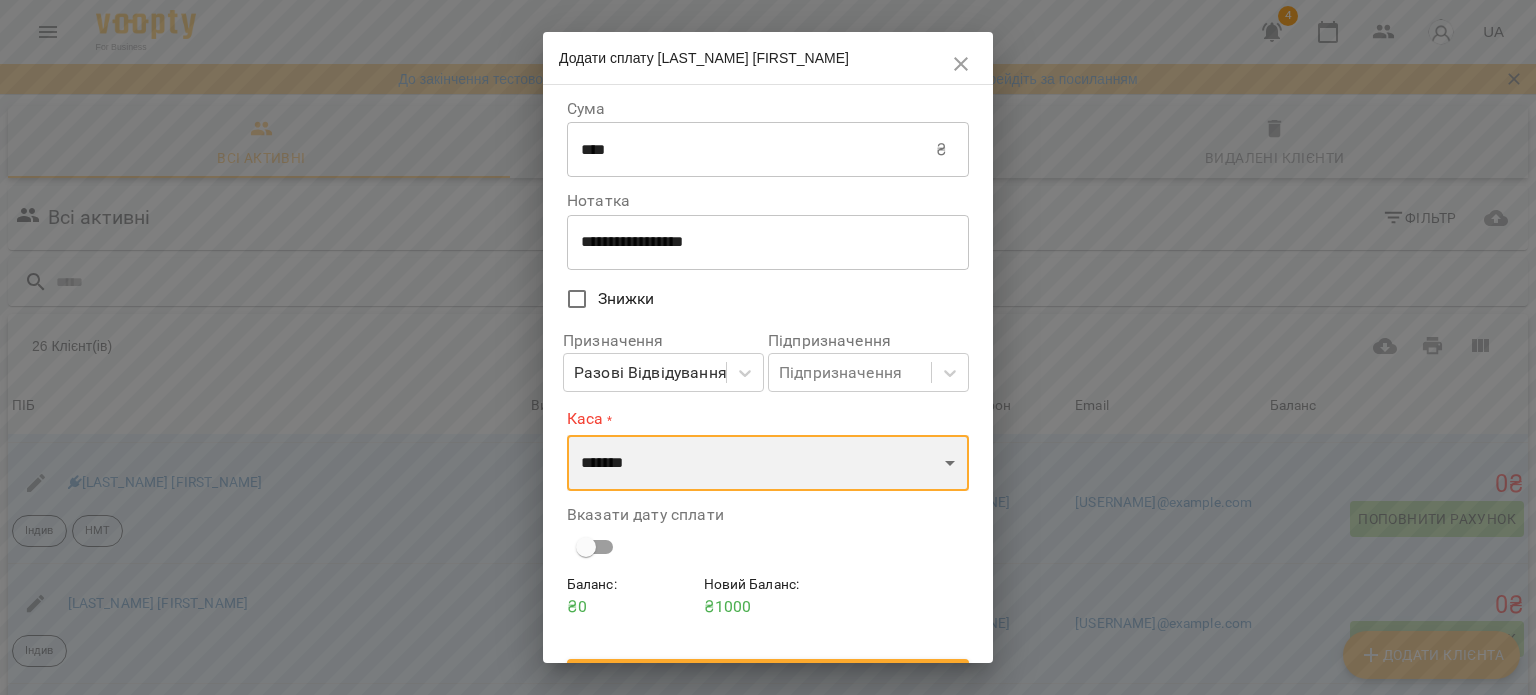 click on "**********" at bounding box center (768, 463) 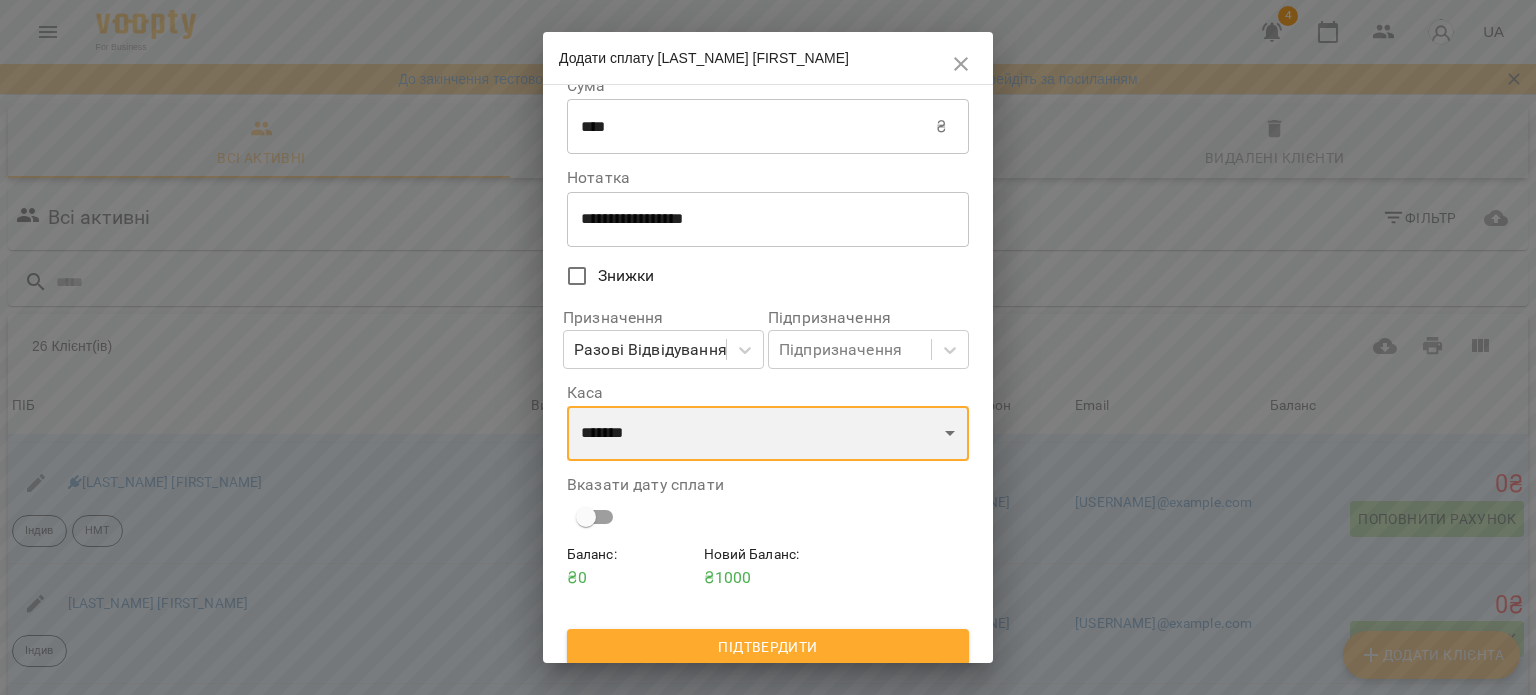 scroll, scrollTop: 35, scrollLeft: 0, axis: vertical 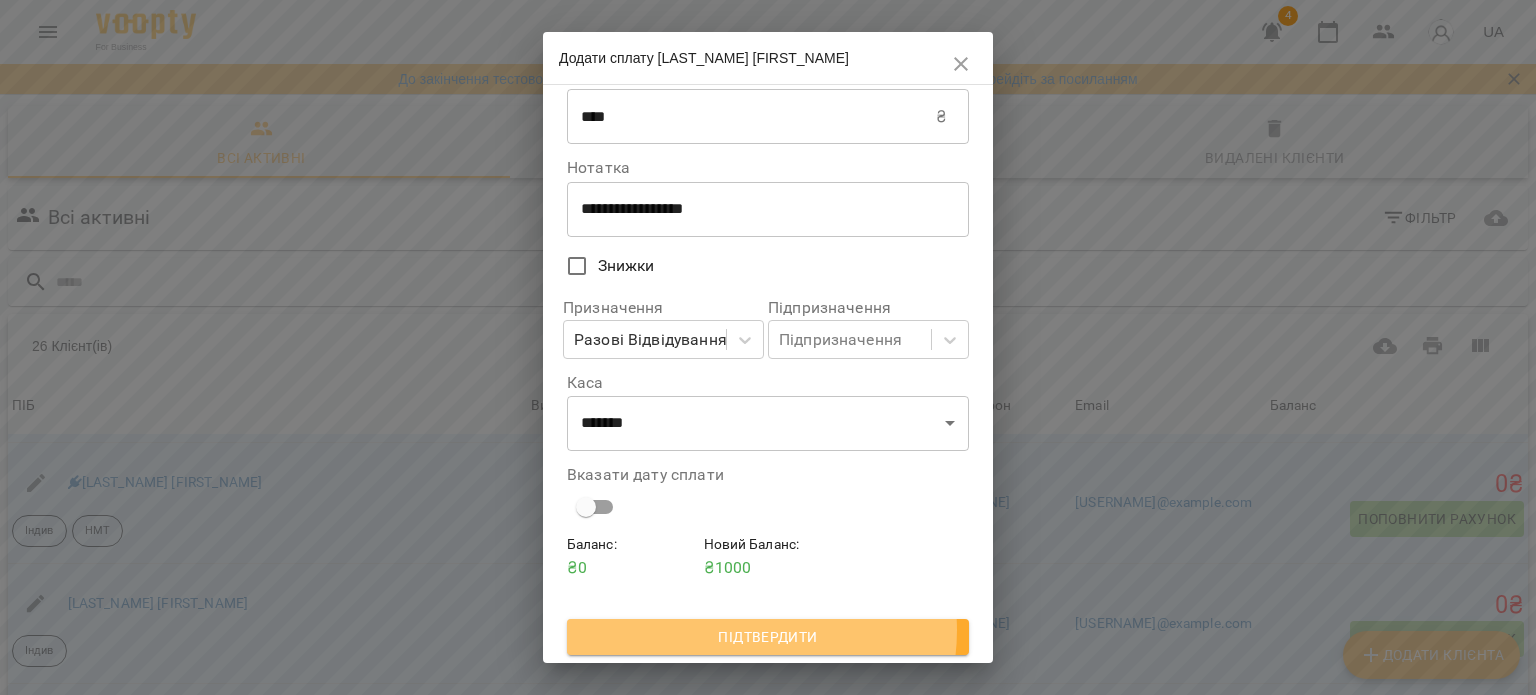 click on "Підтвердити" at bounding box center [768, 637] 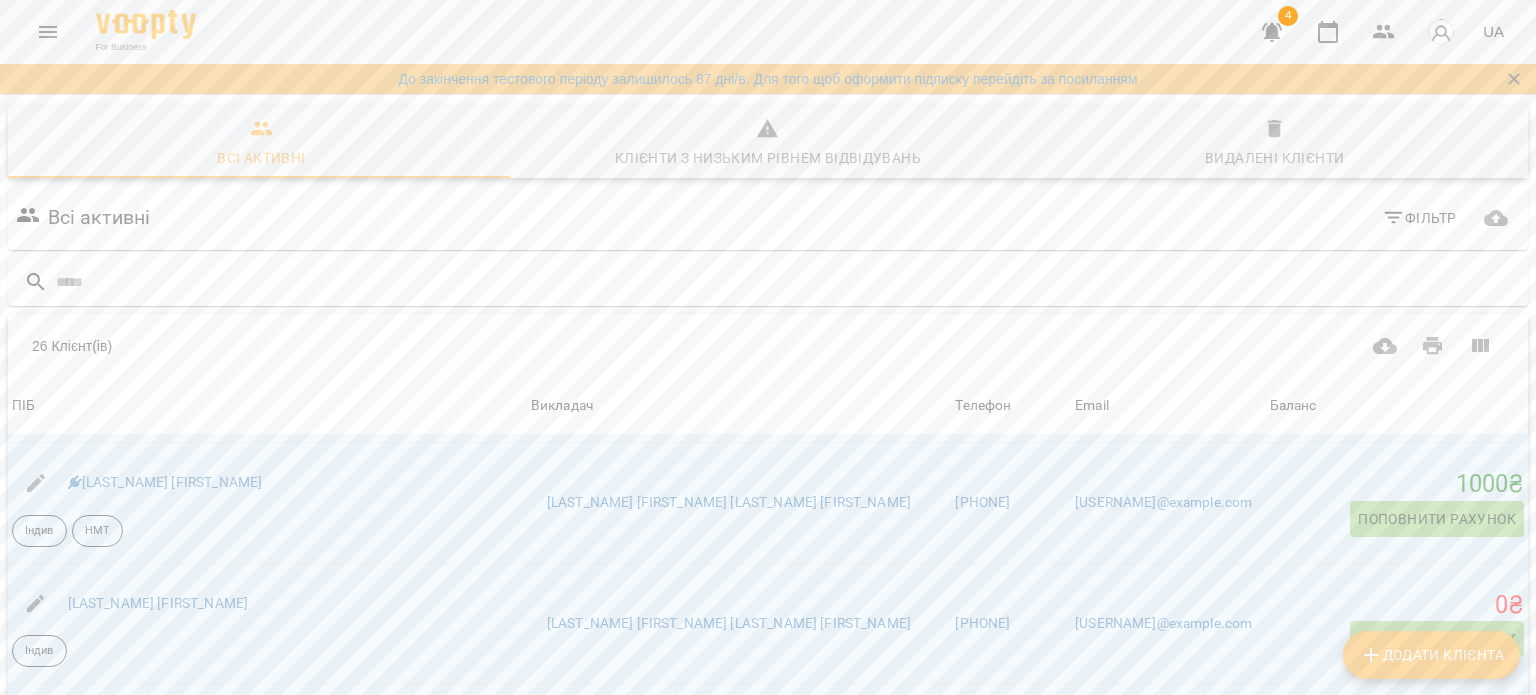 click 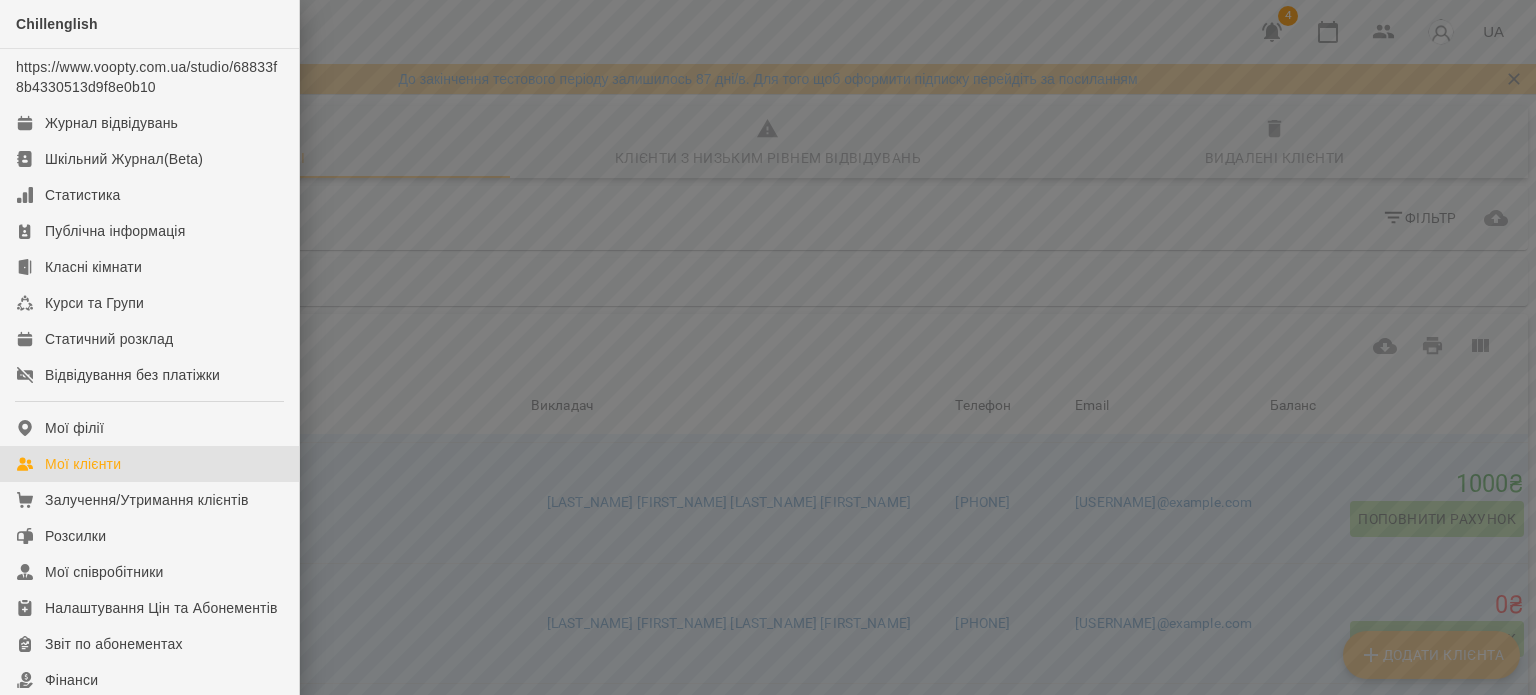click at bounding box center (768, 347) 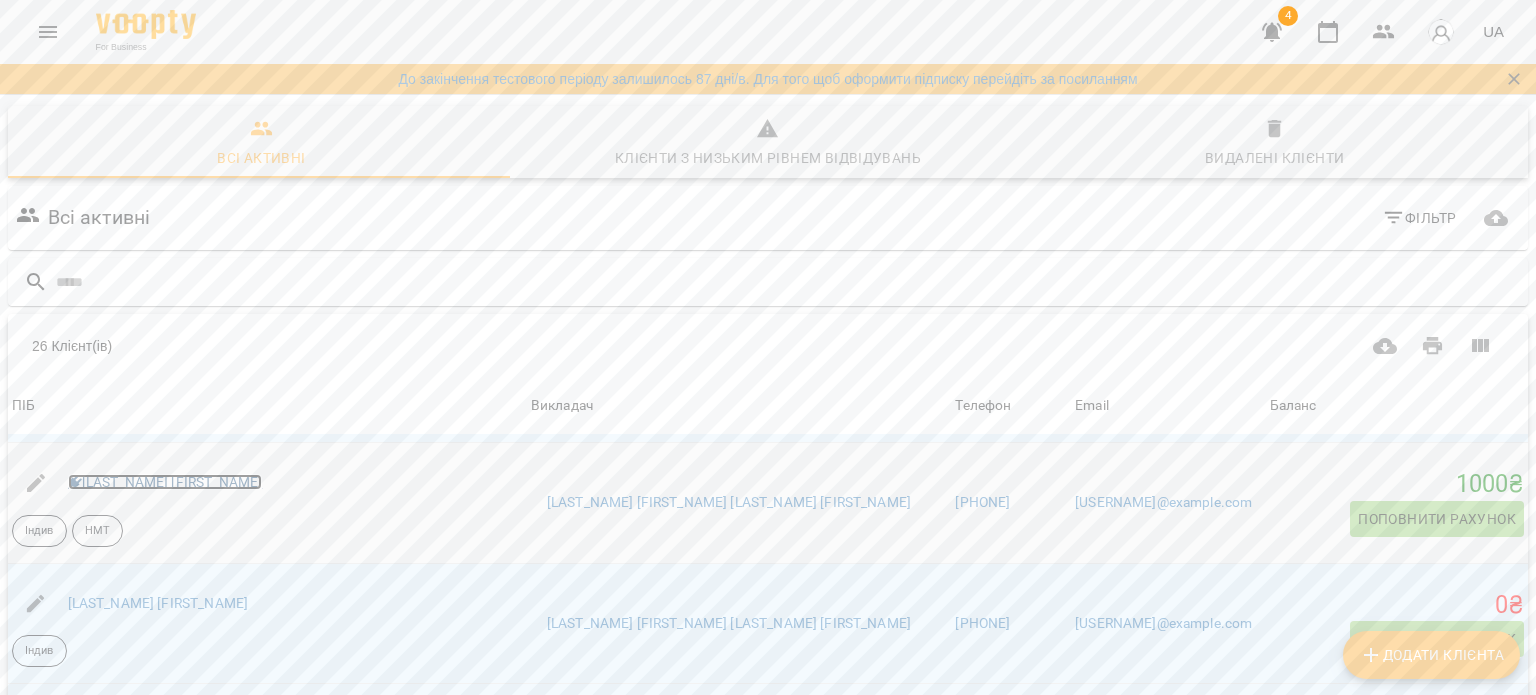 click on "[LAST_NAME] [FIRST_NAME]" at bounding box center (165, 482) 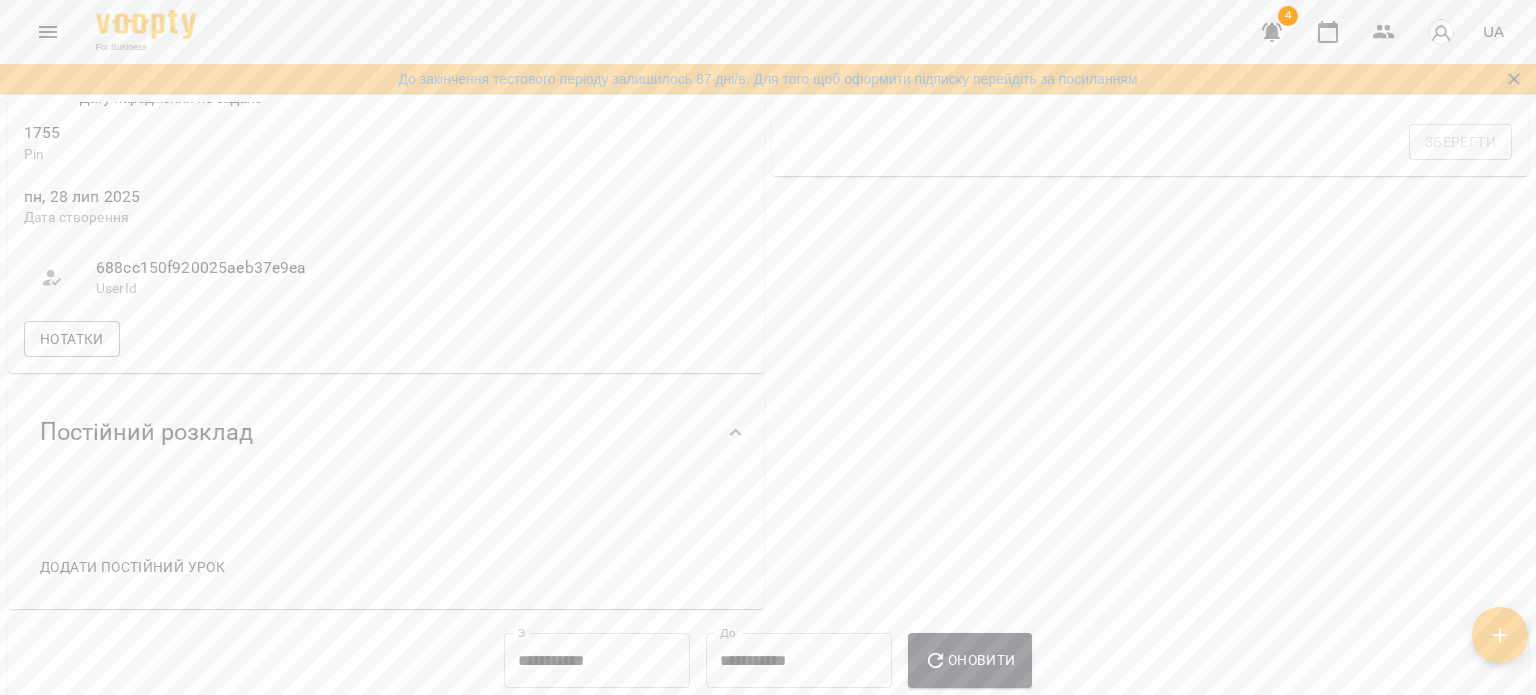 scroll, scrollTop: 1000, scrollLeft: 0, axis: vertical 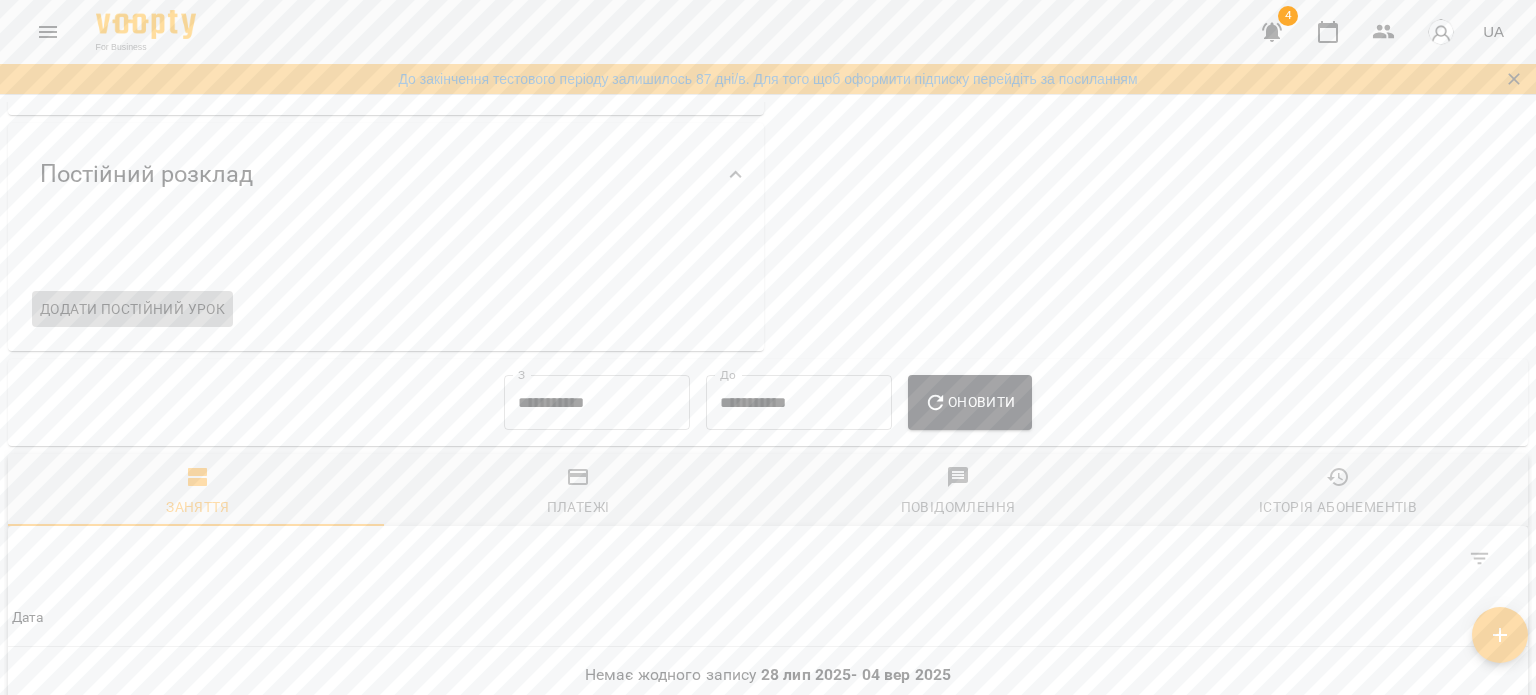 click on "Додати постійний урок" at bounding box center (132, 309) 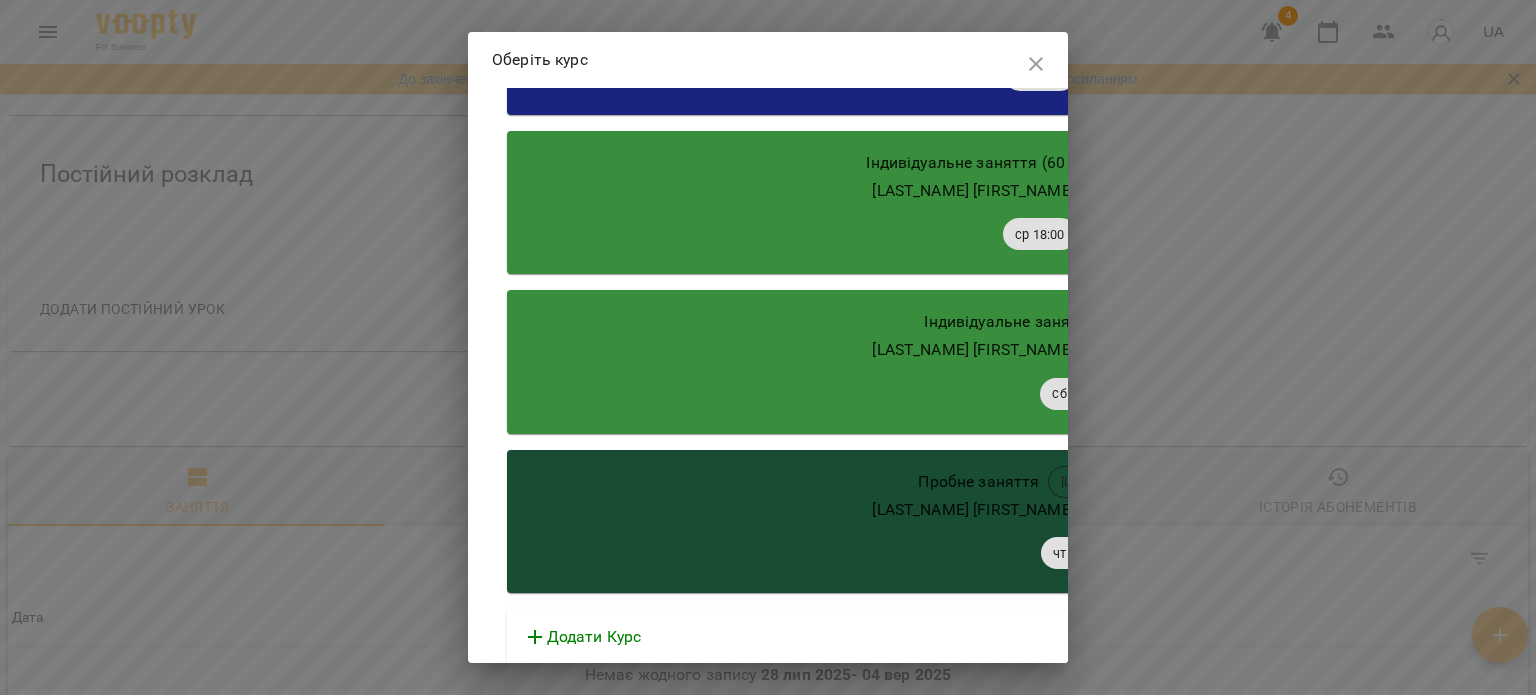 scroll, scrollTop: 514, scrollLeft: 0, axis: vertical 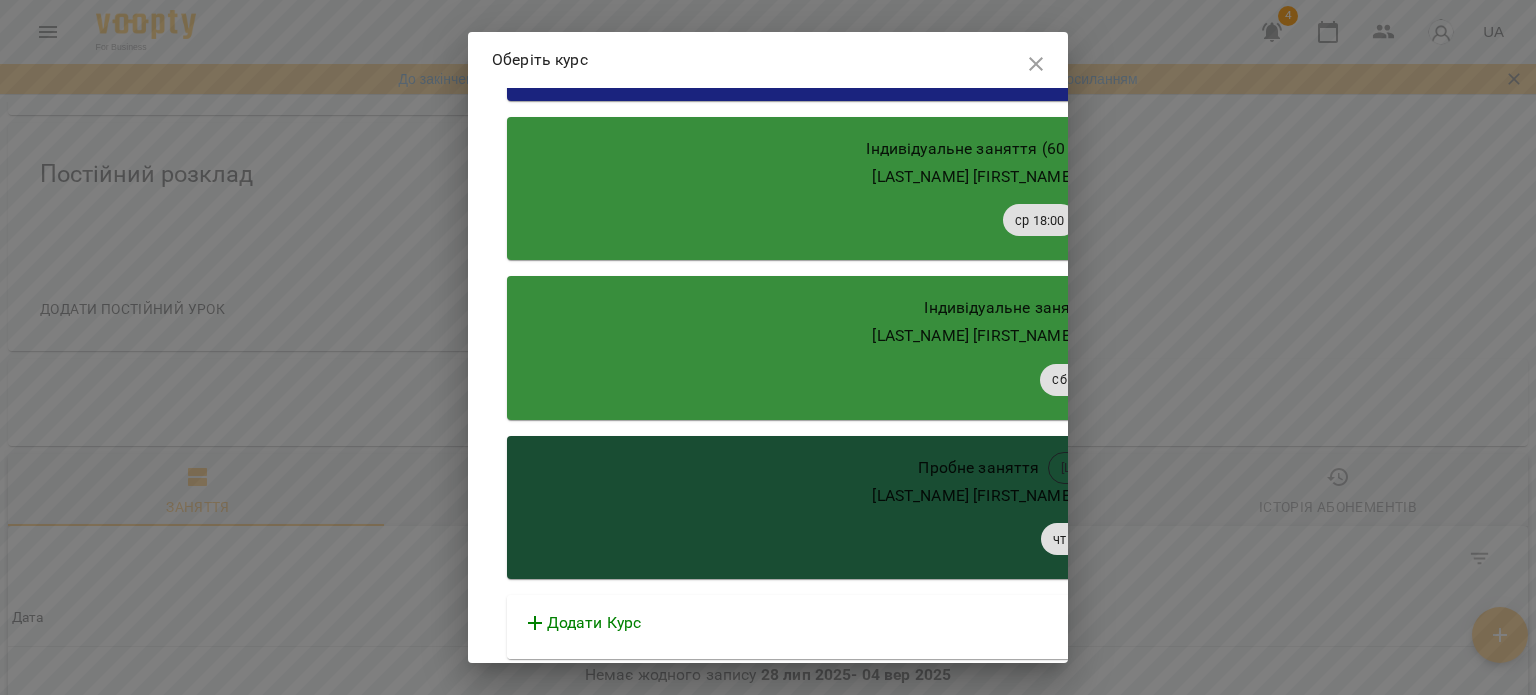 click on "Додати Курс" at bounding box center (594, 623) 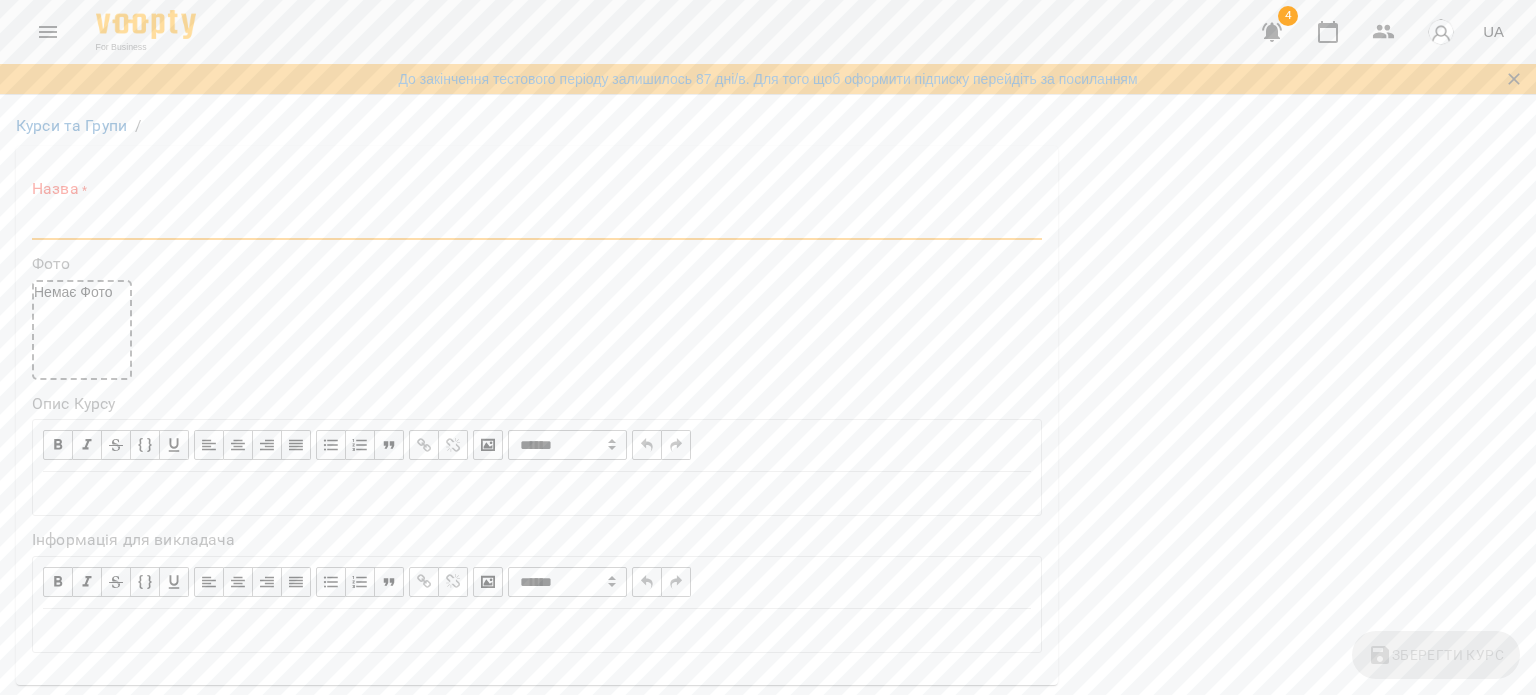 click at bounding box center [537, 224] 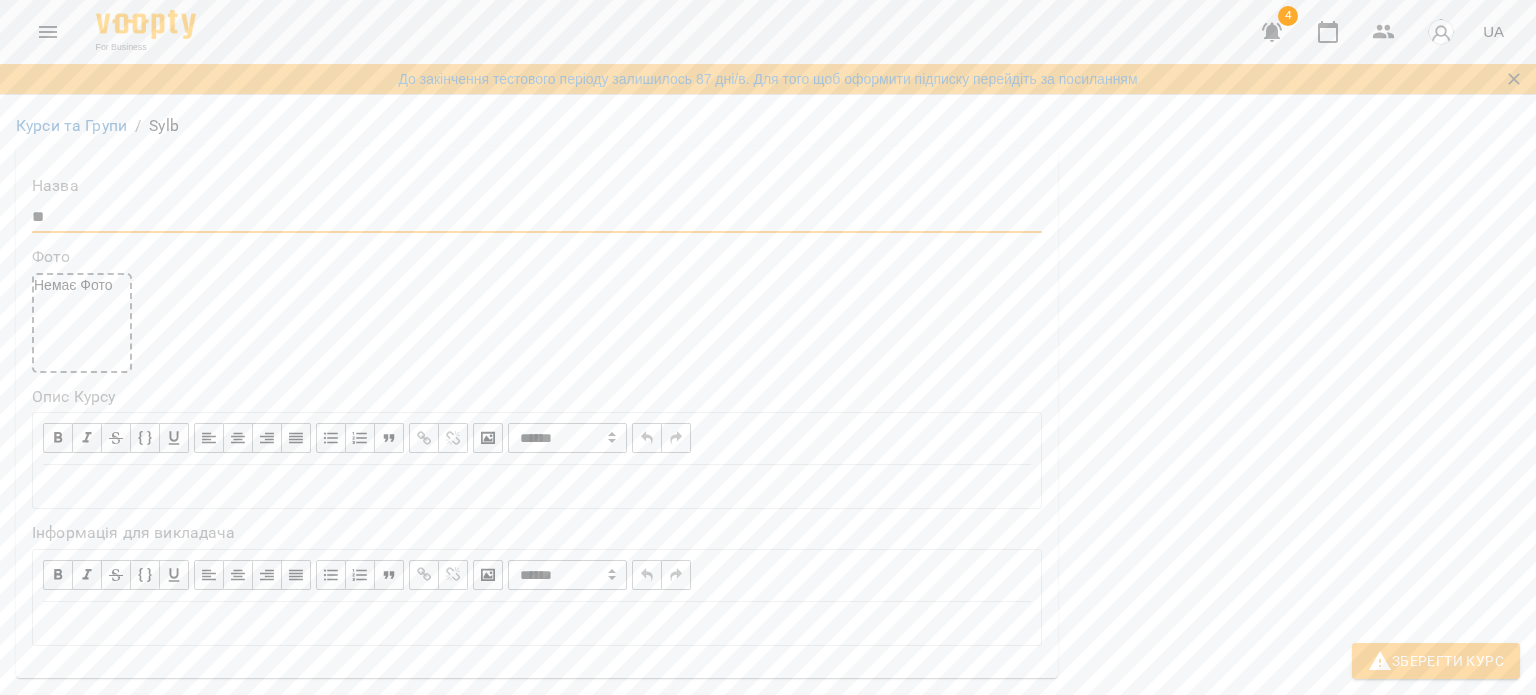 type on "*" 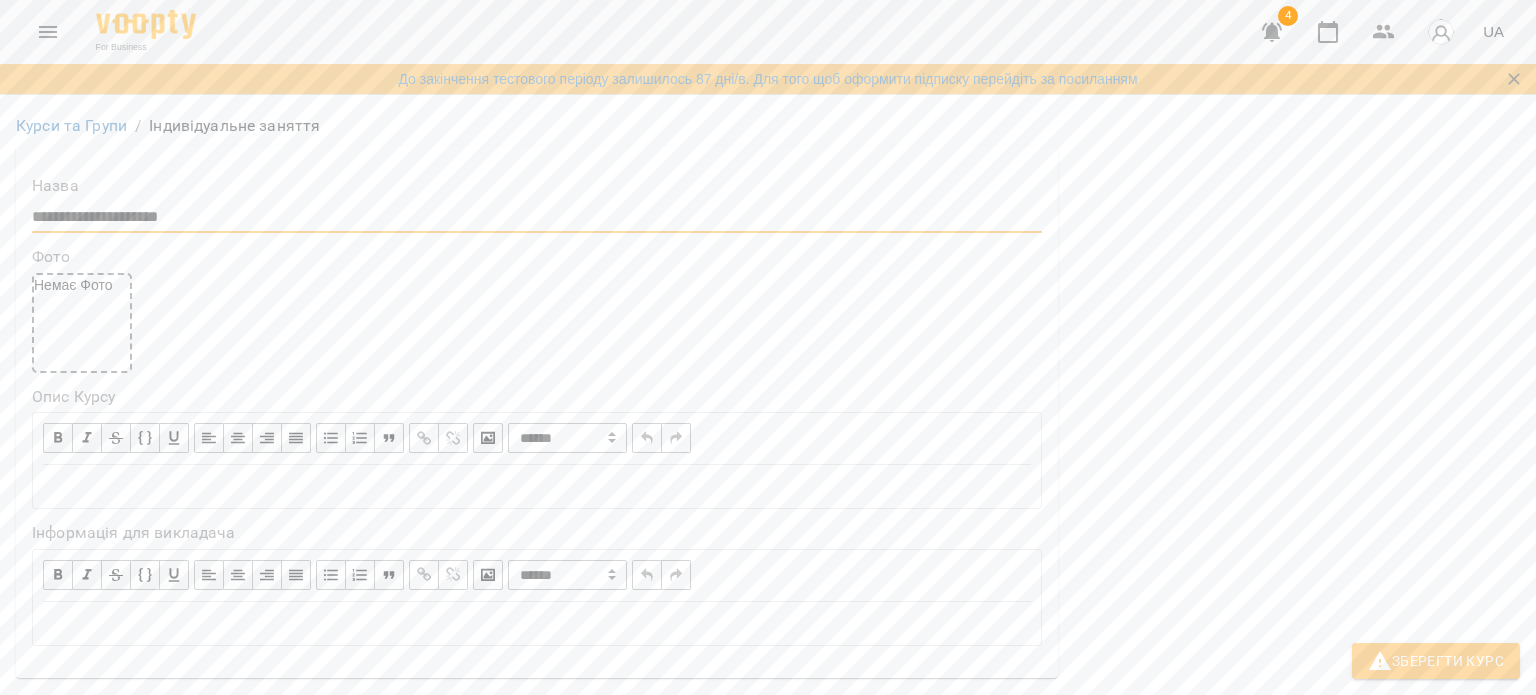 scroll, scrollTop: 500, scrollLeft: 0, axis: vertical 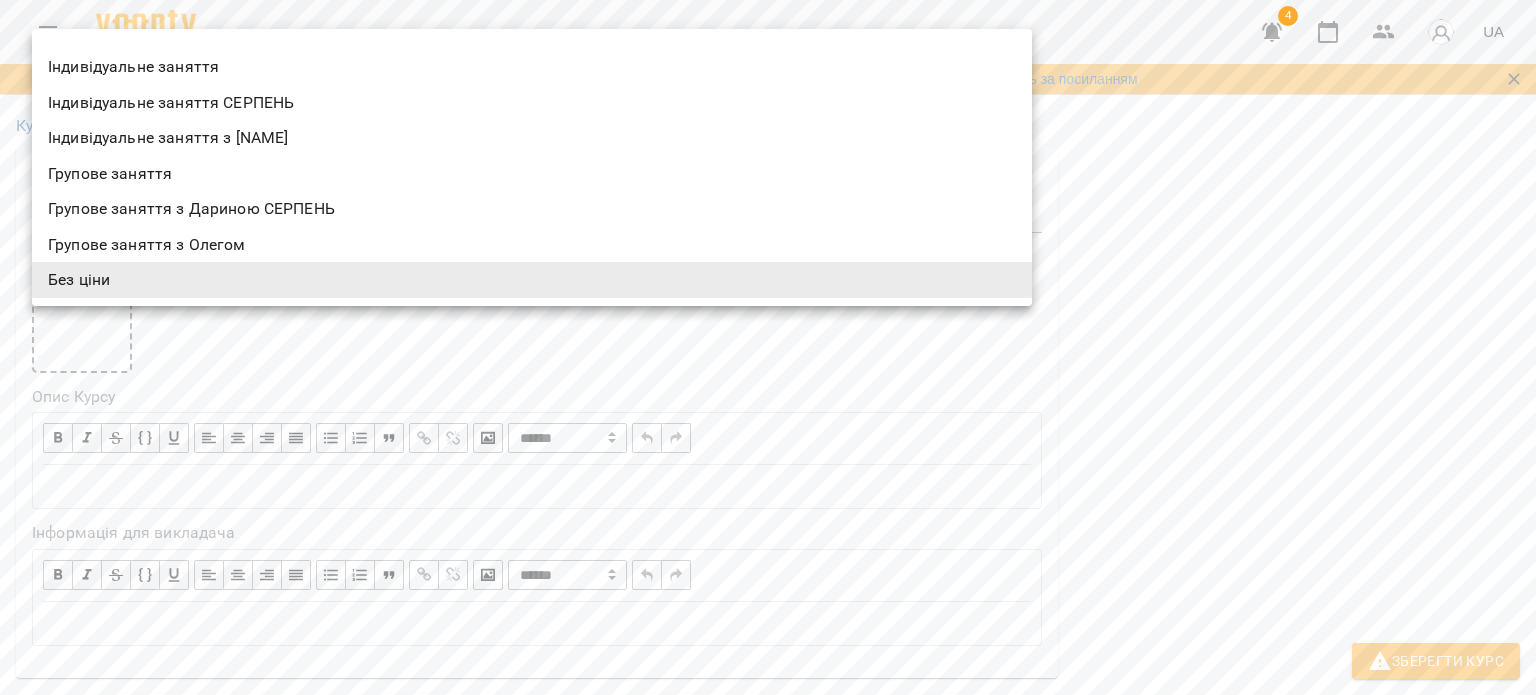 click on "**********" at bounding box center [768, 1173] 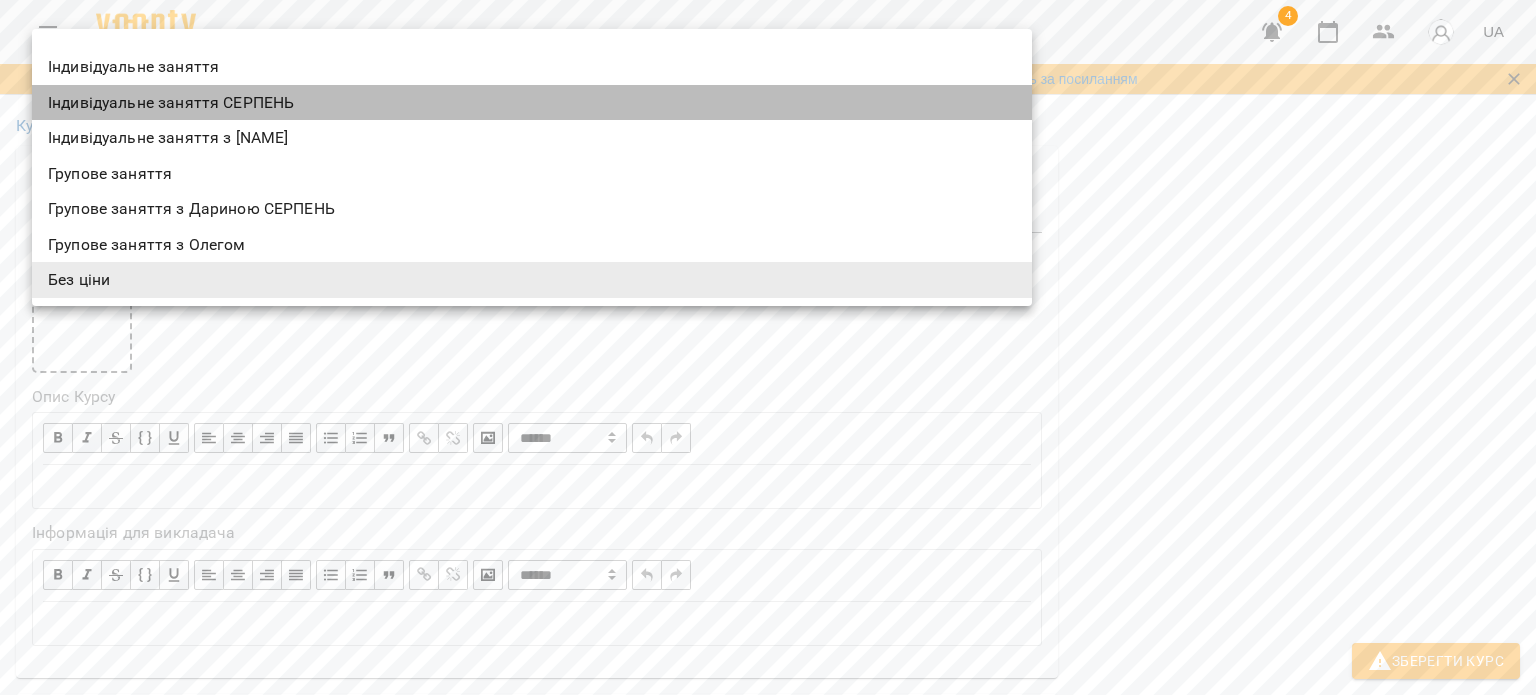 click on "Індивідуальне заняття СЕРПЕНЬ" at bounding box center [532, 103] 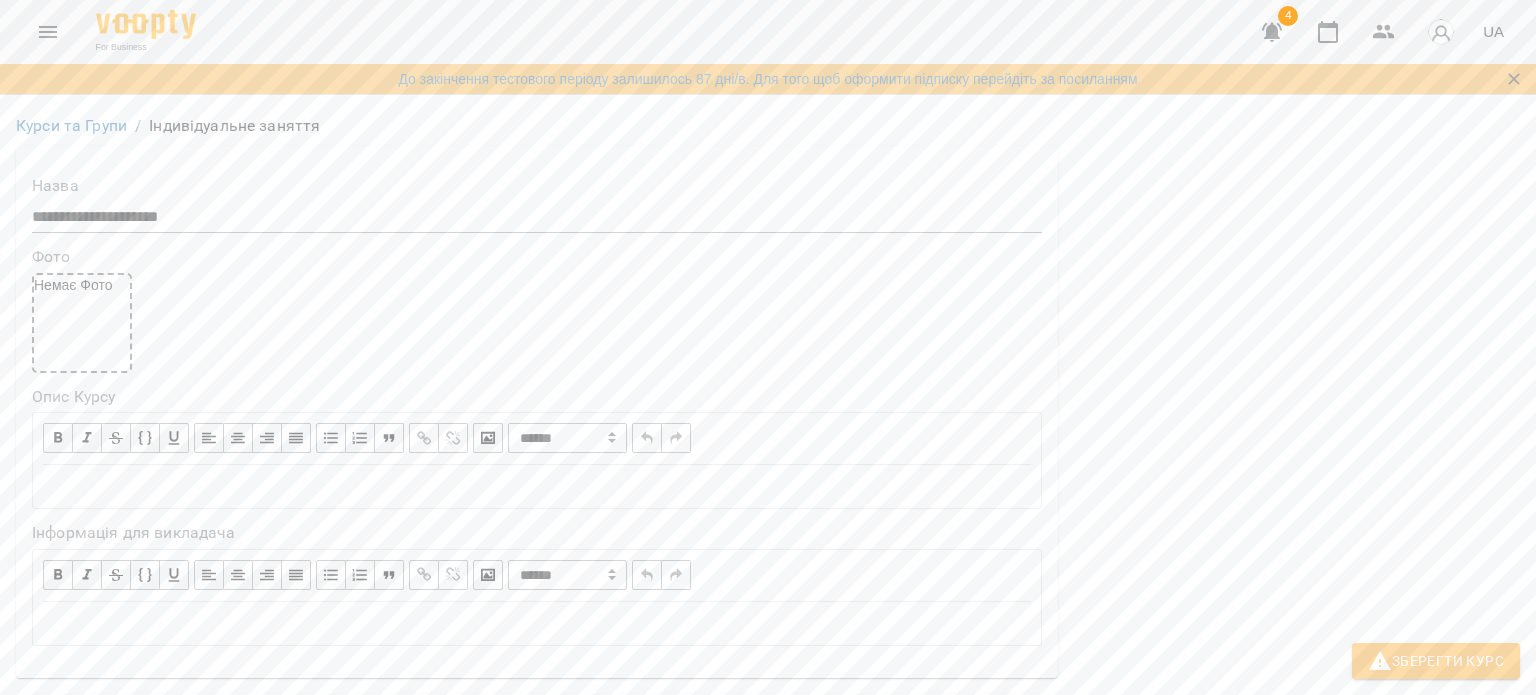 scroll, scrollTop: 750, scrollLeft: 0, axis: vertical 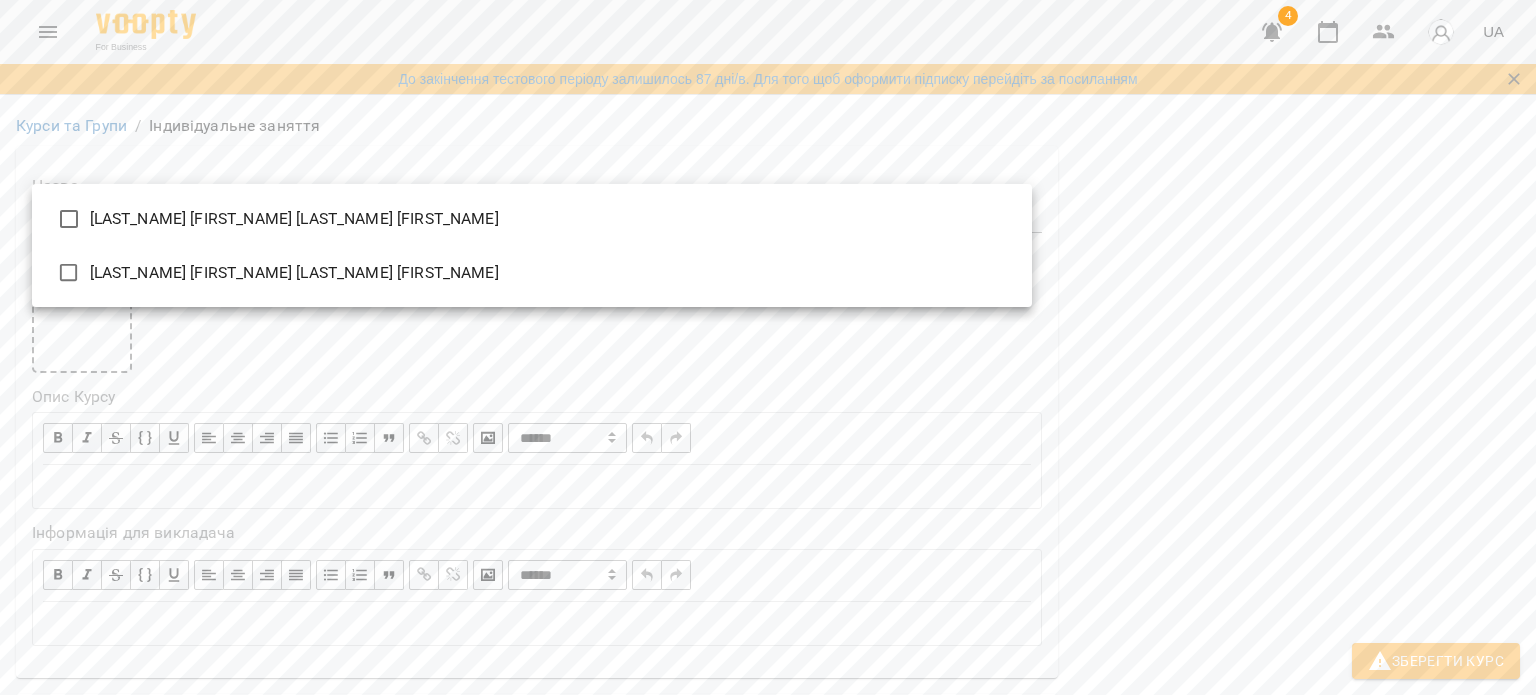 click on "[LAST_NAME] [FIRST_NAME] [LAST_NAME] [FIRST_NAME]" at bounding box center (532, 273) 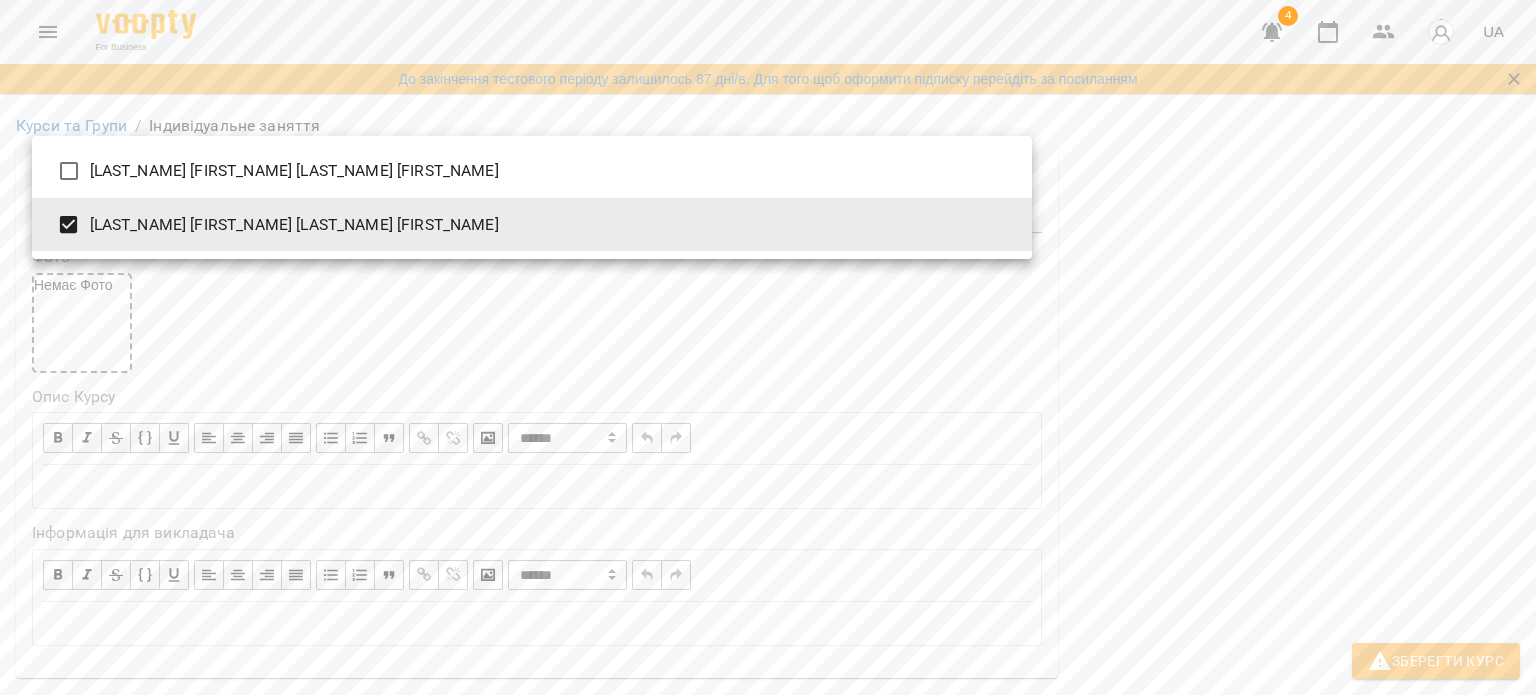 click at bounding box center [768, 347] 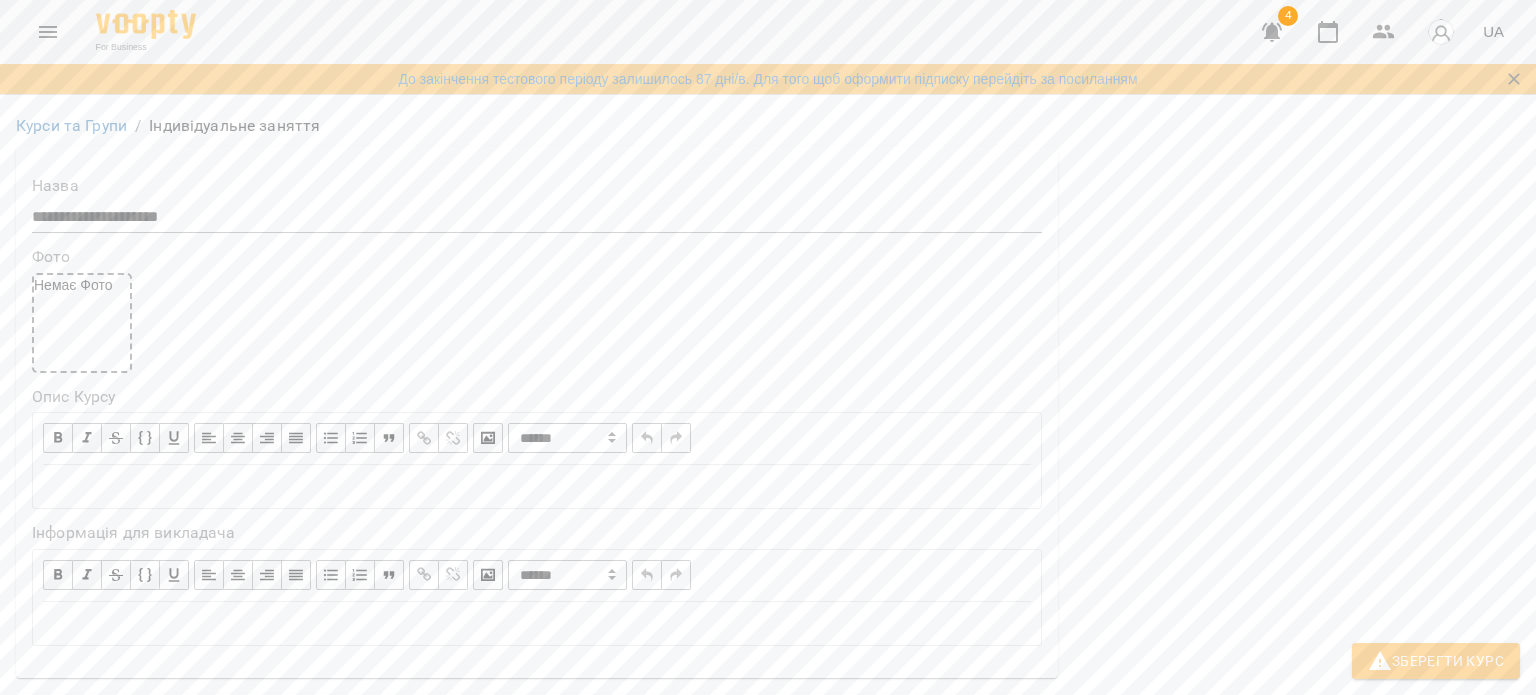 scroll, scrollTop: 1050, scrollLeft: 0, axis: vertical 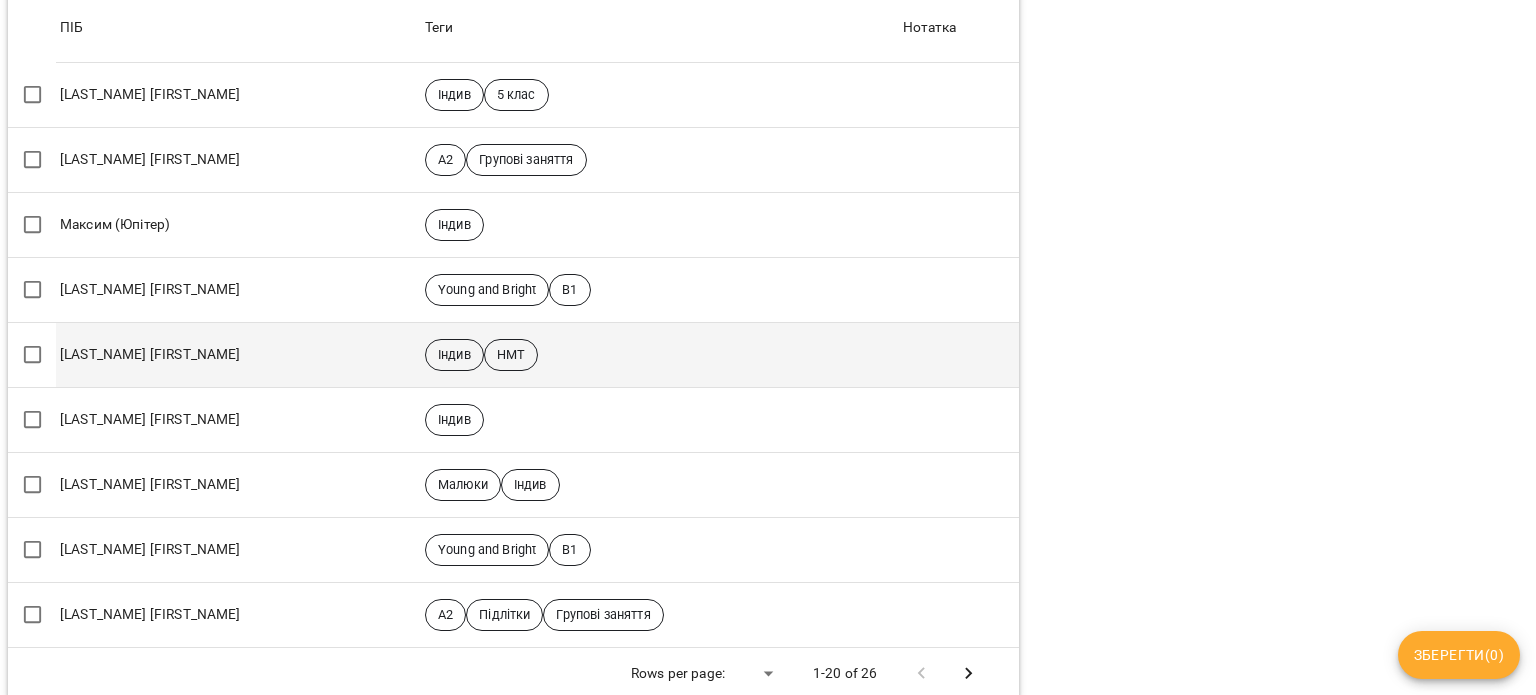click at bounding box center (34, 355) 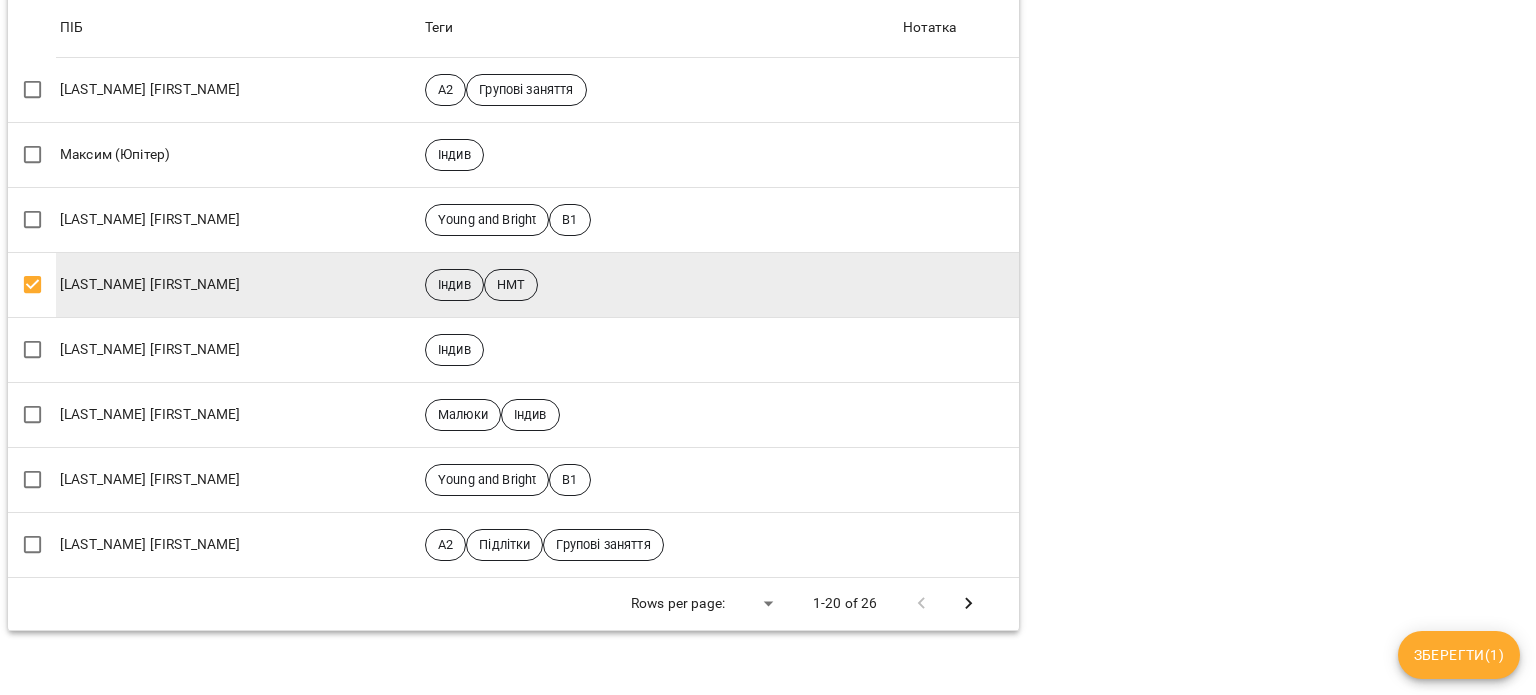 scroll, scrollTop: 1046, scrollLeft: 0, axis: vertical 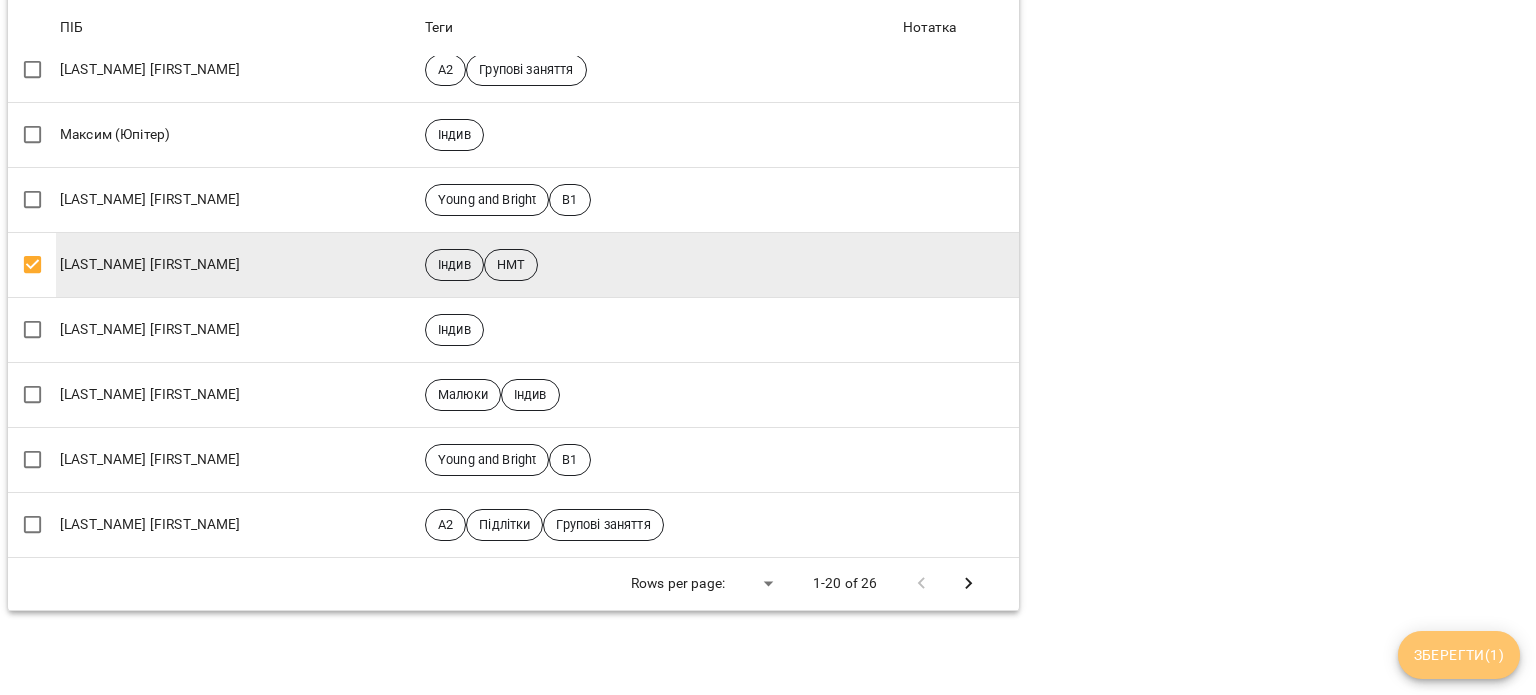 click on "Зберегти ( 1 )" at bounding box center (1459, 655) 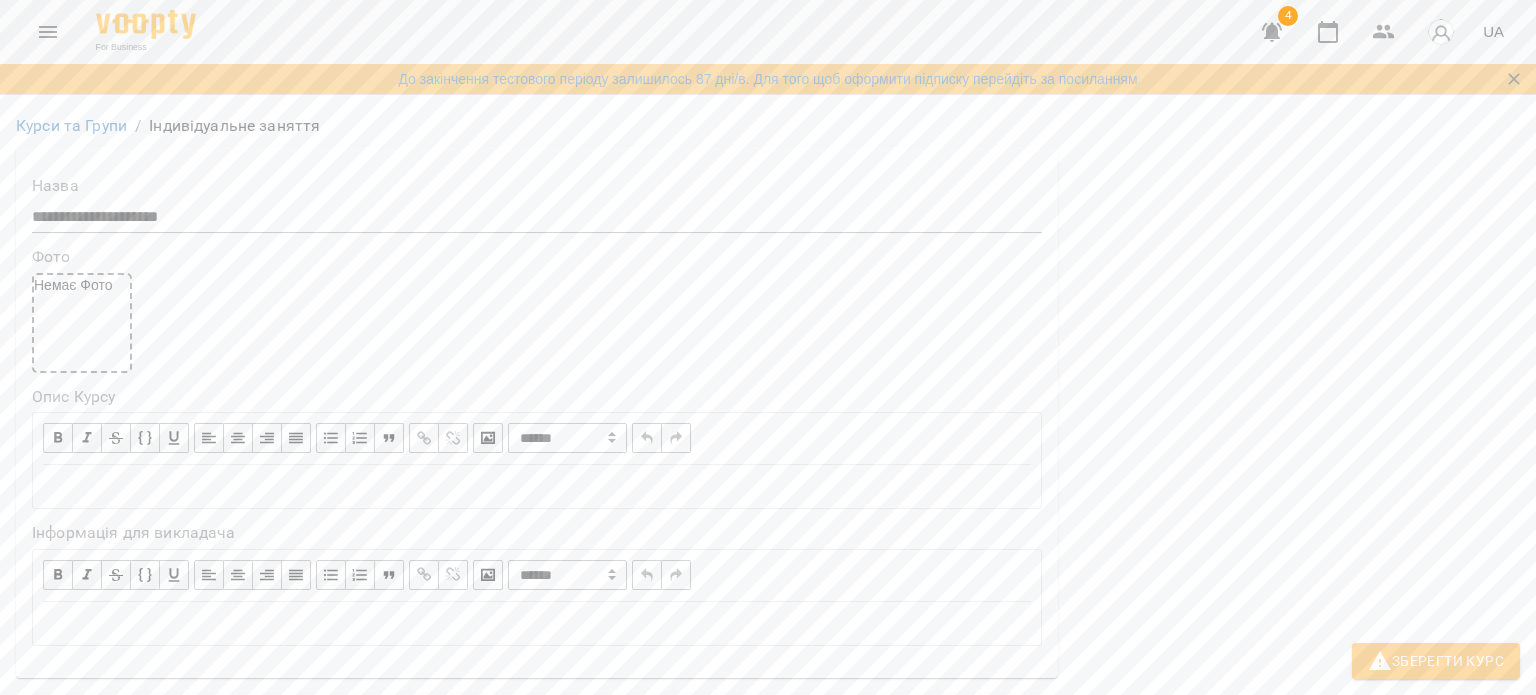 scroll, scrollTop: 350, scrollLeft: 0, axis: vertical 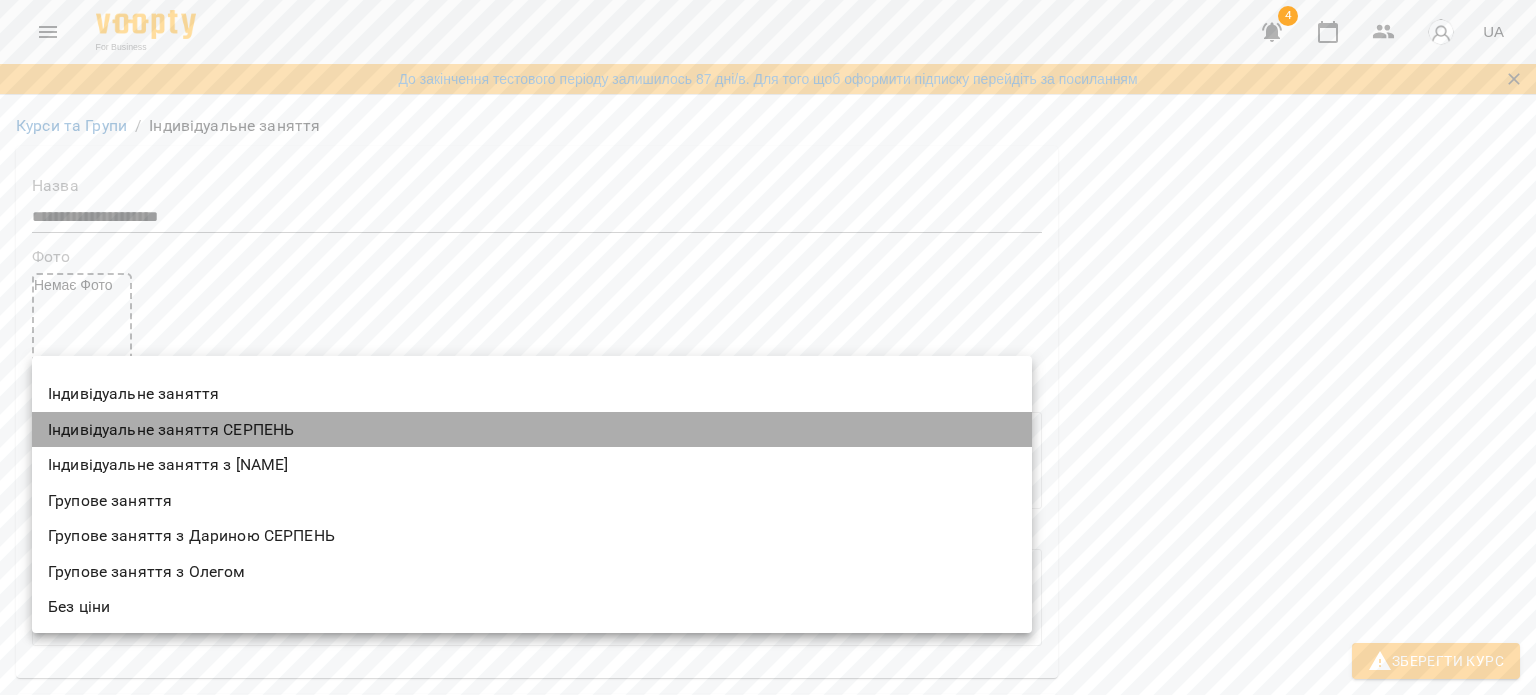 click on "Індивідуальне заняття СЕРПЕНЬ" at bounding box center (532, 430) 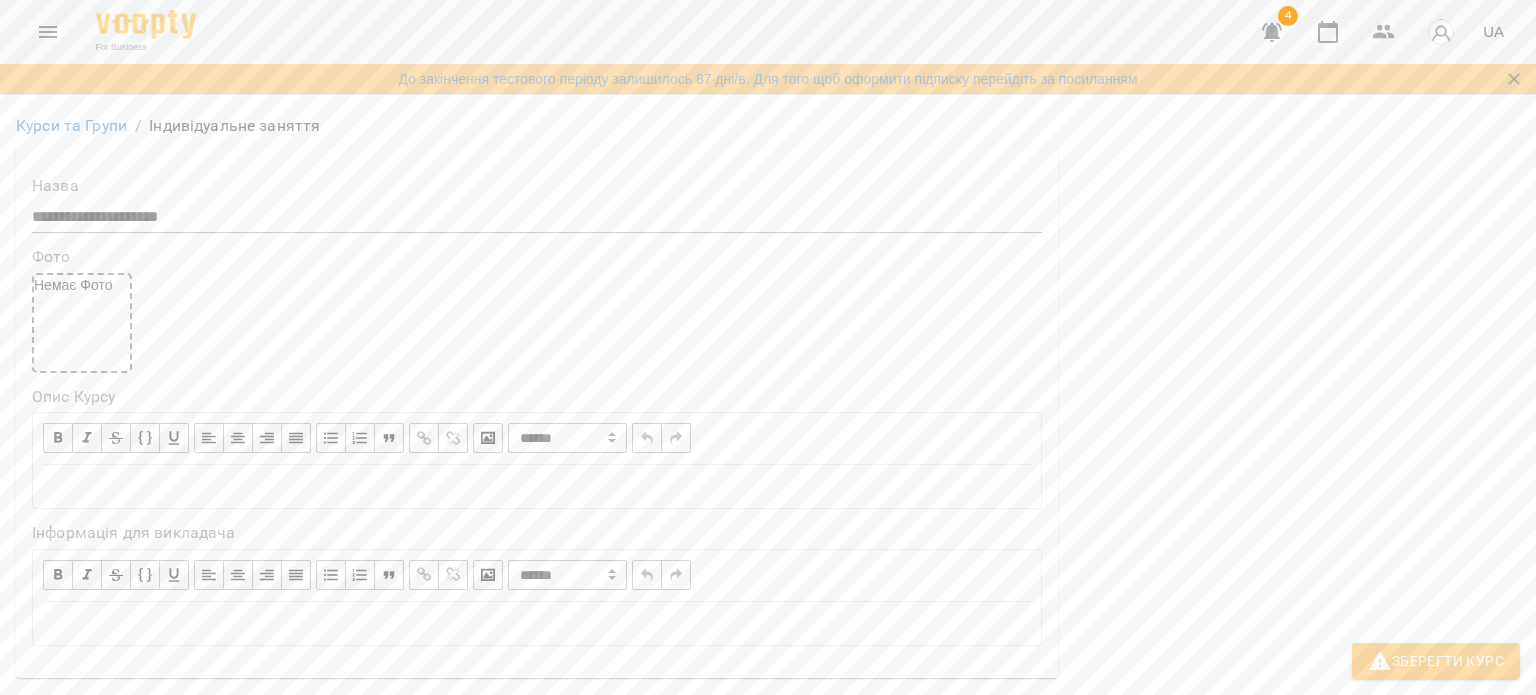 scroll, scrollTop: 1550, scrollLeft: 0, axis: vertical 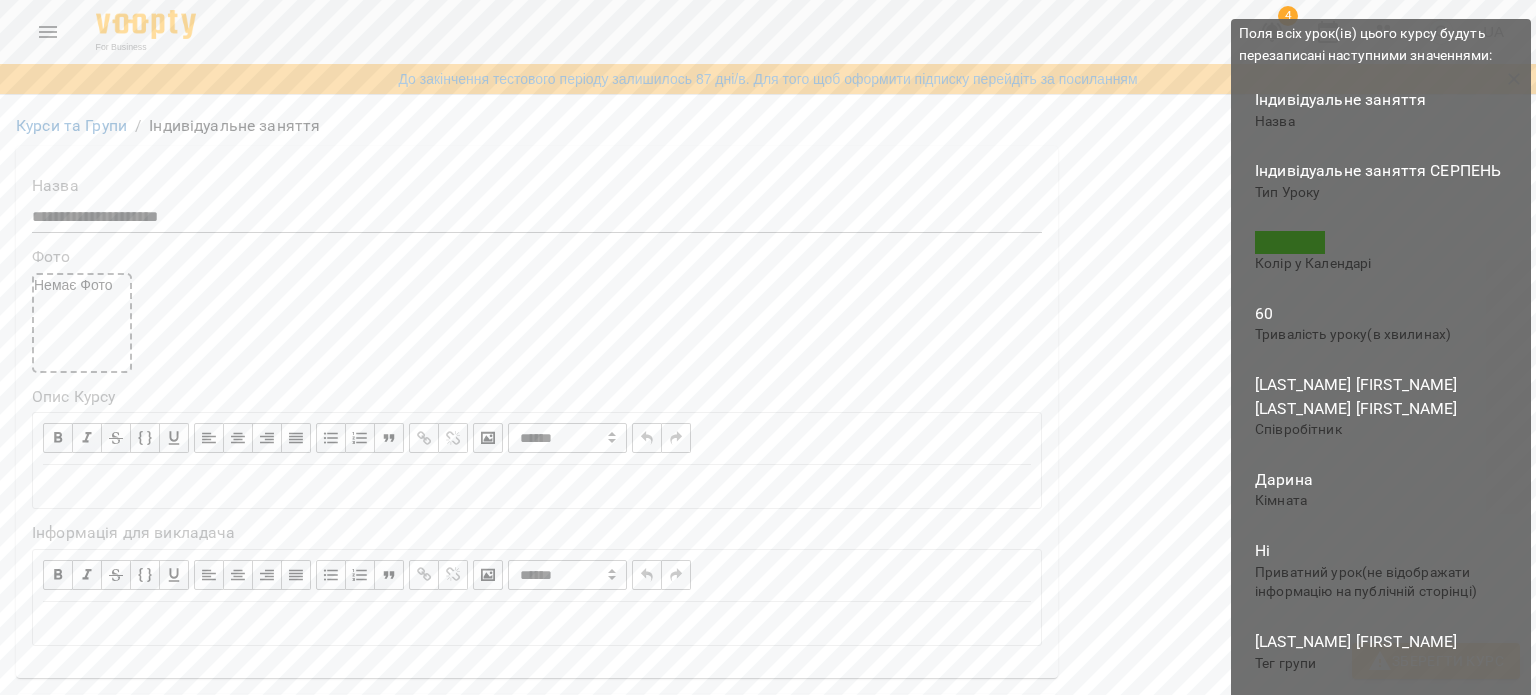 click on "Зберегти Курс" at bounding box center (1436, 661) 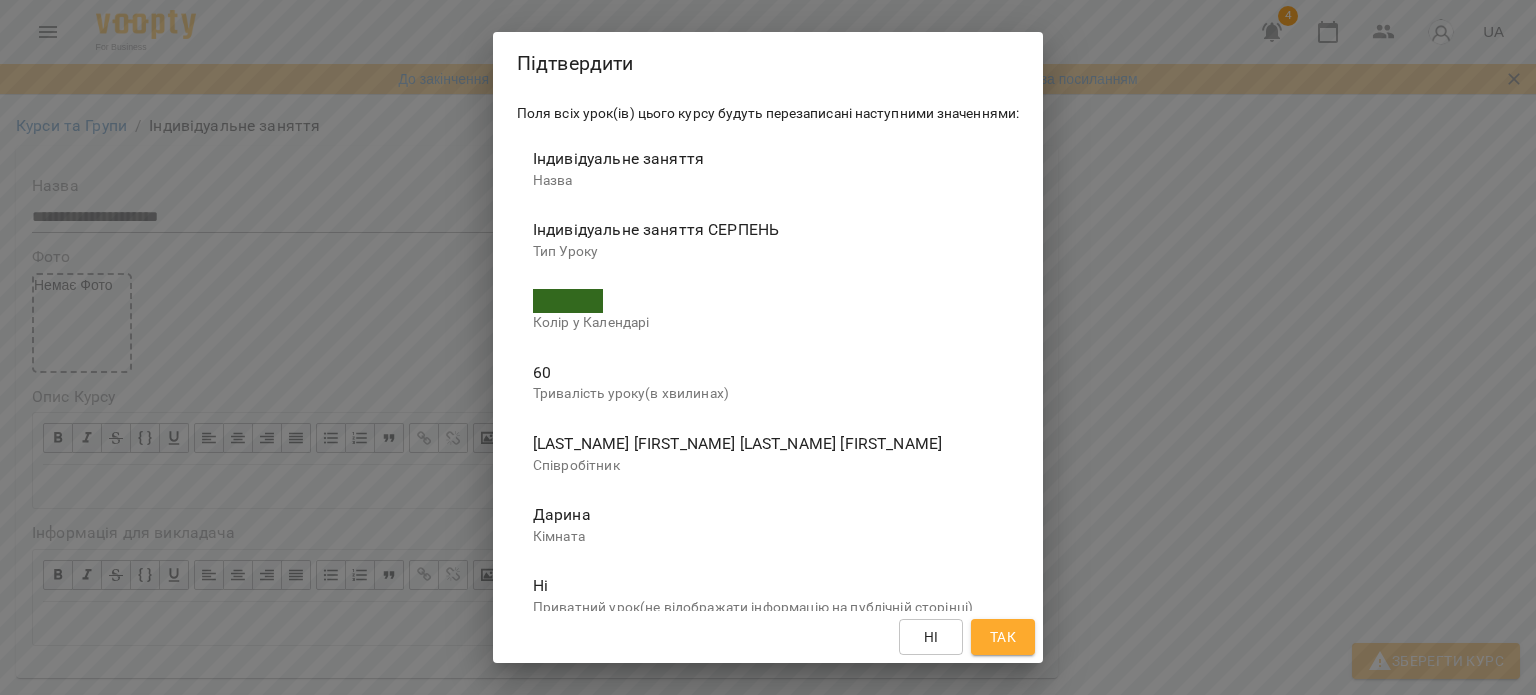 scroll, scrollTop: 0, scrollLeft: 0, axis: both 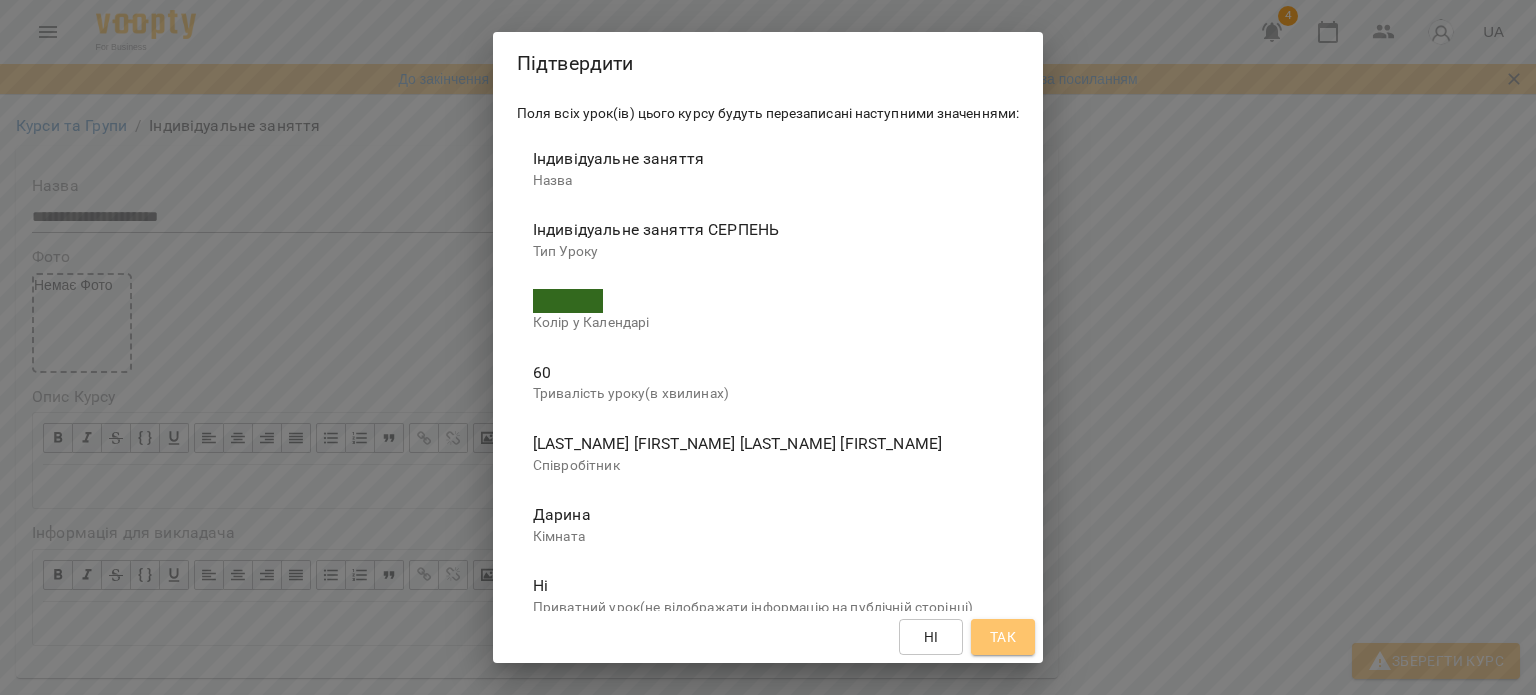 click on "Так" at bounding box center (1003, 637) 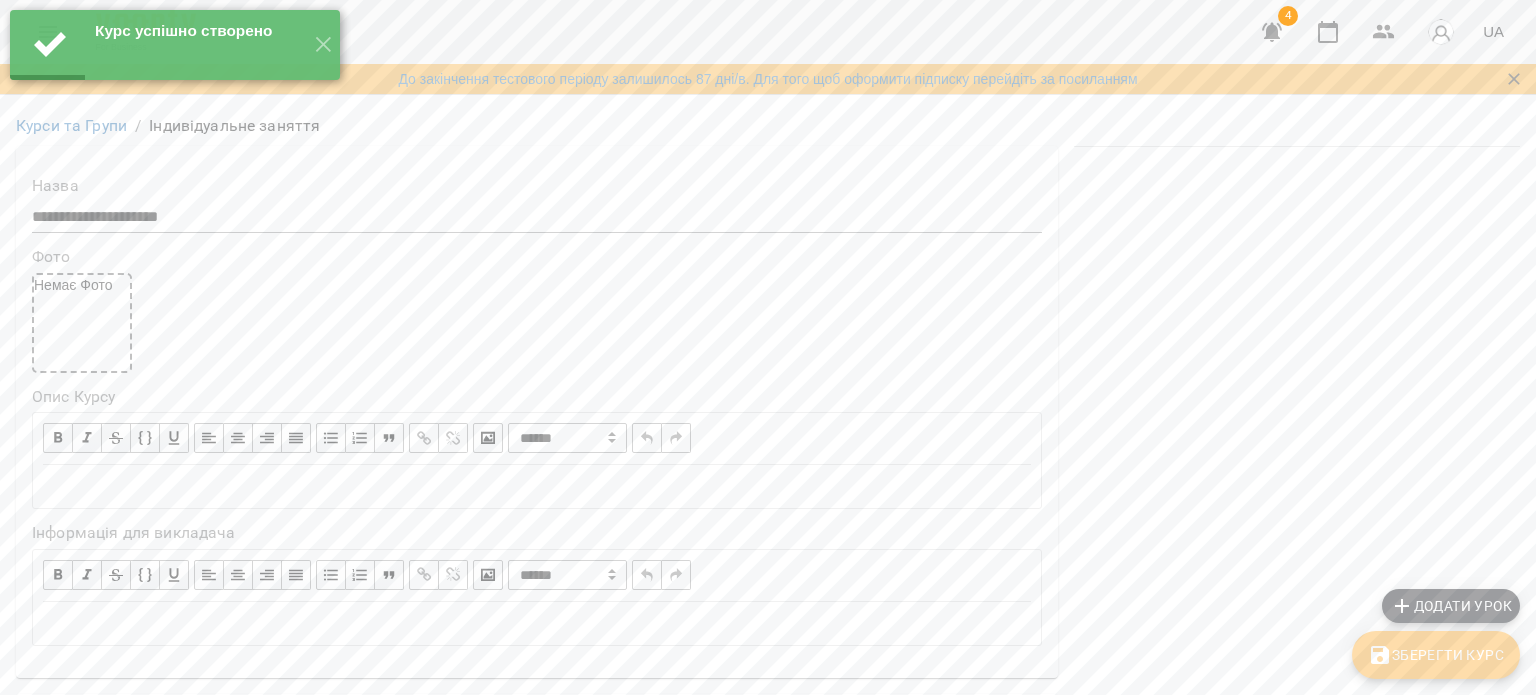 scroll, scrollTop: 100, scrollLeft: 0, axis: vertical 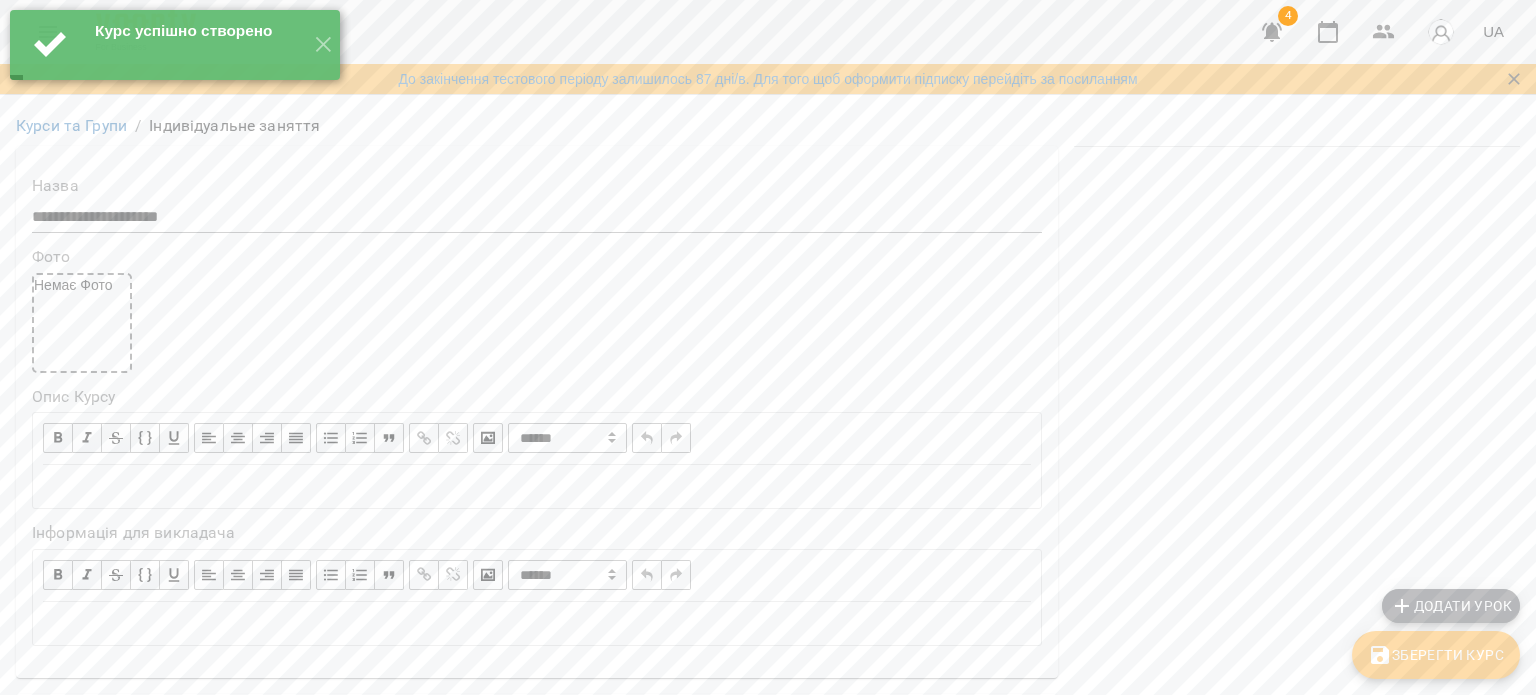 click on "Додати урок" at bounding box center [1451, 606] 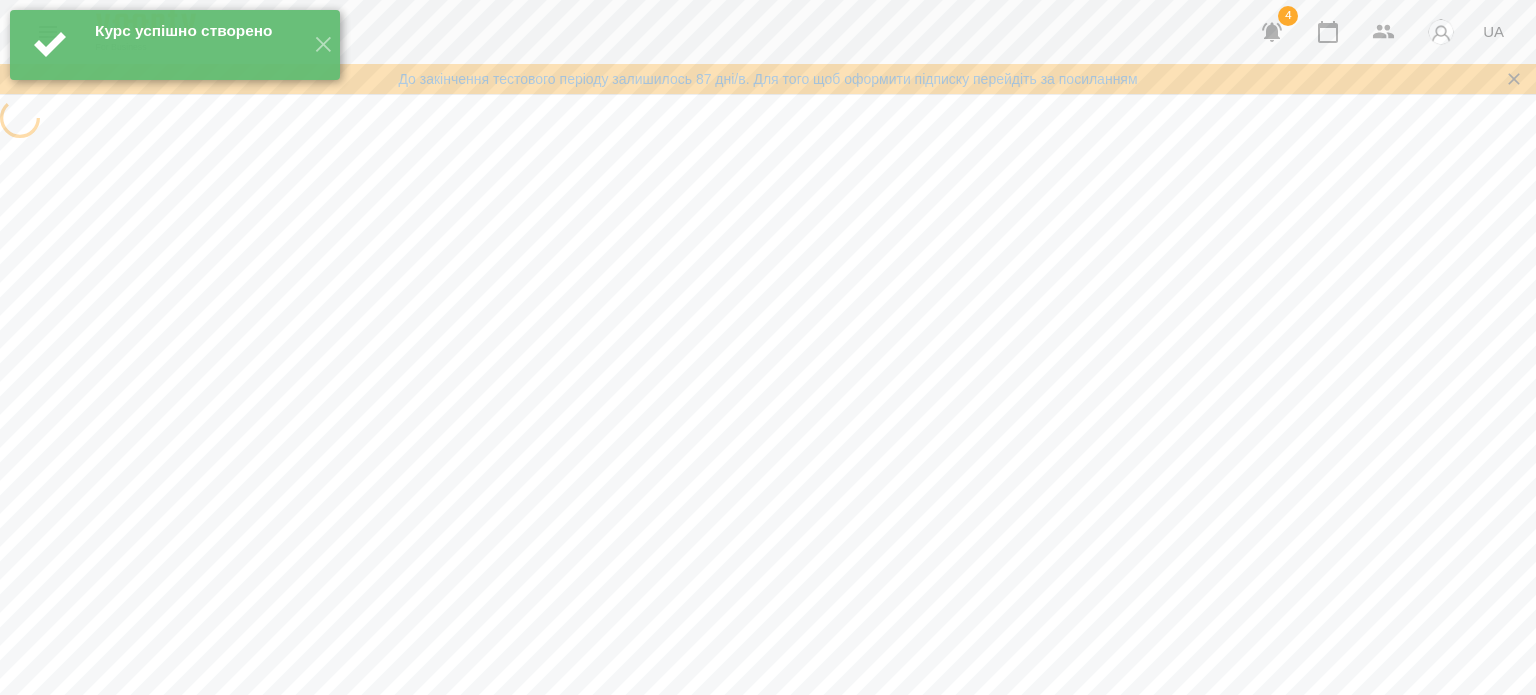 select on "**********" 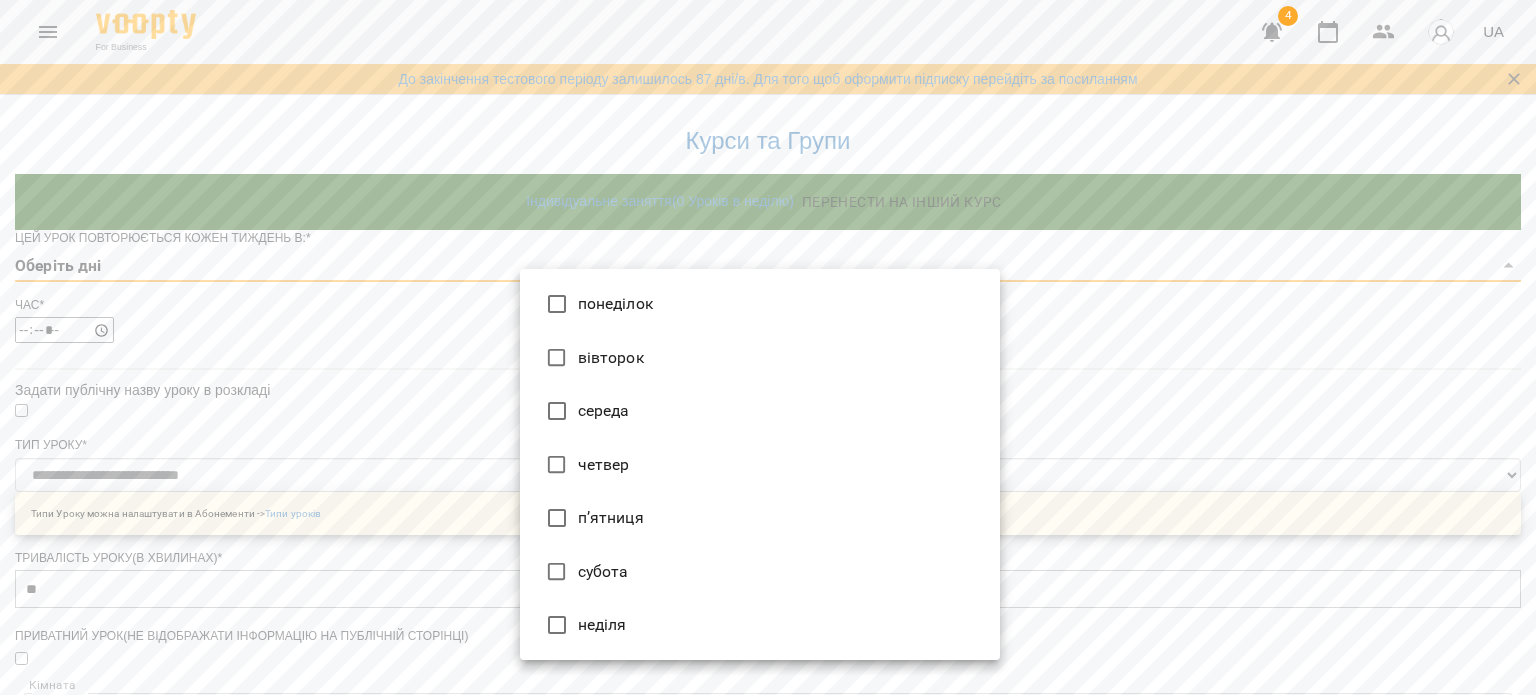 click on "**********" at bounding box center (768, 659) 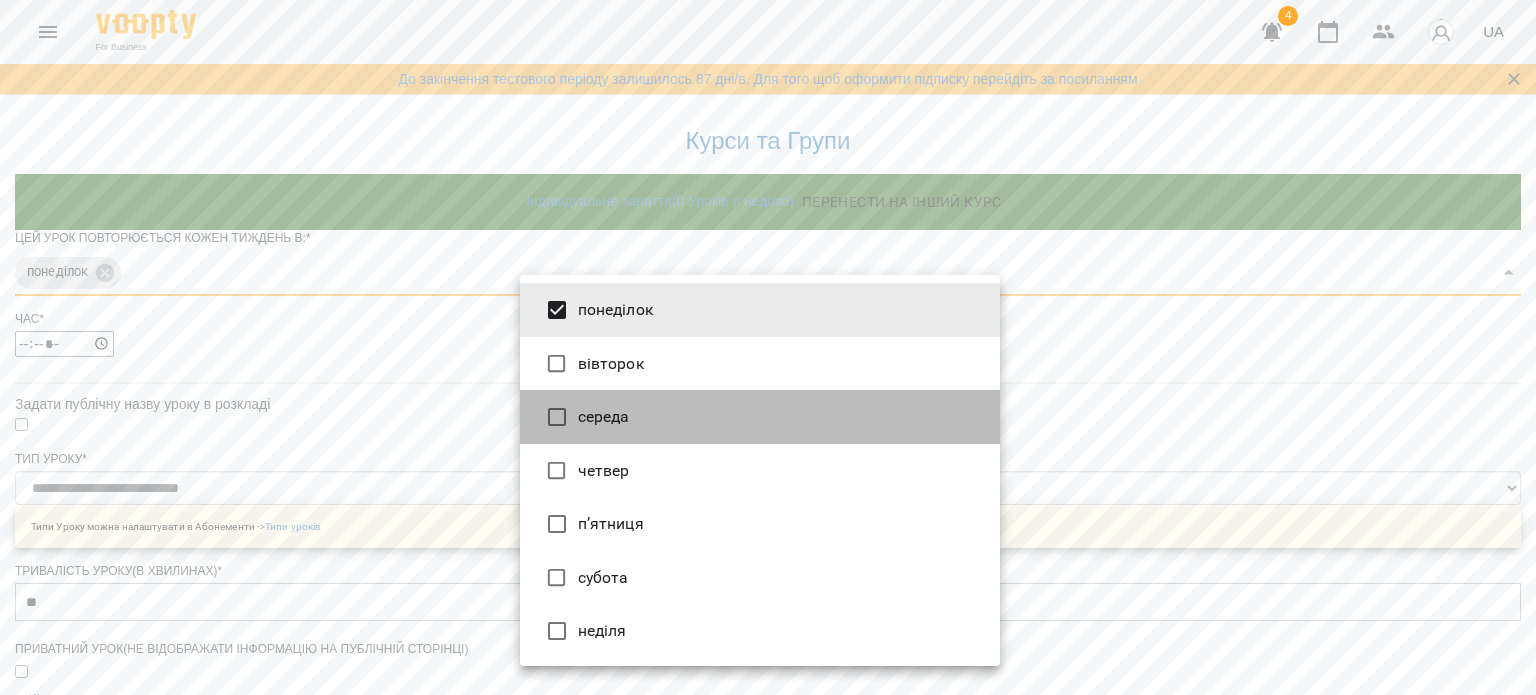 click on "середа" at bounding box center (760, 417) 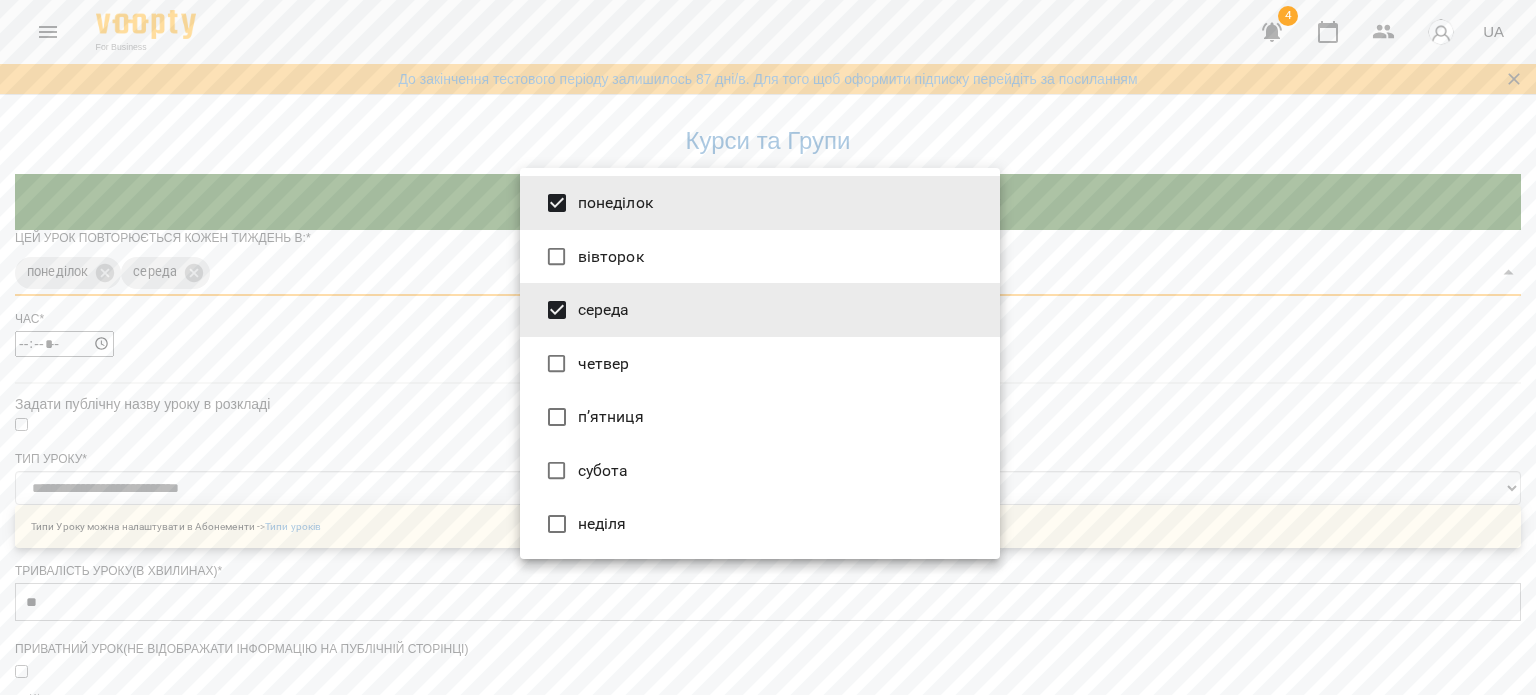 click at bounding box center (768, 347) 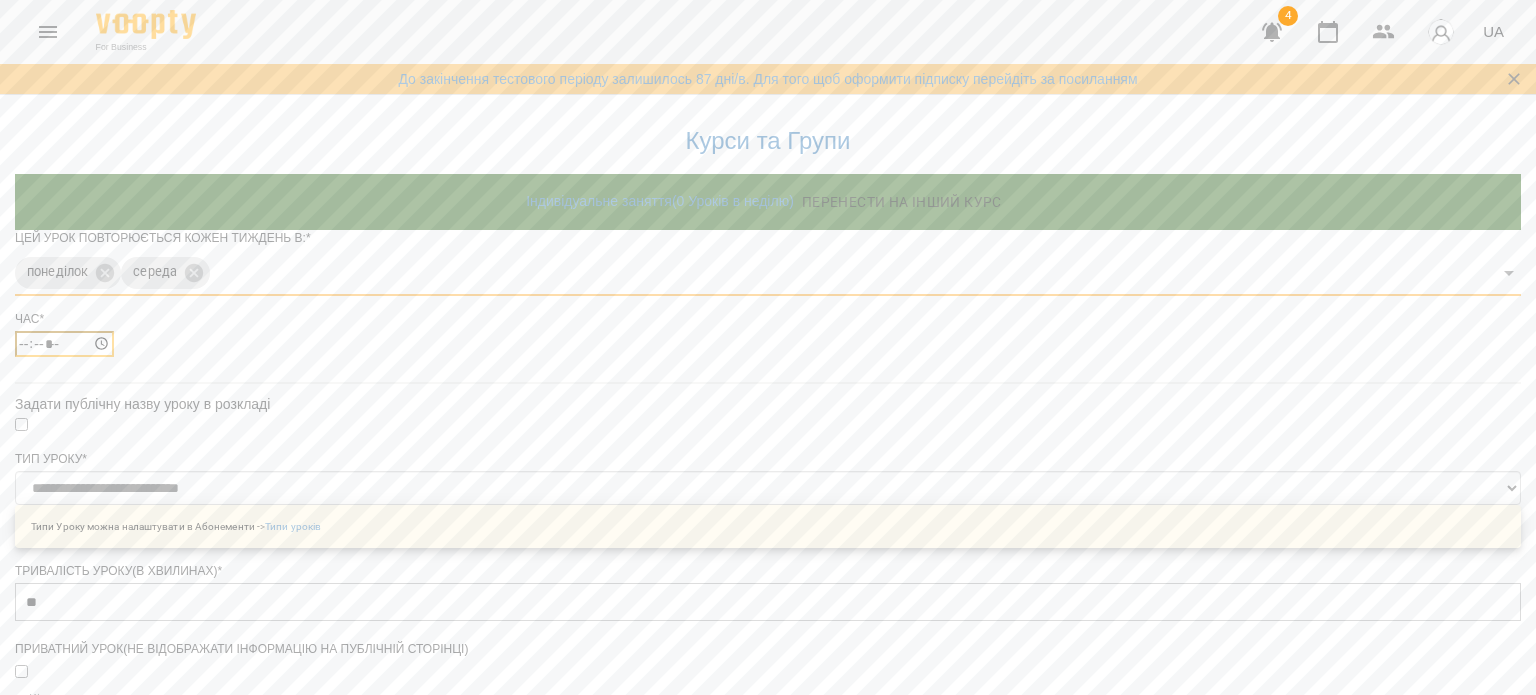 click on "*****" at bounding box center (64, 344) 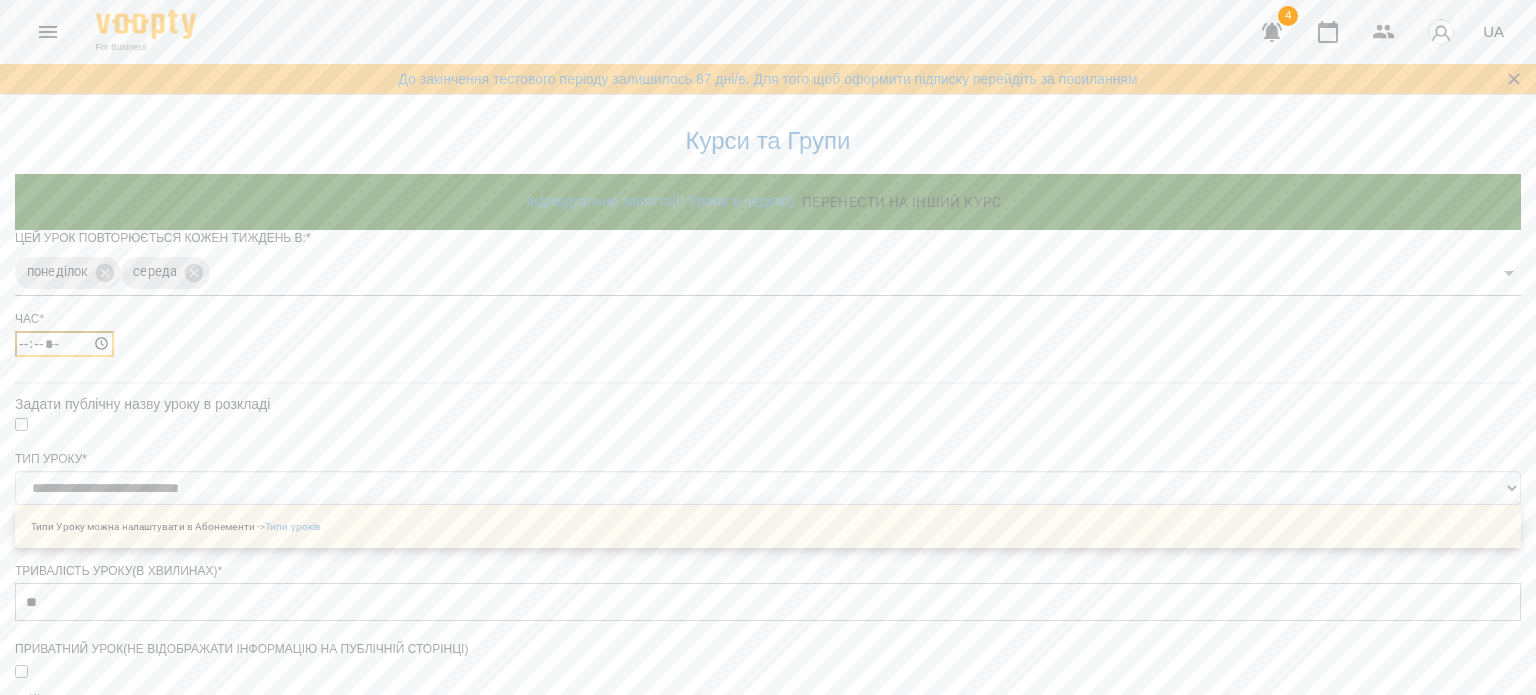 type on "*****" 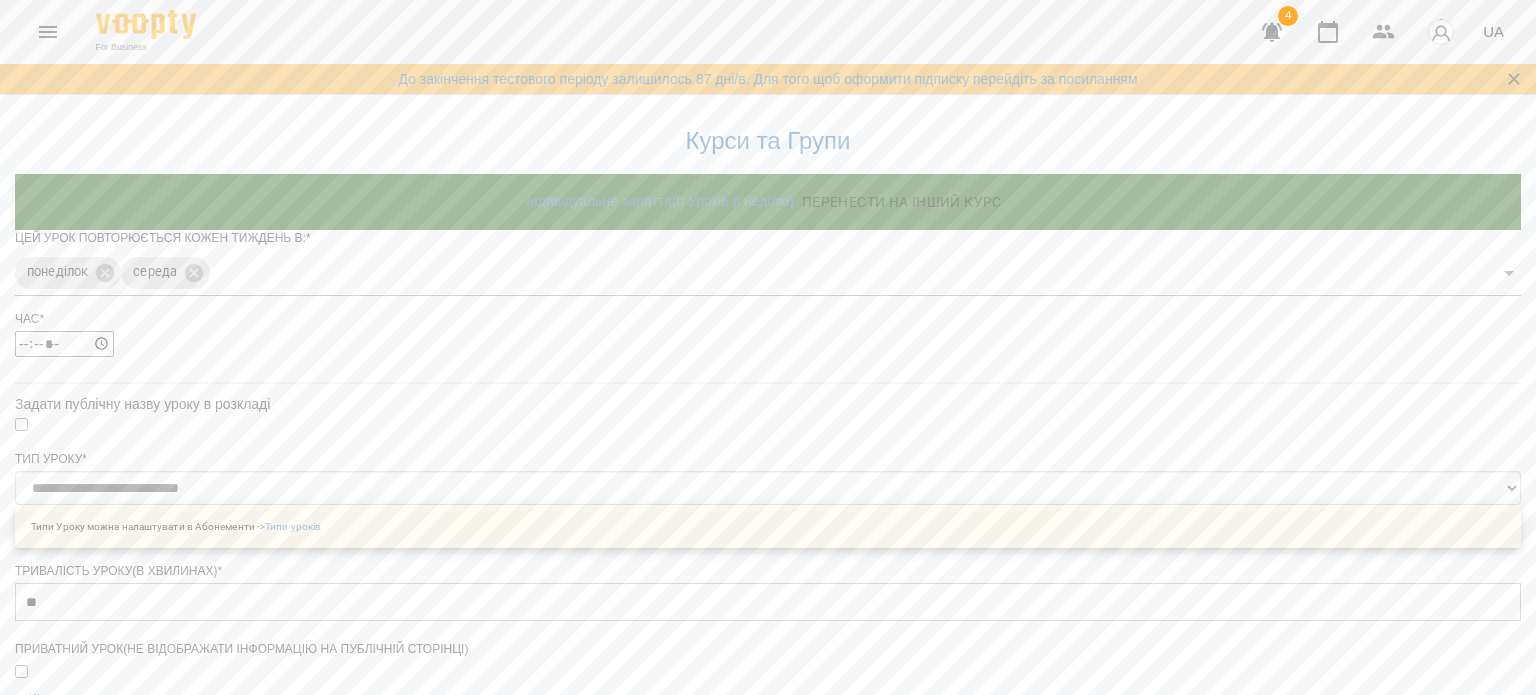 click on "*****" at bounding box center (768, 344) 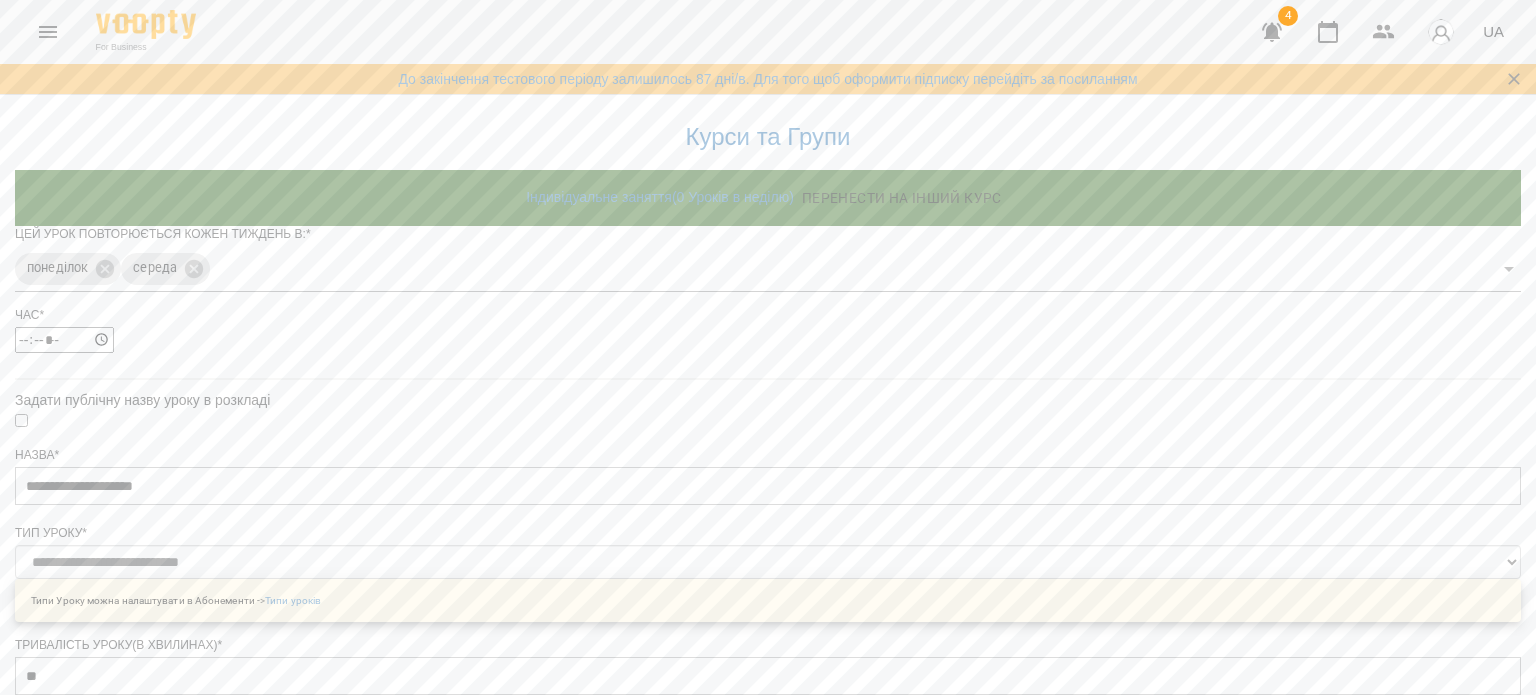 click on "Задати публічну назву уроку в розкладі" at bounding box center [768, 418] 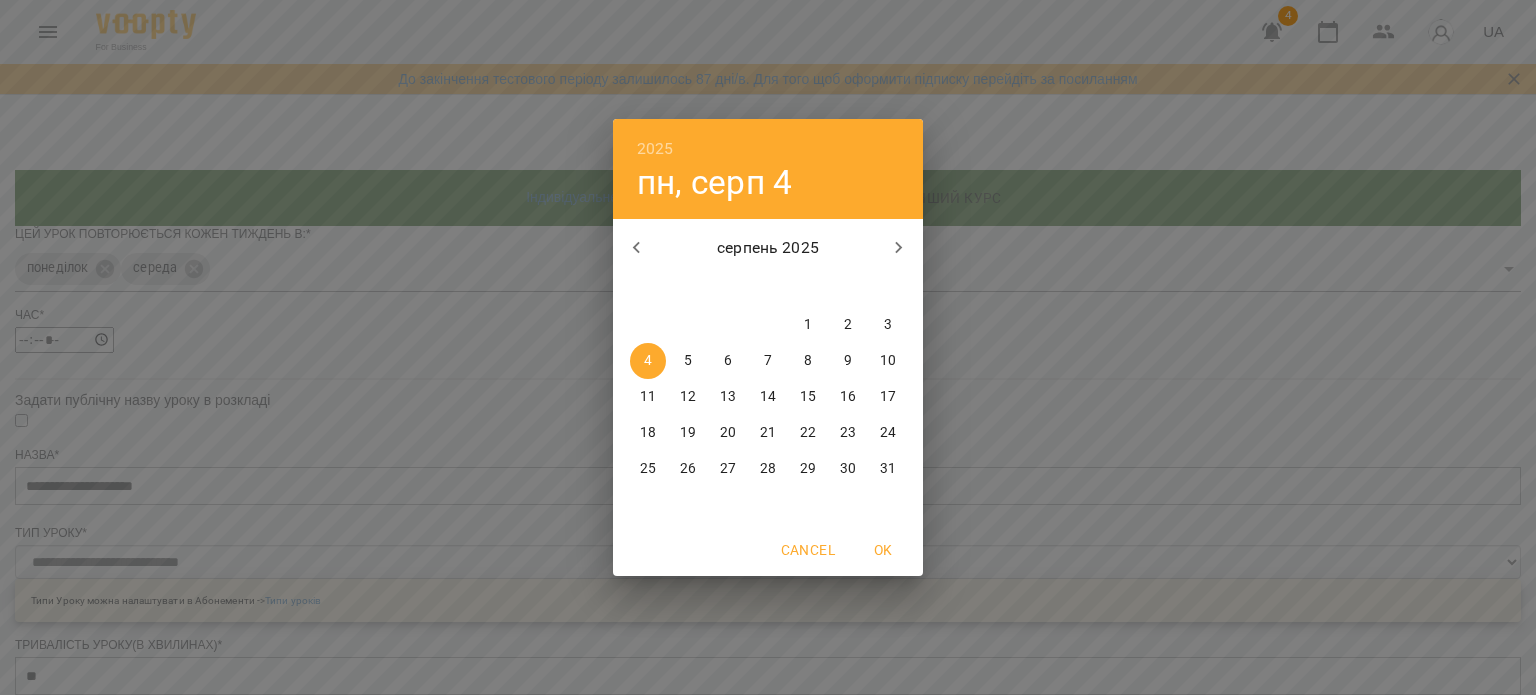 click on "3" at bounding box center (888, 325) 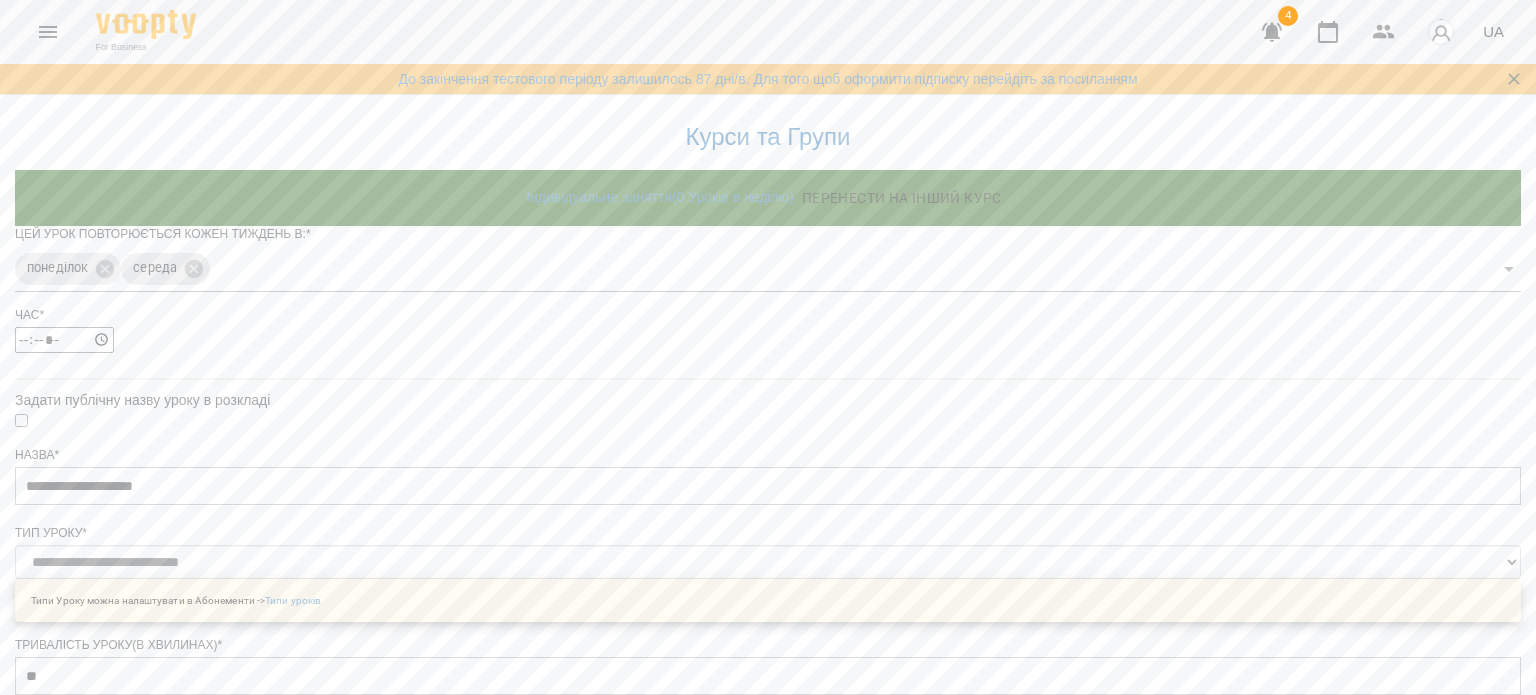 scroll, scrollTop: 871, scrollLeft: 0, axis: vertical 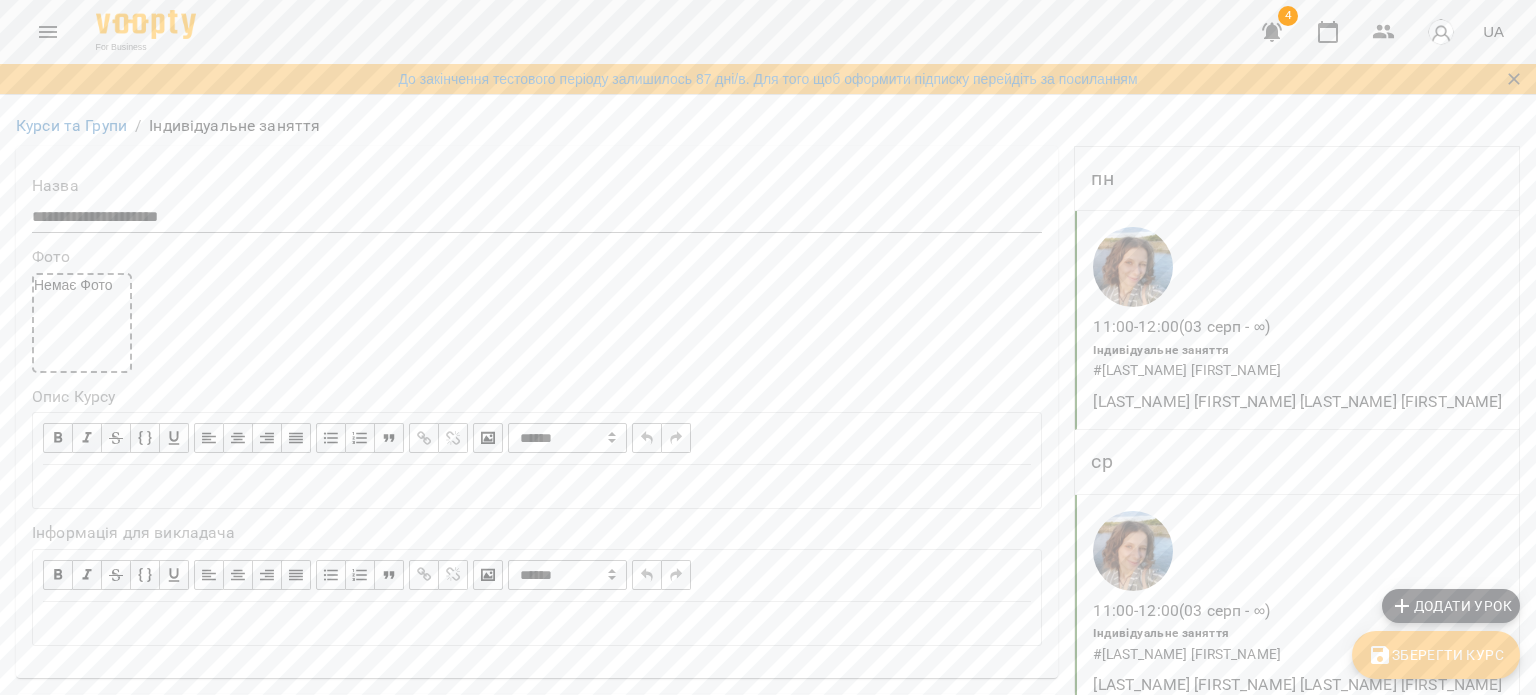 click at bounding box center (48, 32) 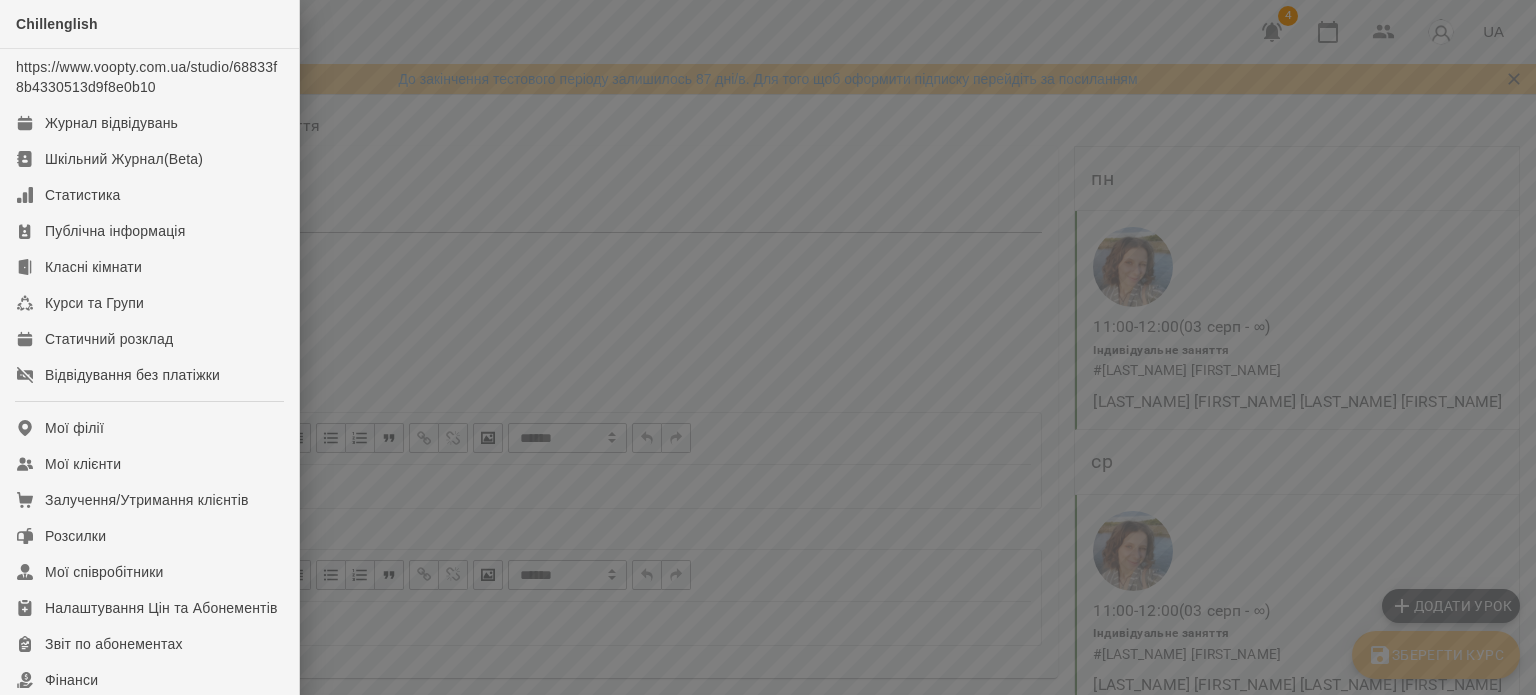 click at bounding box center [768, 347] 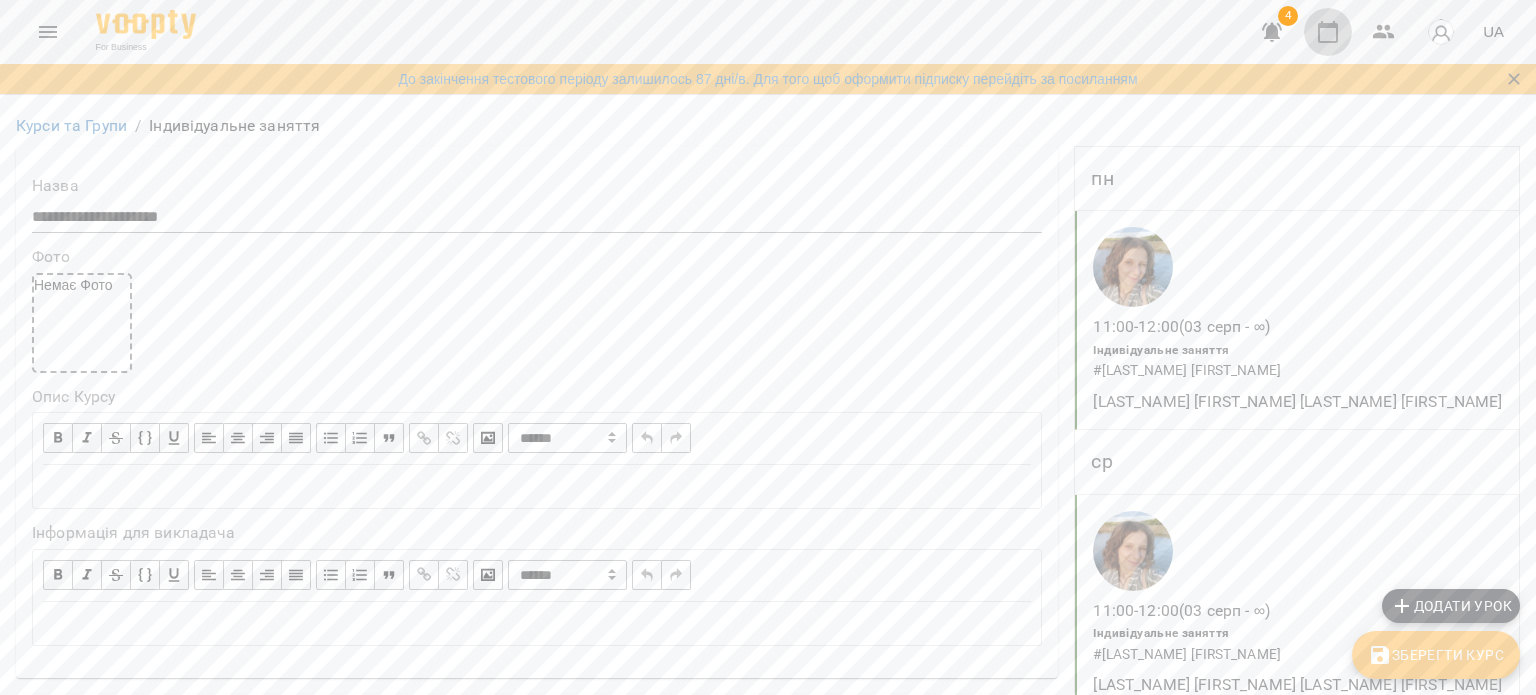 click at bounding box center [1328, 32] 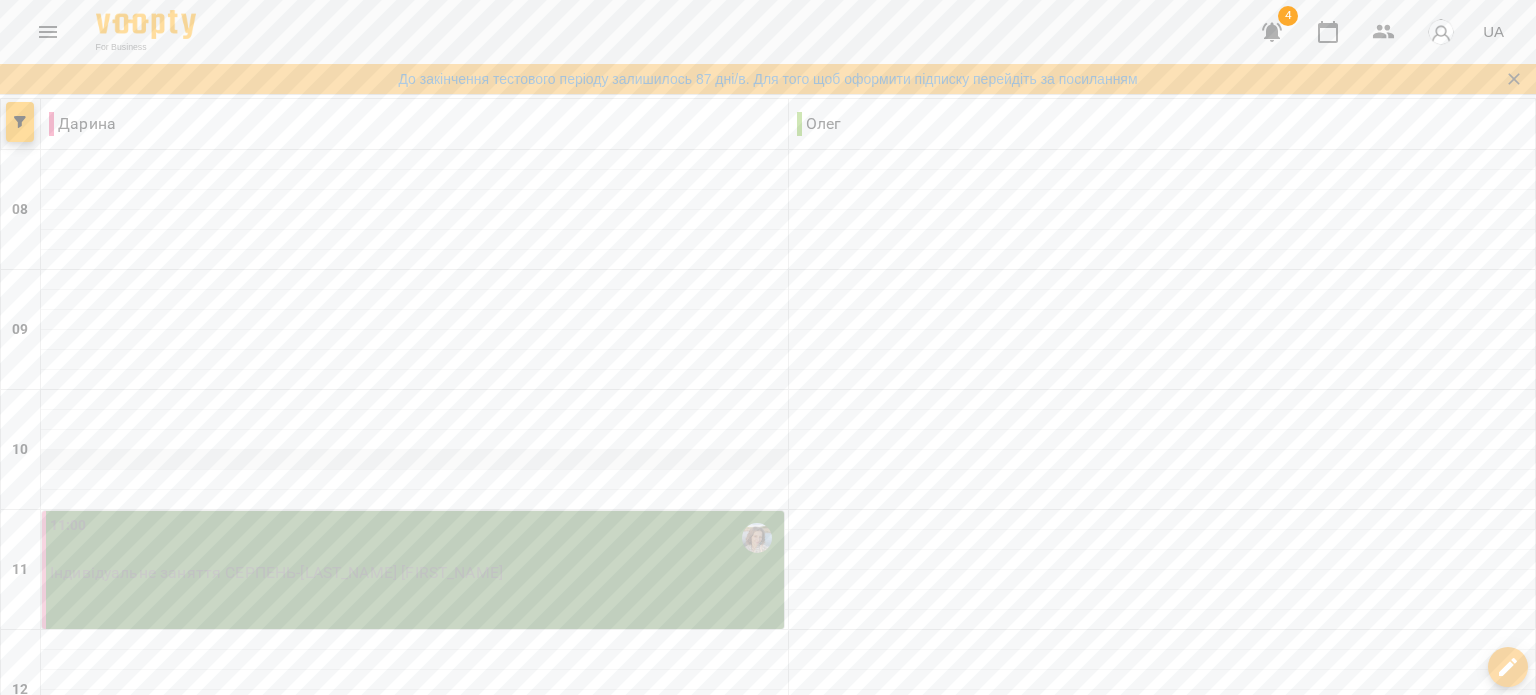 scroll, scrollTop: 127, scrollLeft: 0, axis: vertical 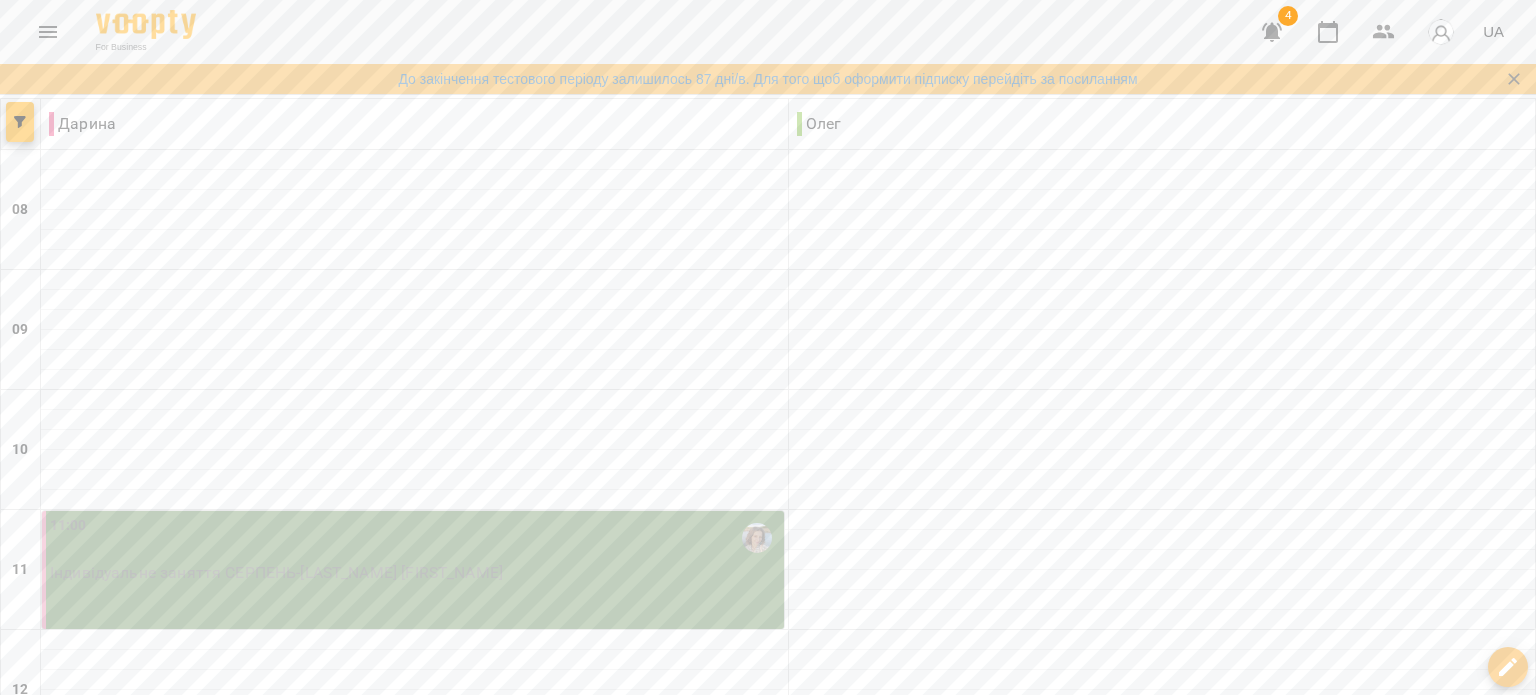 click on "11:00" at bounding box center (415, 538) 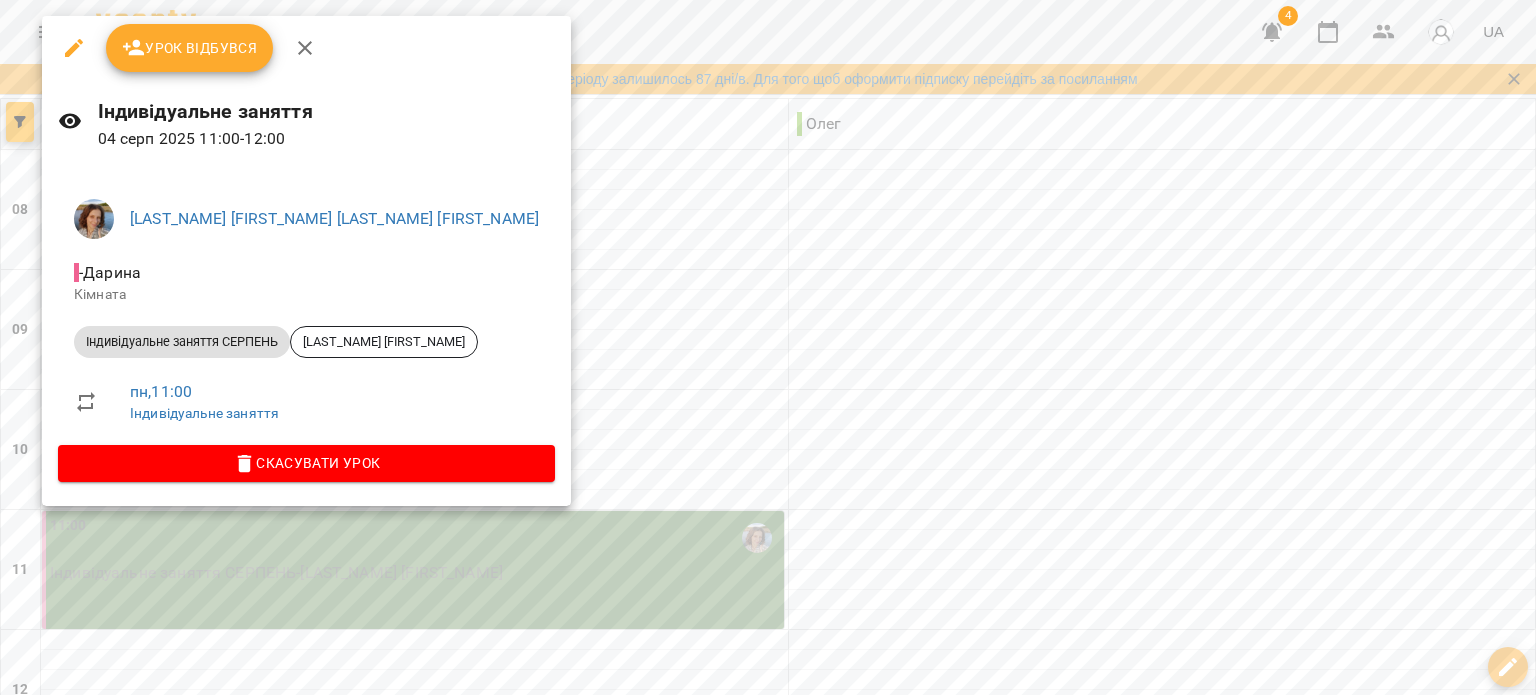click on "Урок відбувся" at bounding box center (190, 48) 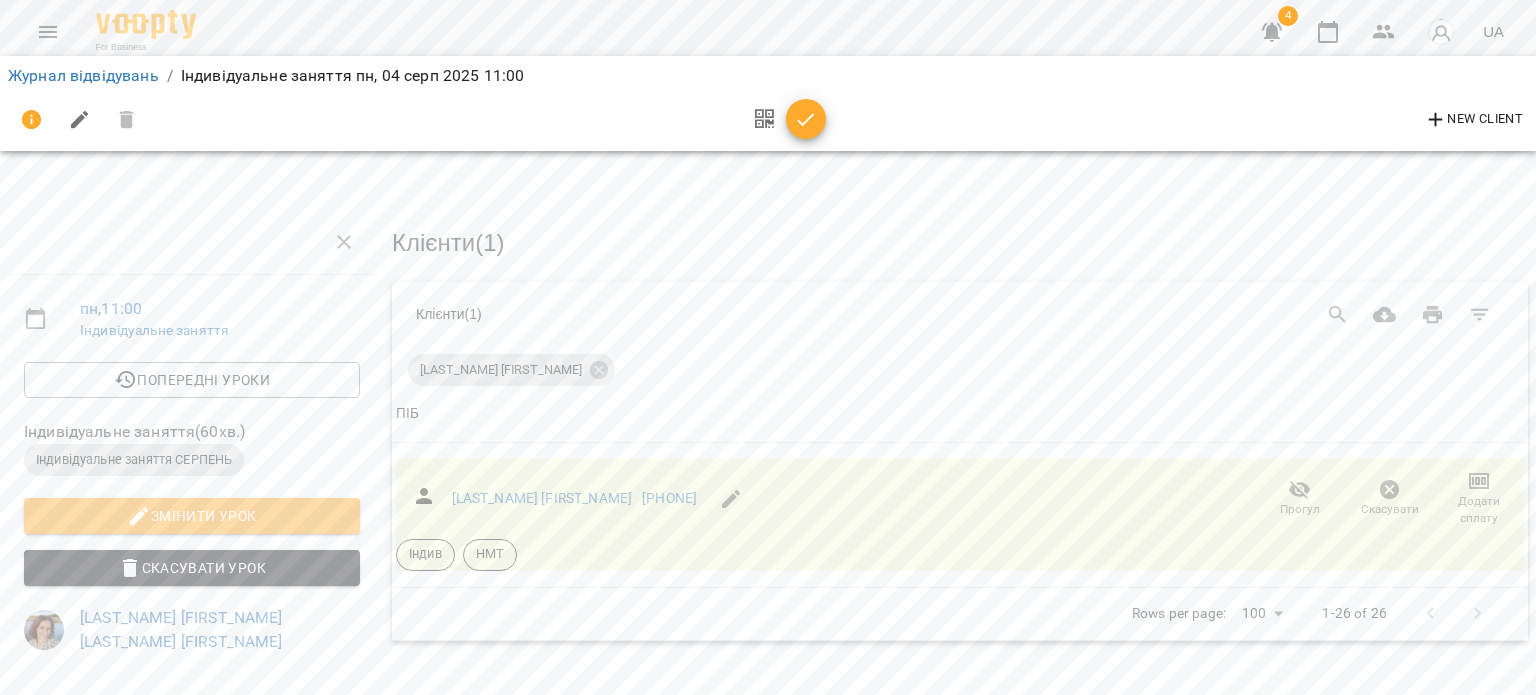 scroll, scrollTop: 0, scrollLeft: 0, axis: both 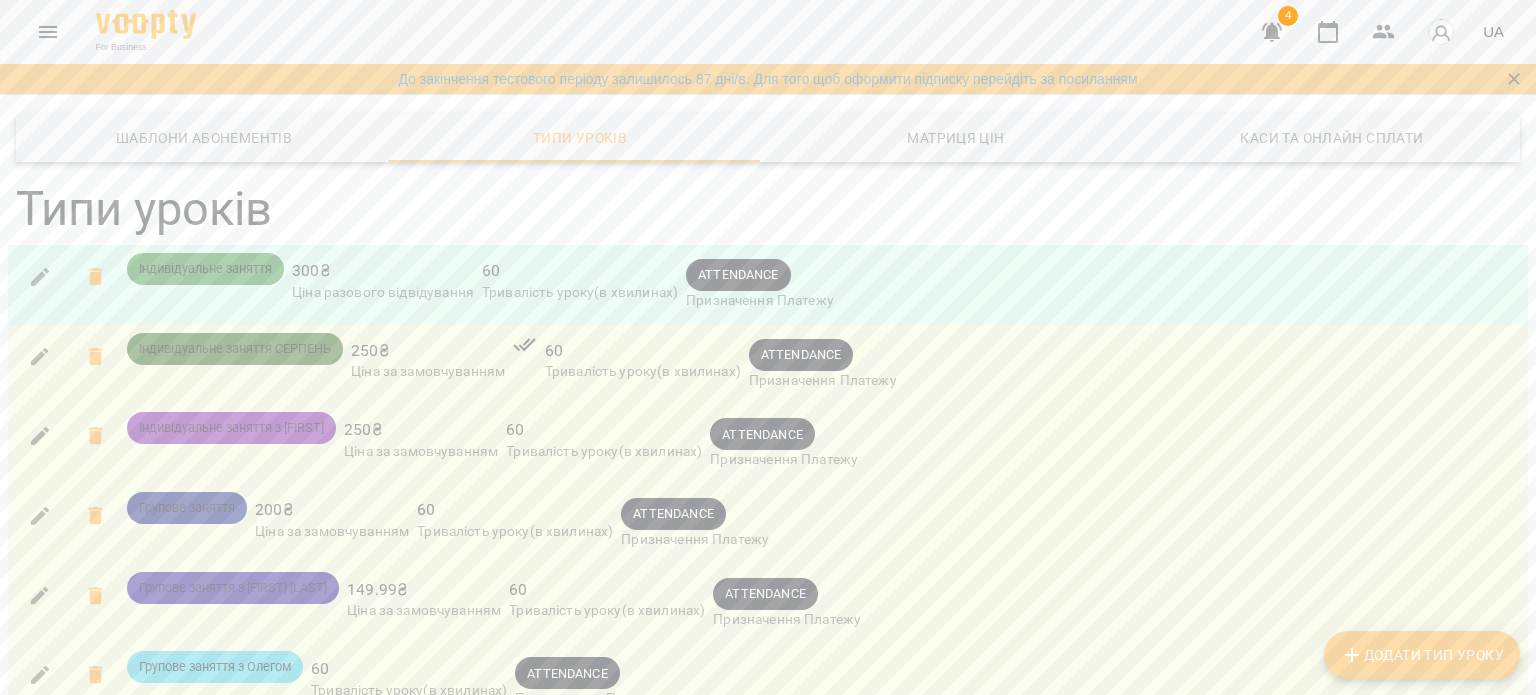 click on "Додати Тип Уроку" at bounding box center [1422, 655] 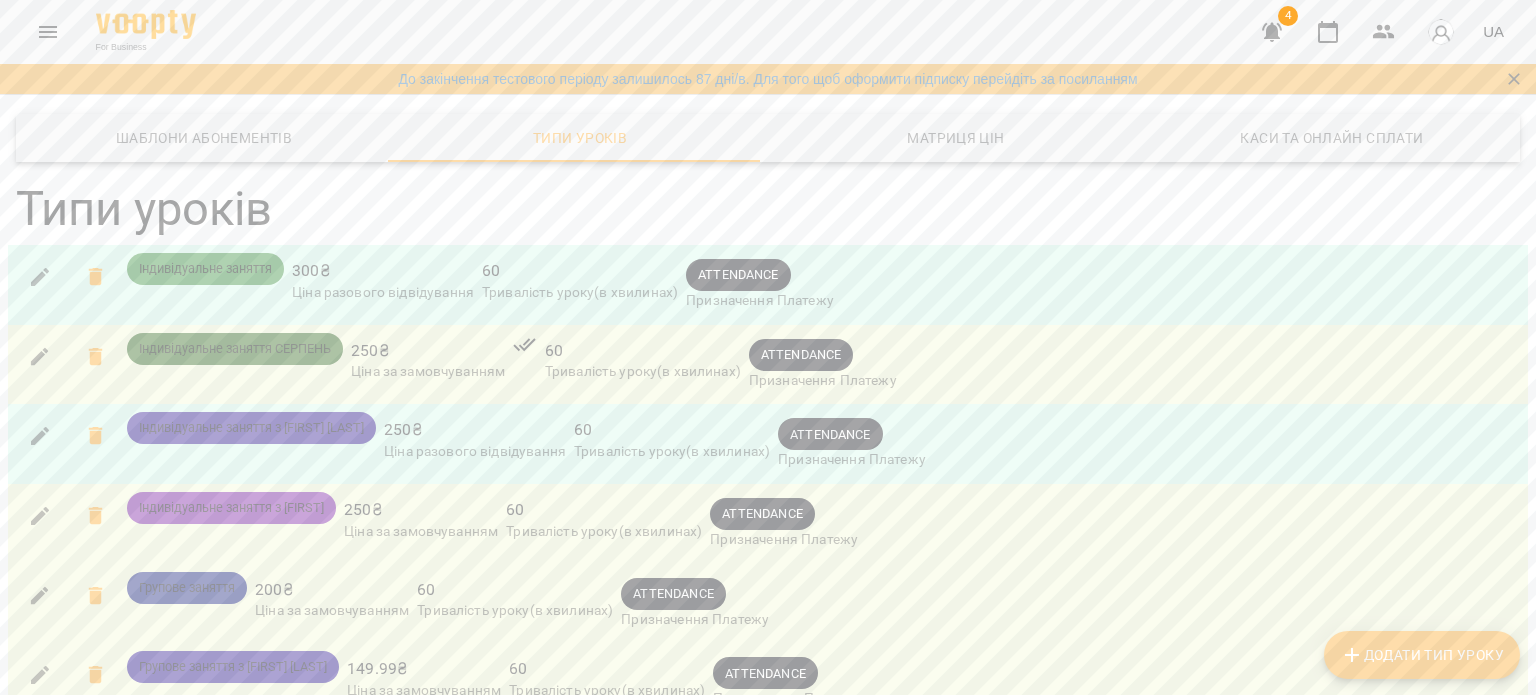 scroll, scrollTop: 0, scrollLeft: 0, axis: both 